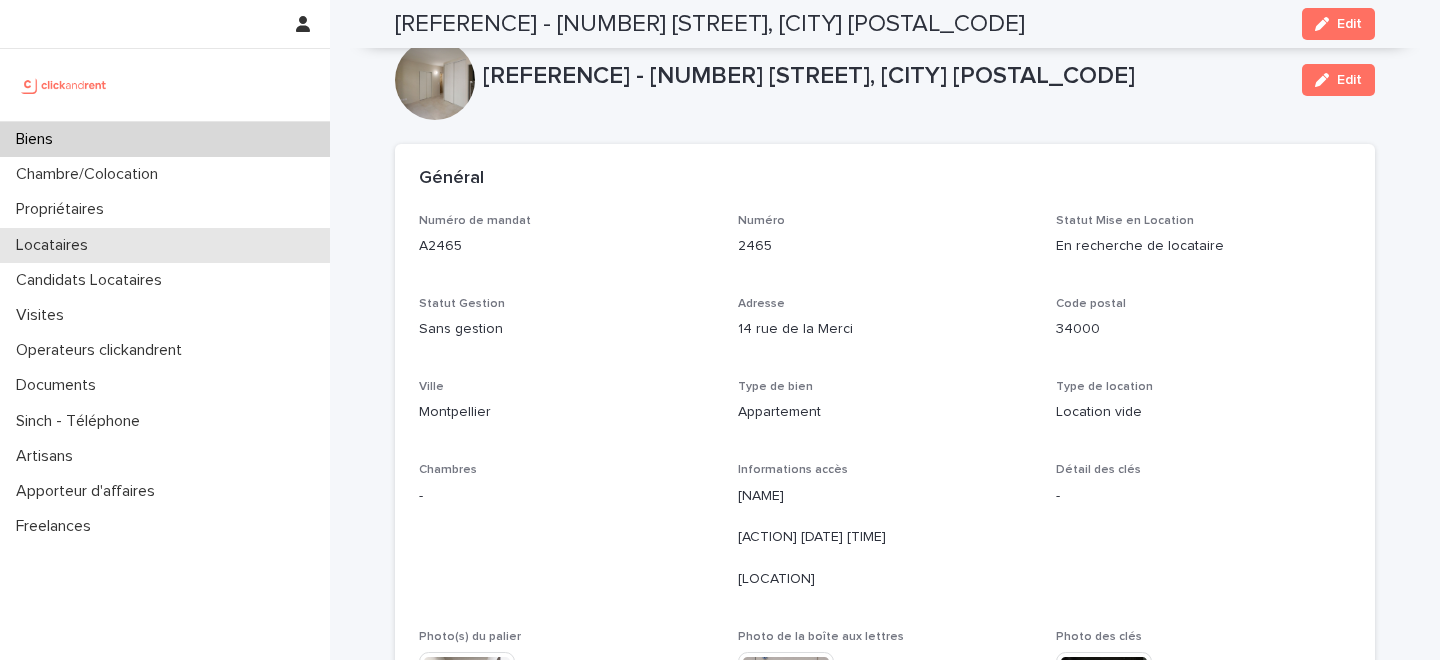 scroll, scrollTop: 0, scrollLeft: 0, axis: both 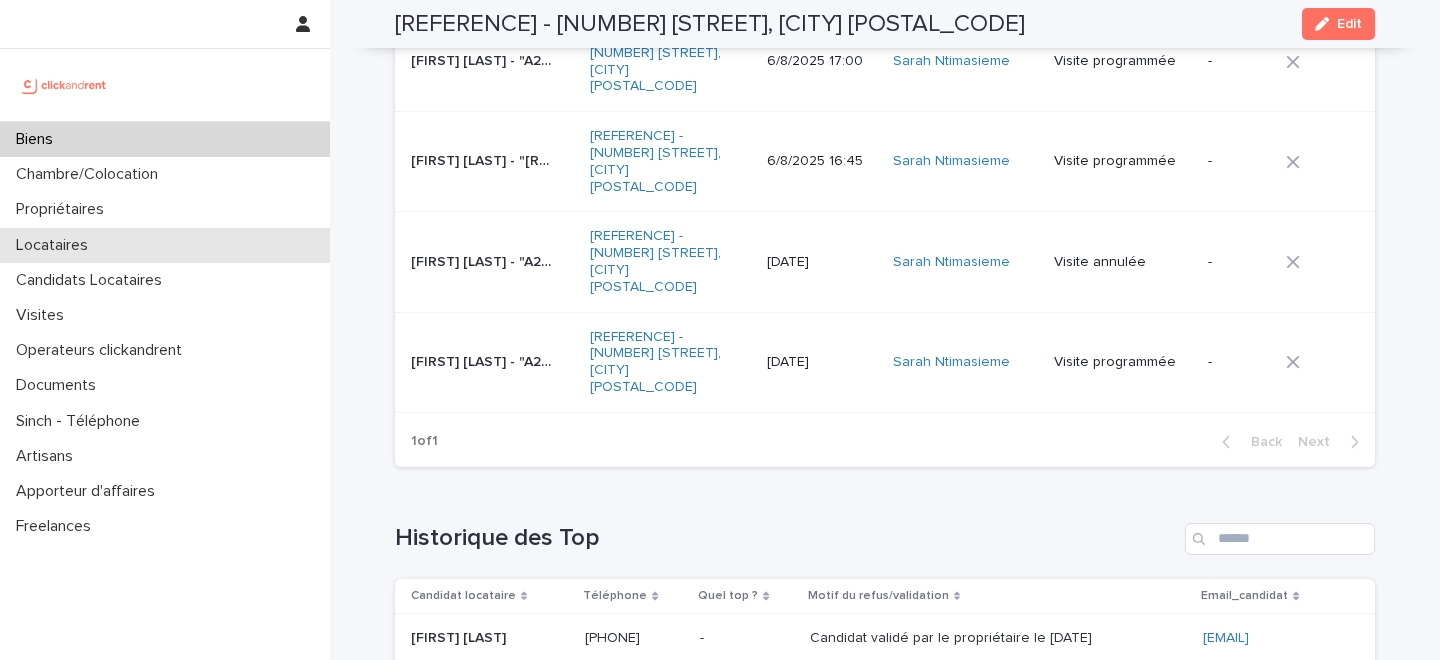 click on "Locataires" at bounding box center [56, 245] 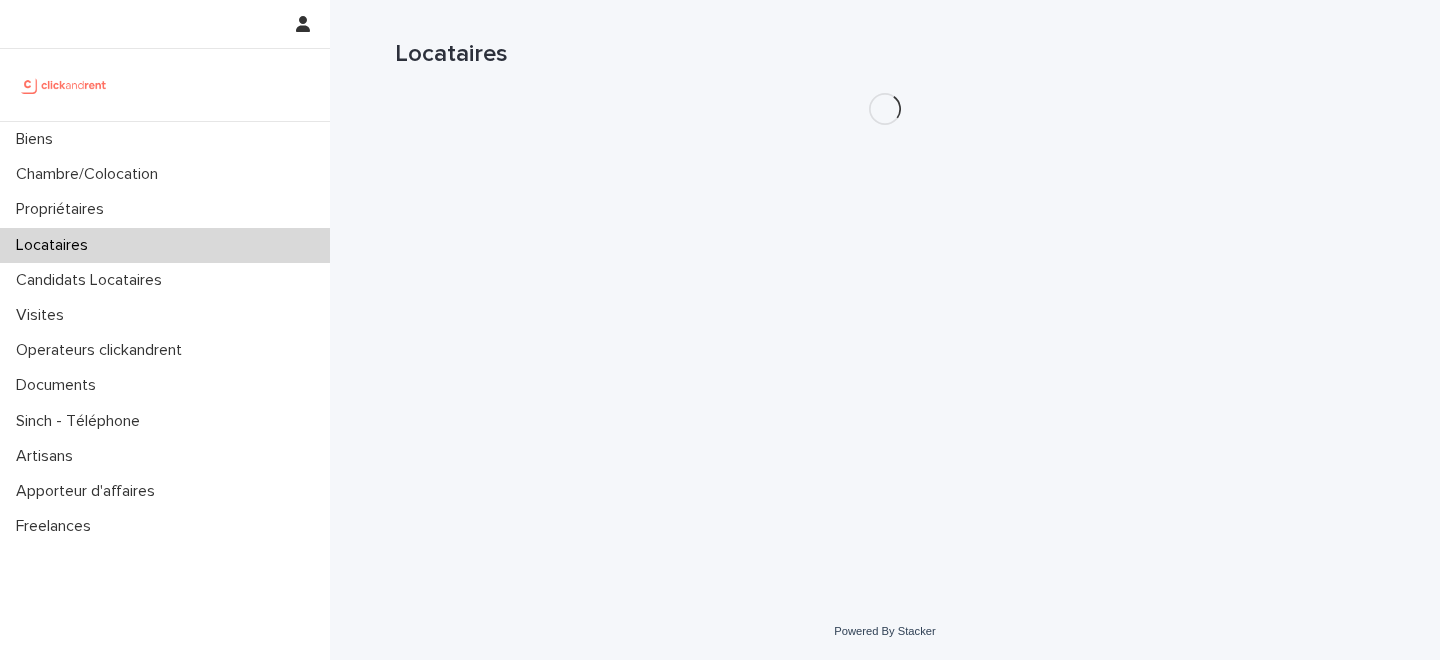 scroll, scrollTop: 0, scrollLeft: 0, axis: both 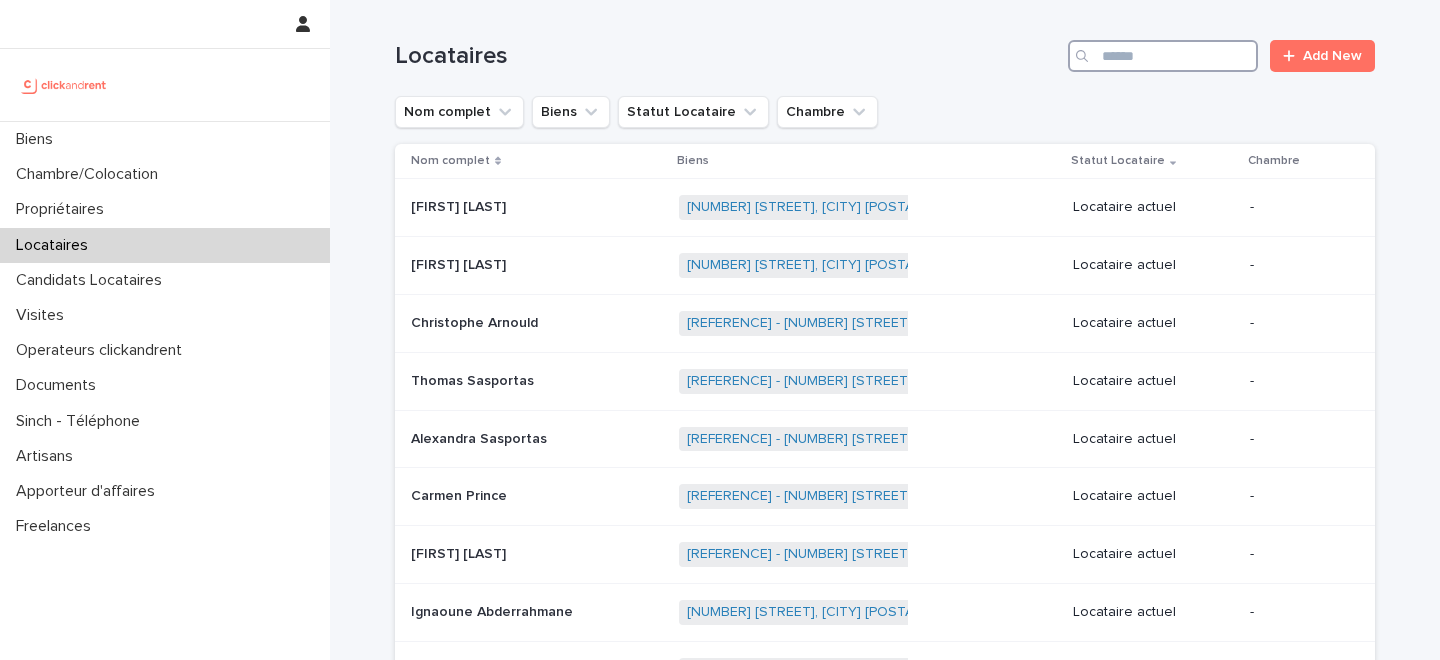click at bounding box center (1163, 56) 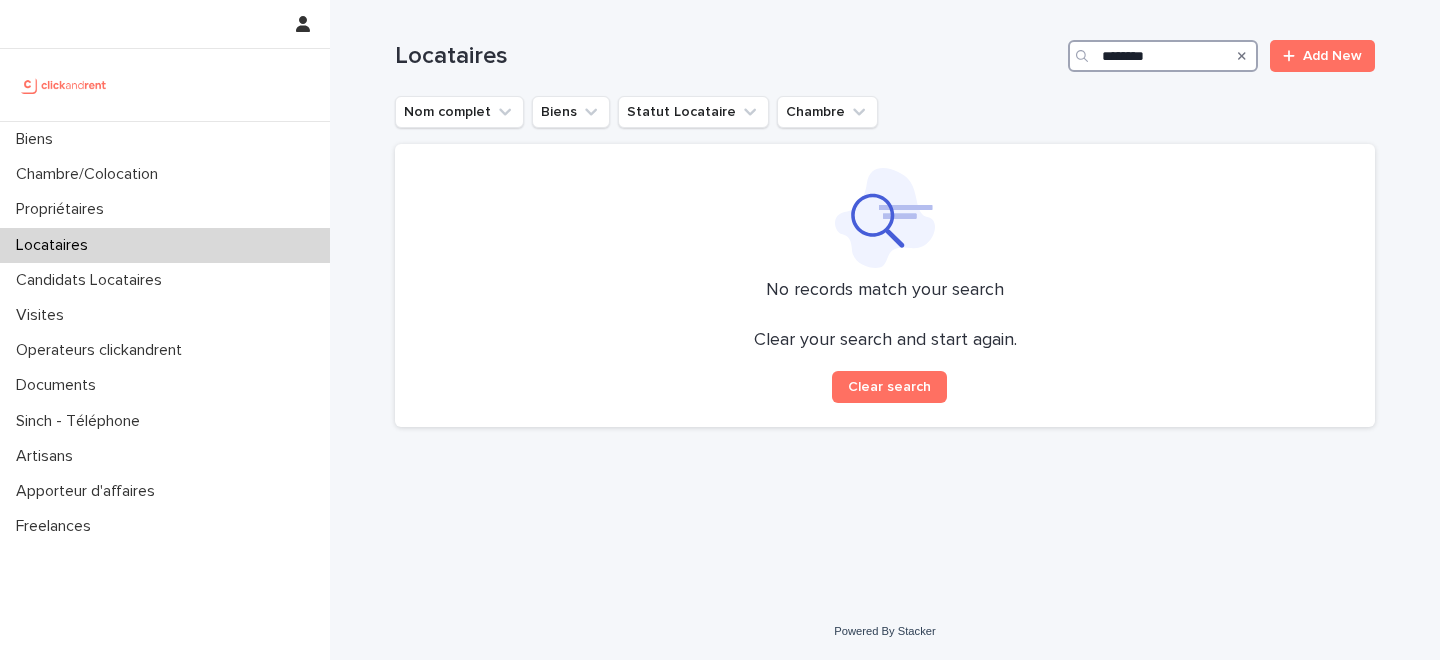 click on "********" at bounding box center (1163, 56) 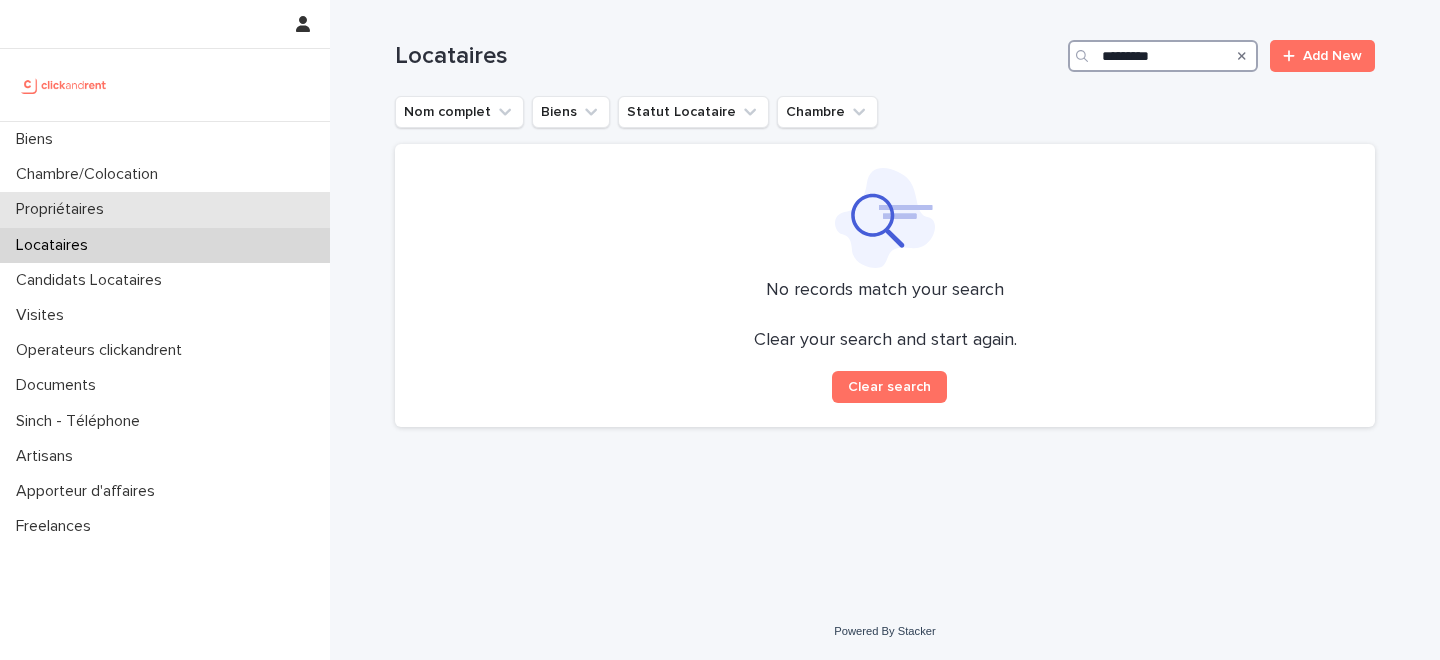 type on "*********" 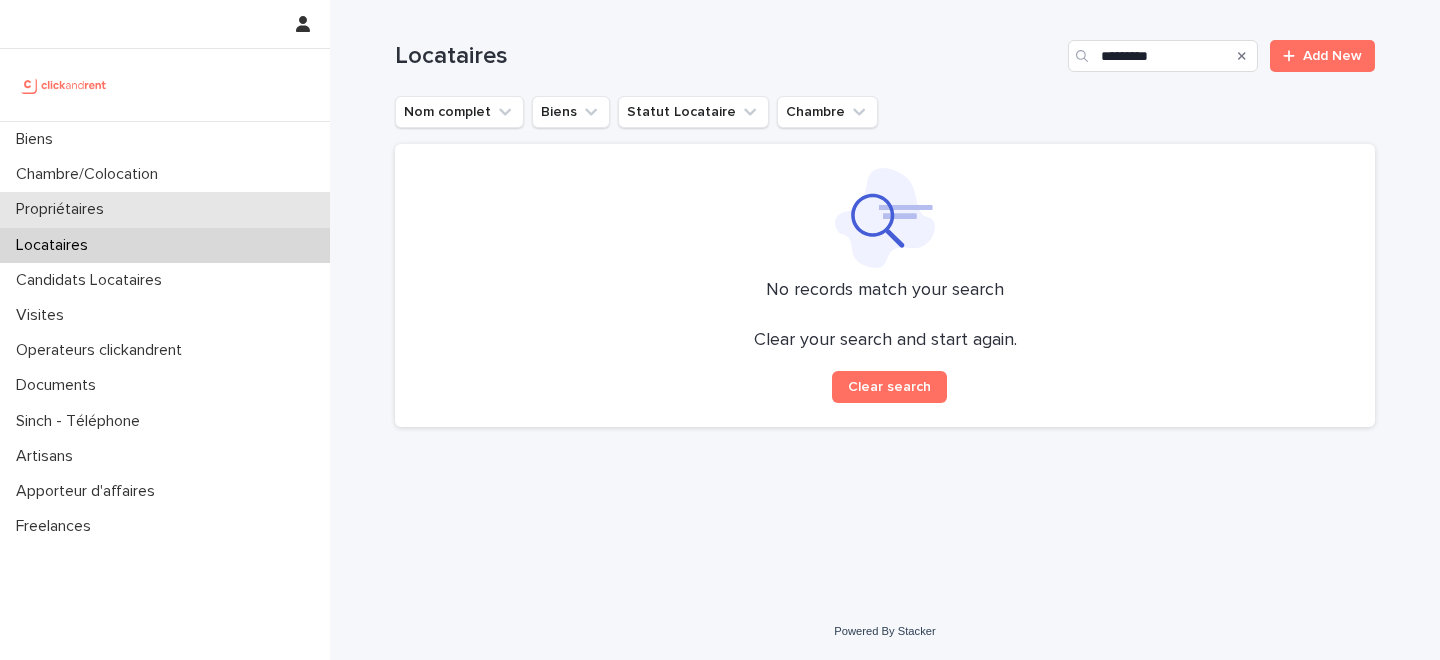 click on "Propriétaires" at bounding box center [165, 209] 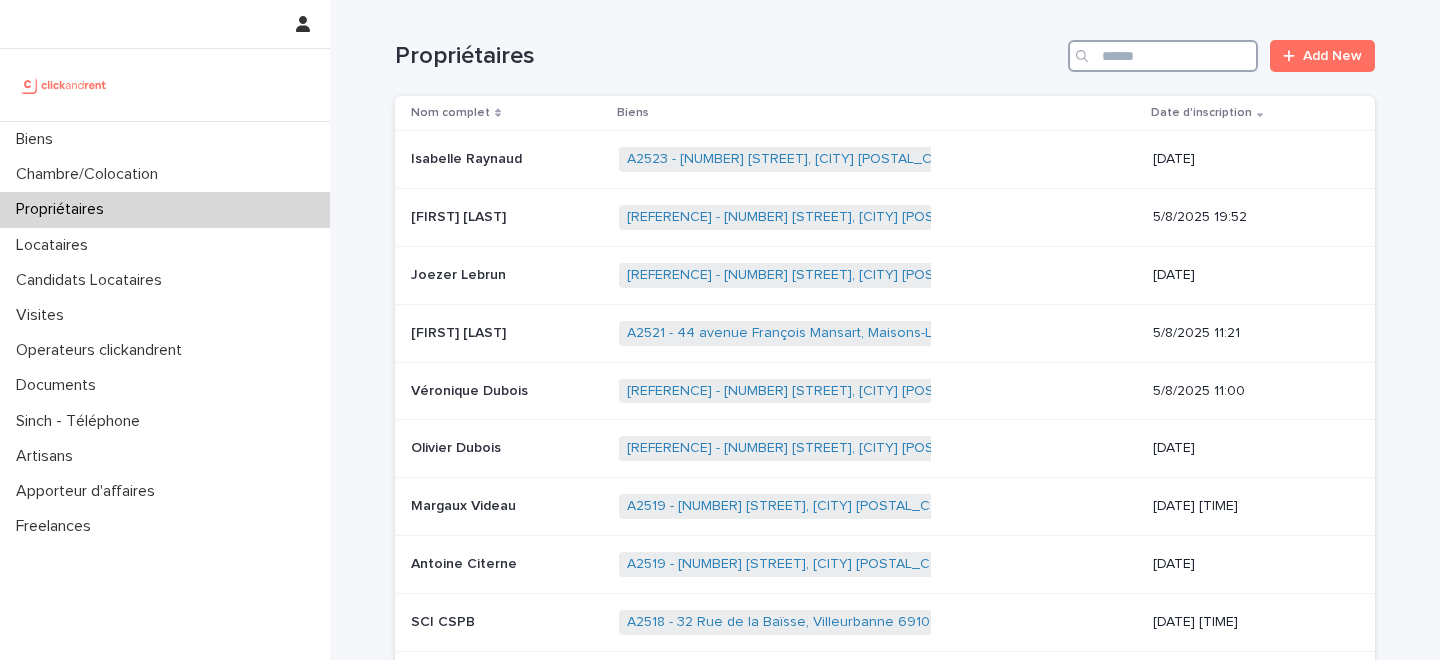 click at bounding box center [1163, 56] 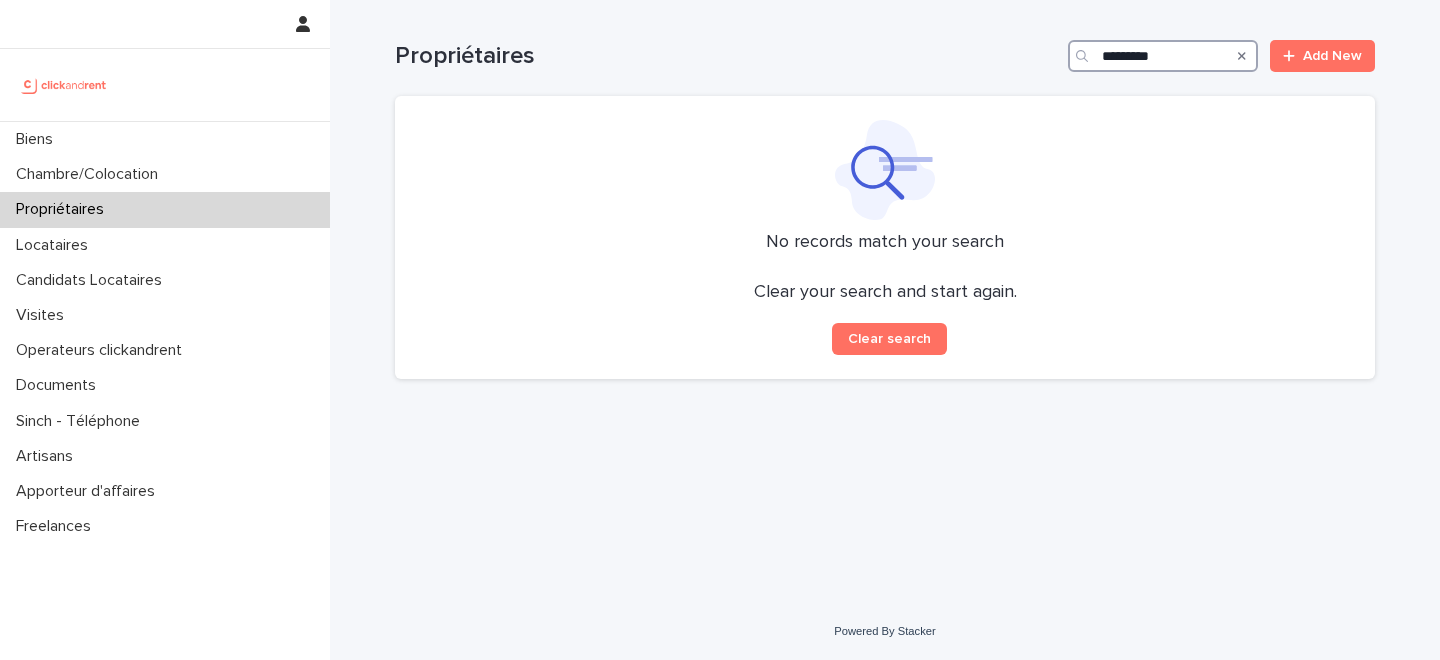 click on "*********" at bounding box center (1163, 56) 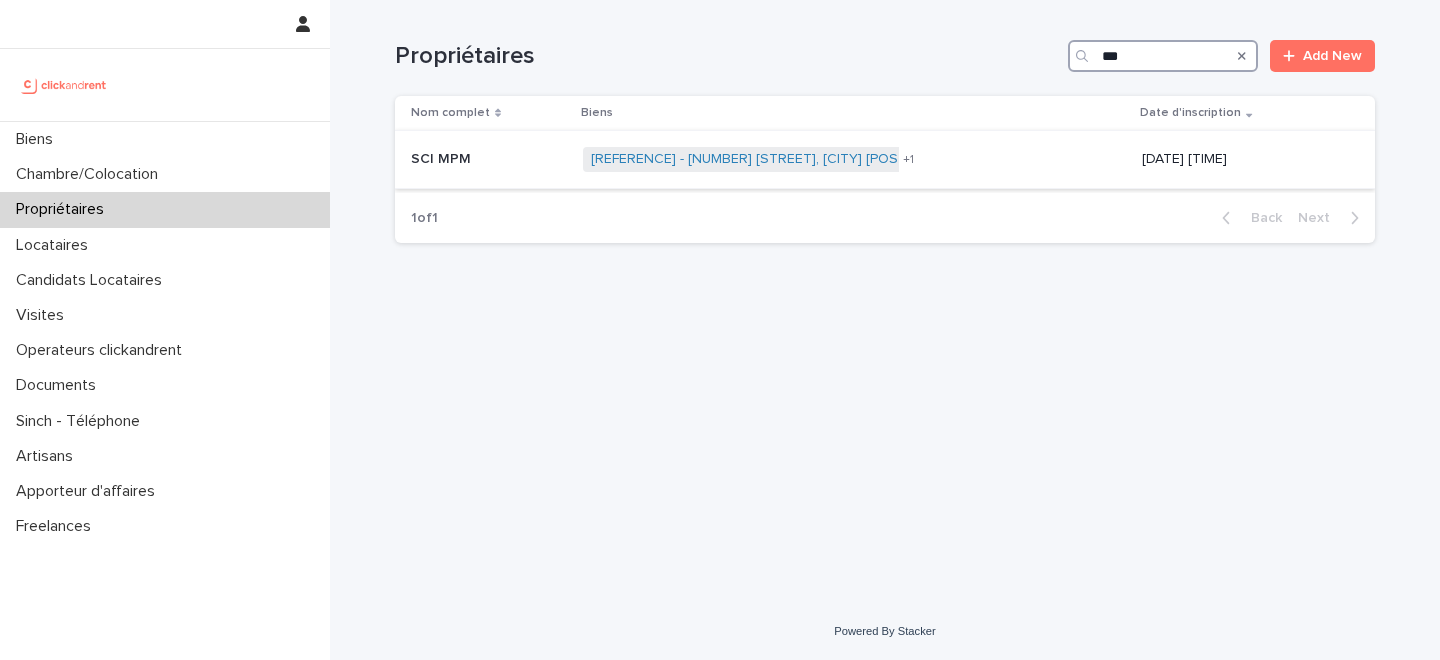 type on "***" 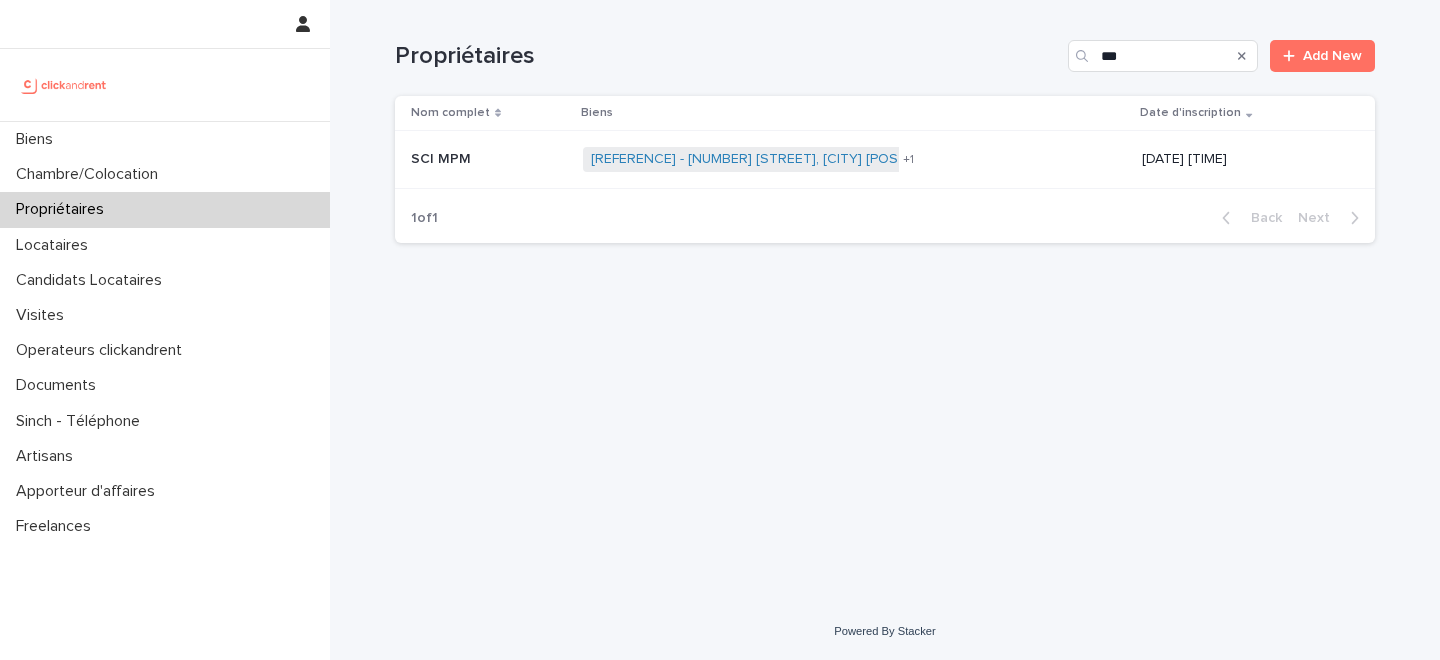 click on "SCI MPM SCI MPM" at bounding box center (489, 159) 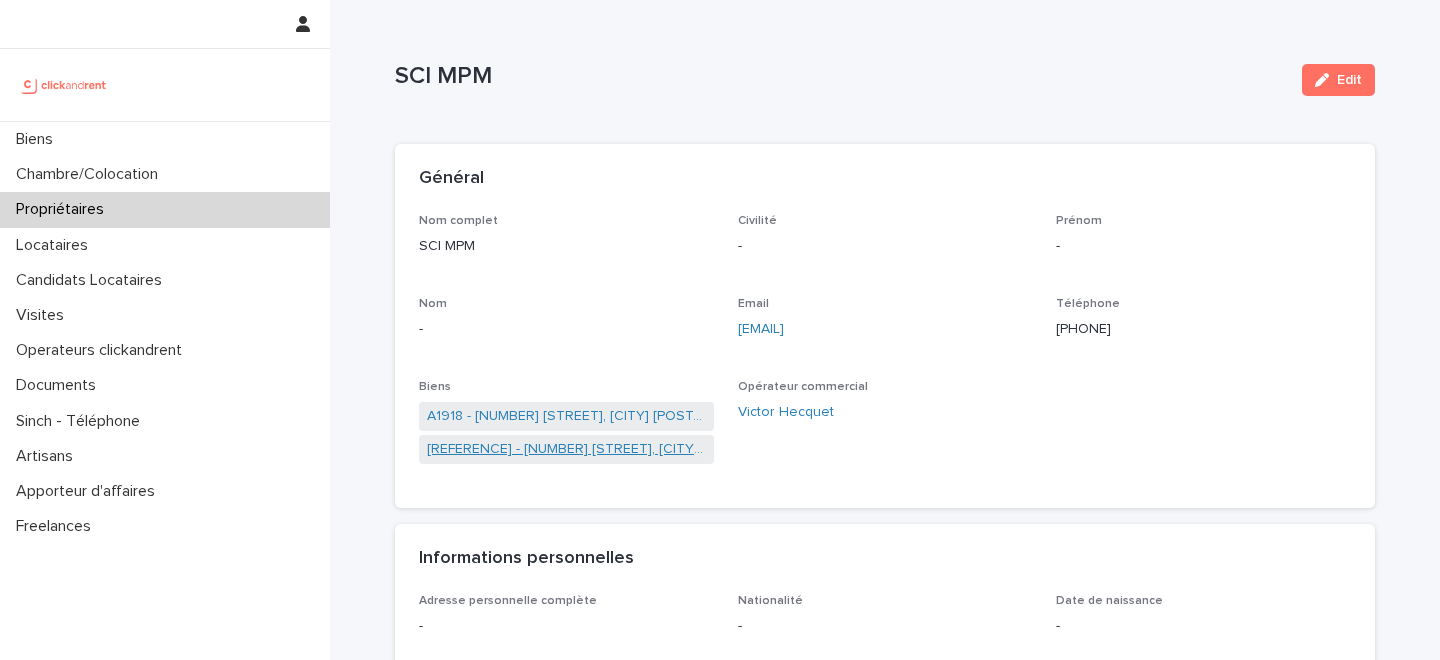 click on "A1990 - 21 Avenue Nationale,  Massy 91300" at bounding box center [566, 449] 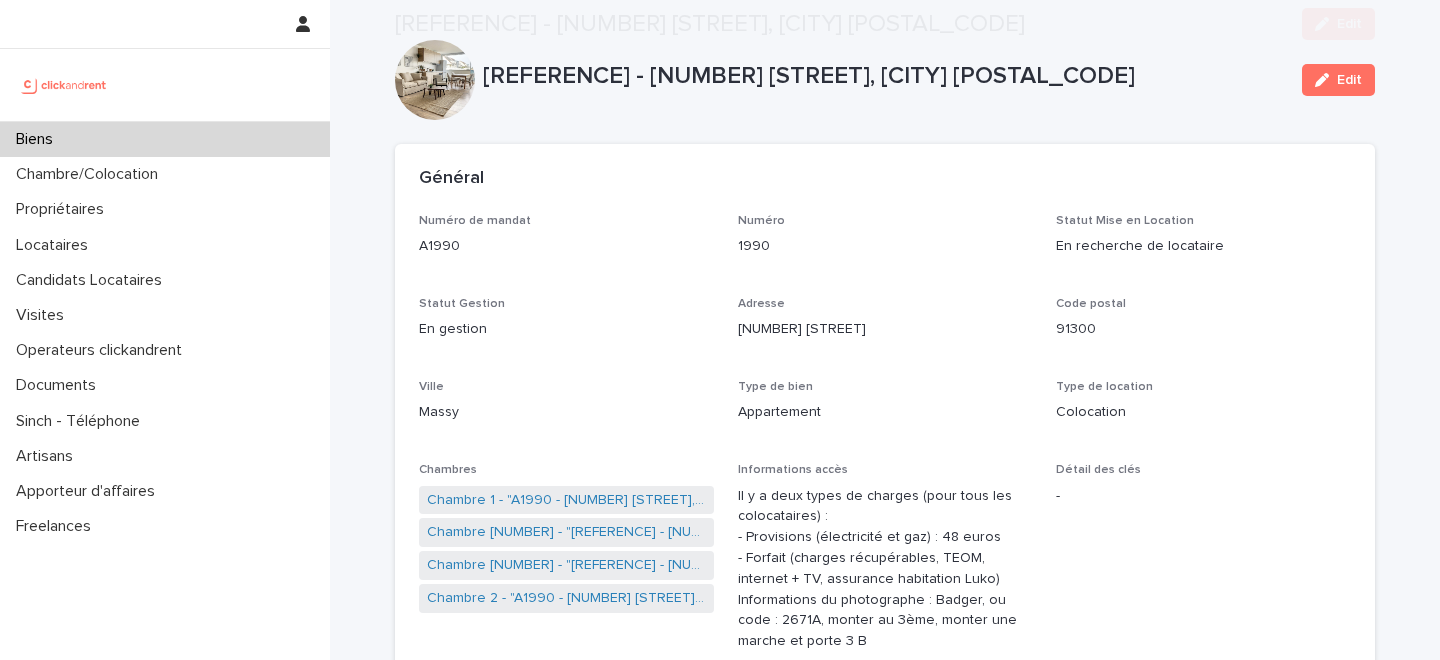 scroll, scrollTop: 706, scrollLeft: 0, axis: vertical 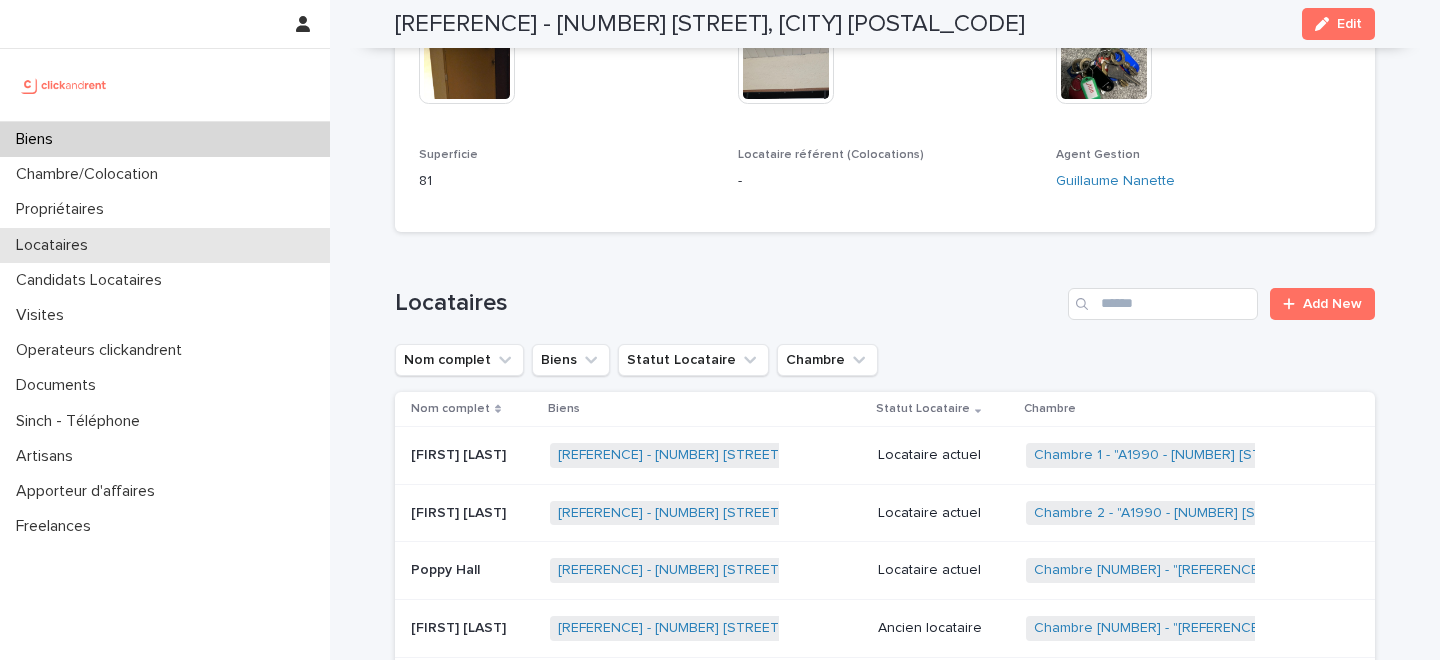 click on "Locataires" at bounding box center [165, 245] 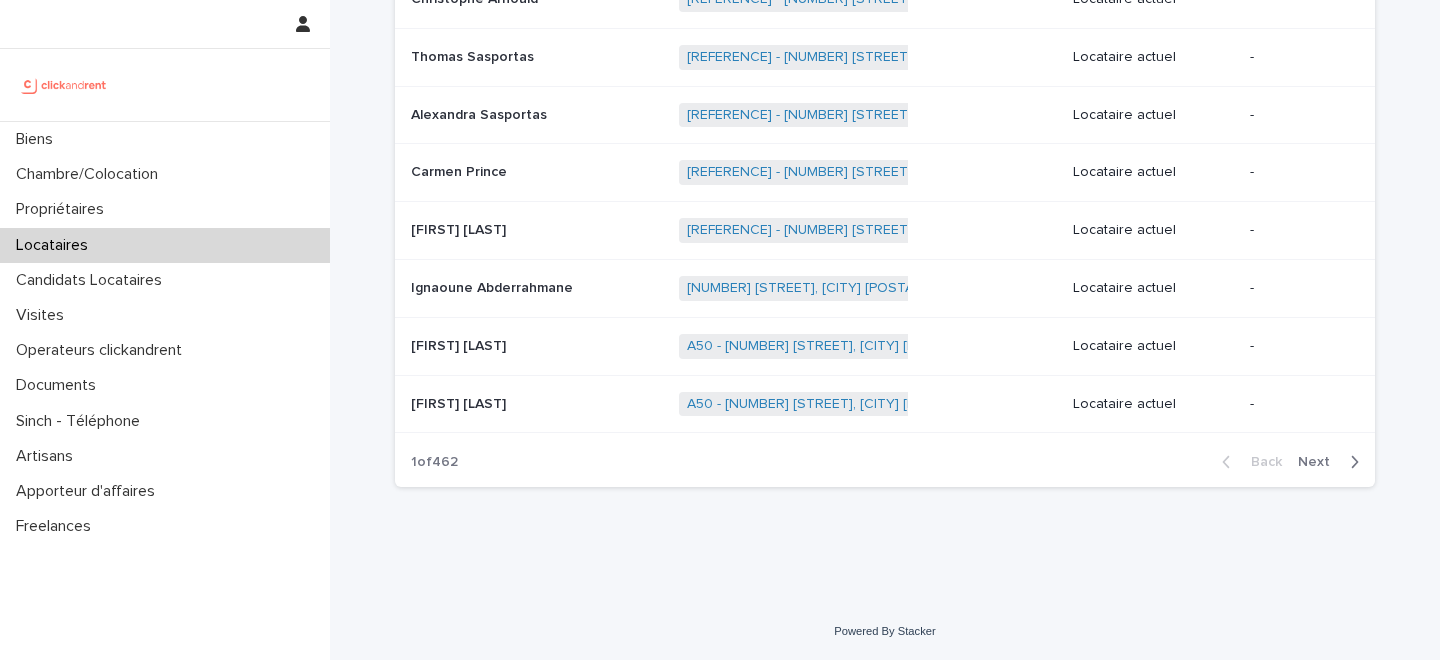 scroll, scrollTop: 0, scrollLeft: 0, axis: both 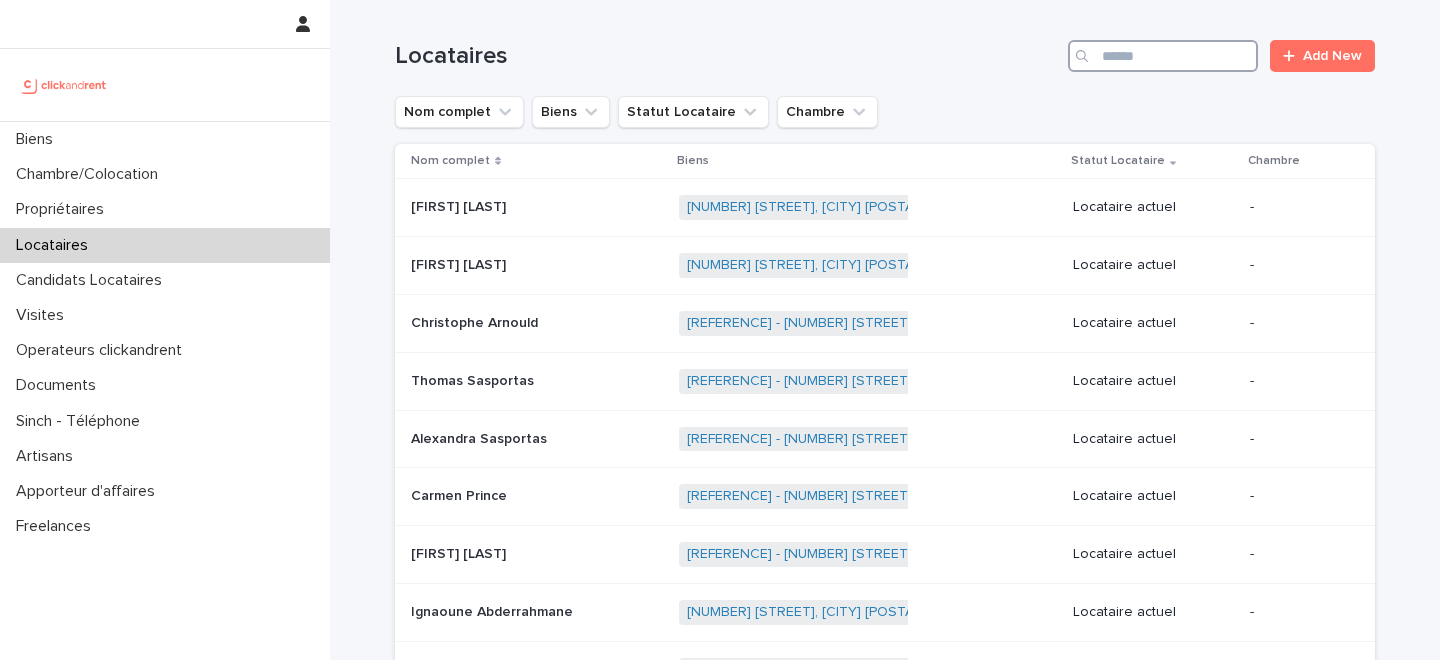 click at bounding box center (1163, 56) 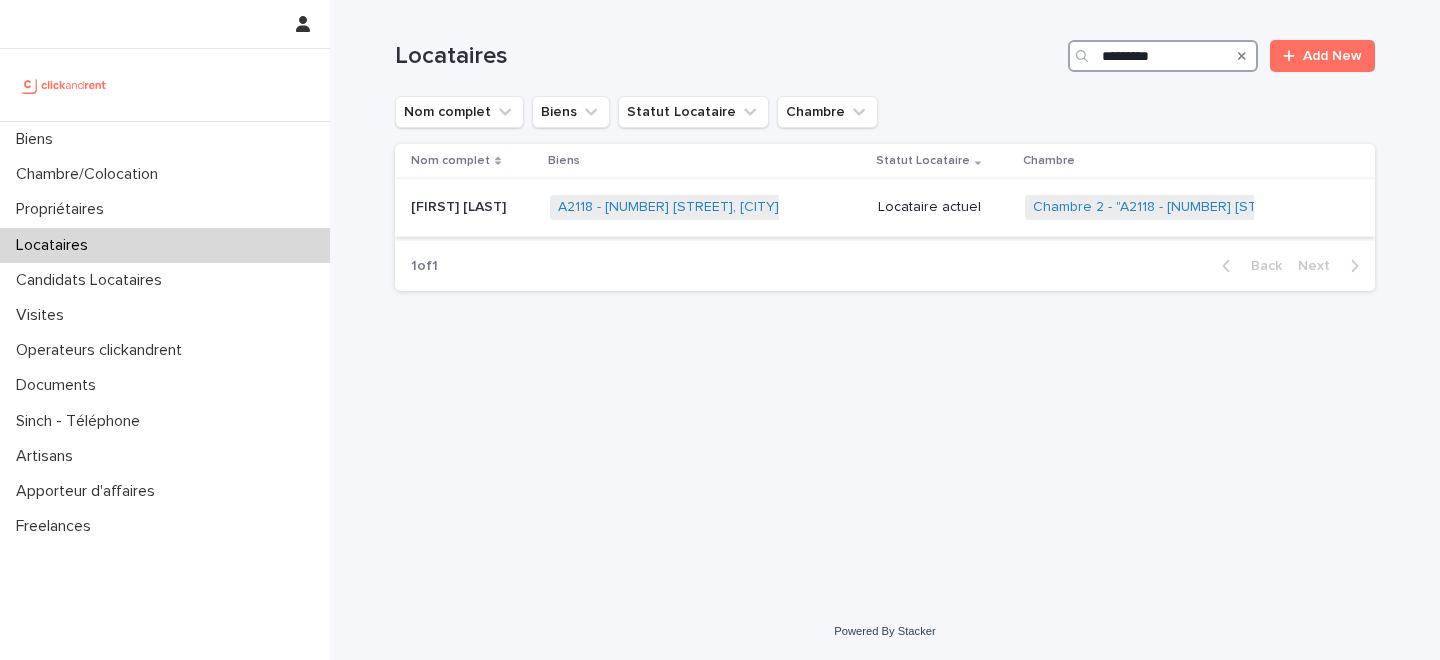 type on "*********" 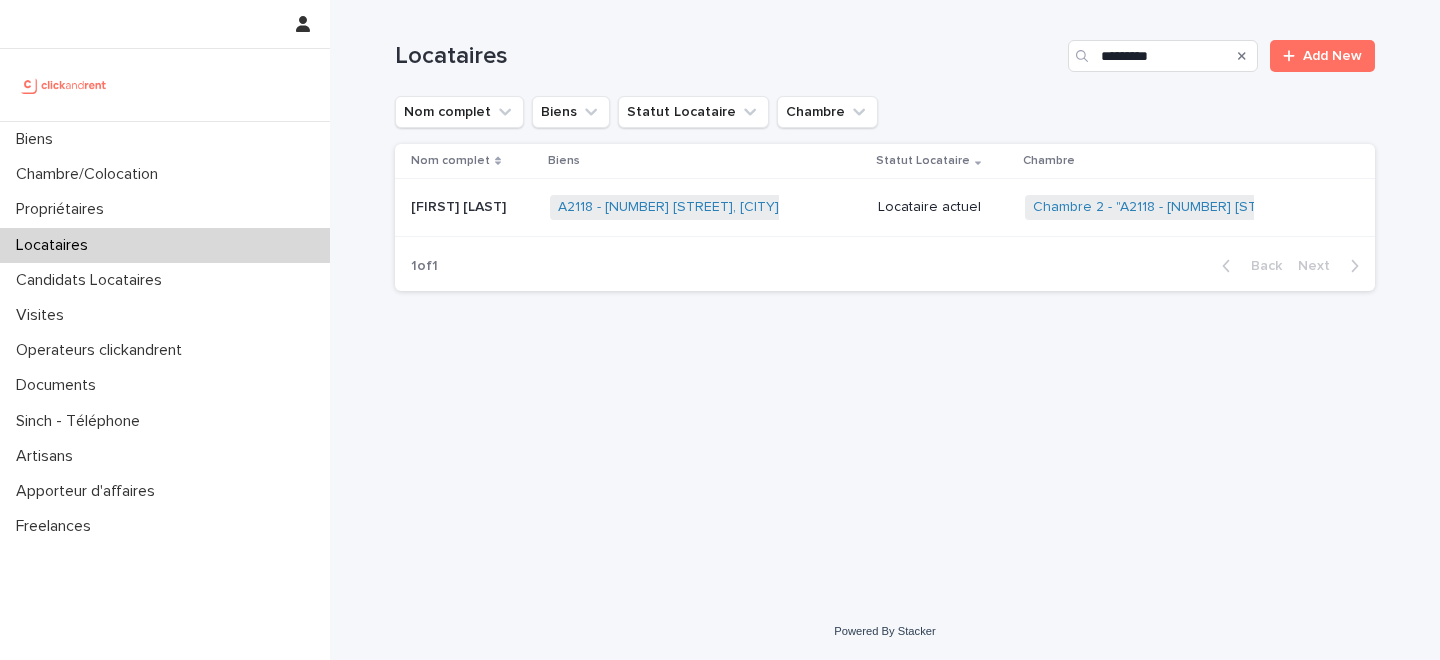 click on "Enzo Chauderon Enzo Chauderon" at bounding box center [472, 207] 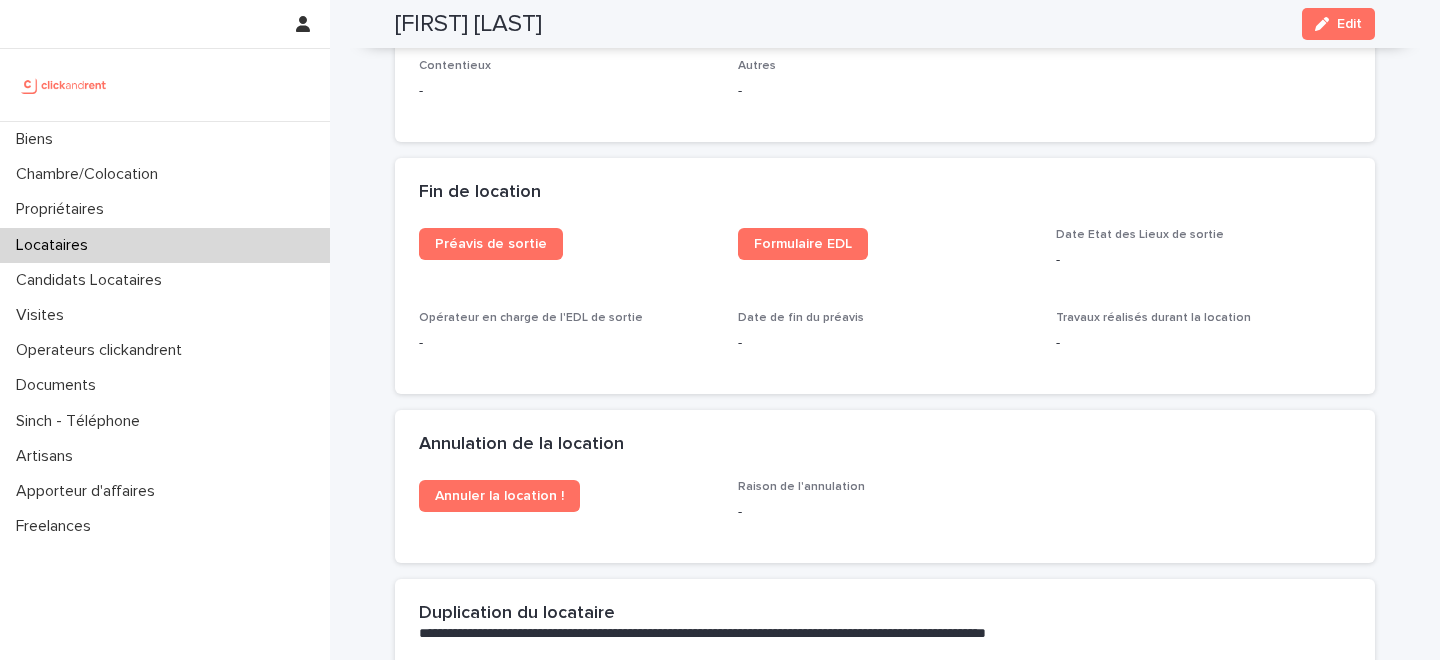 scroll, scrollTop: 1911, scrollLeft: 0, axis: vertical 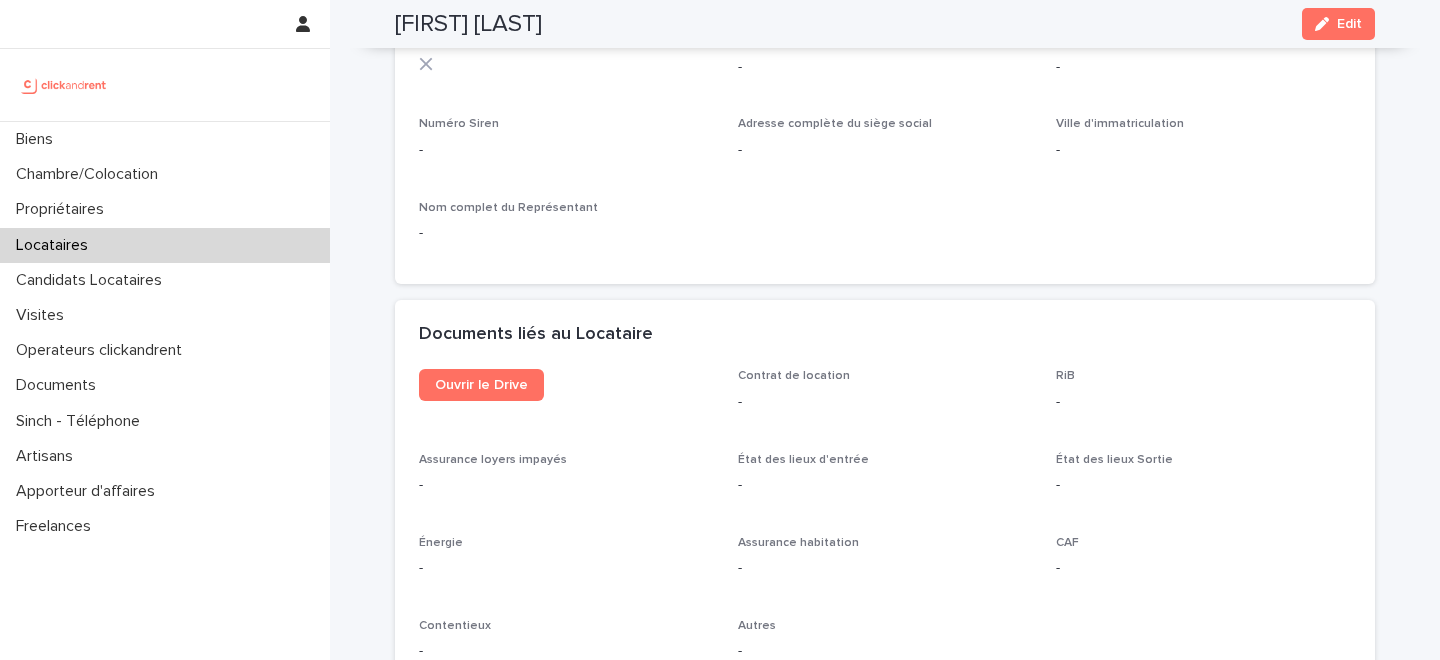 click on "Ouvrir le Drive" at bounding box center (566, 393) 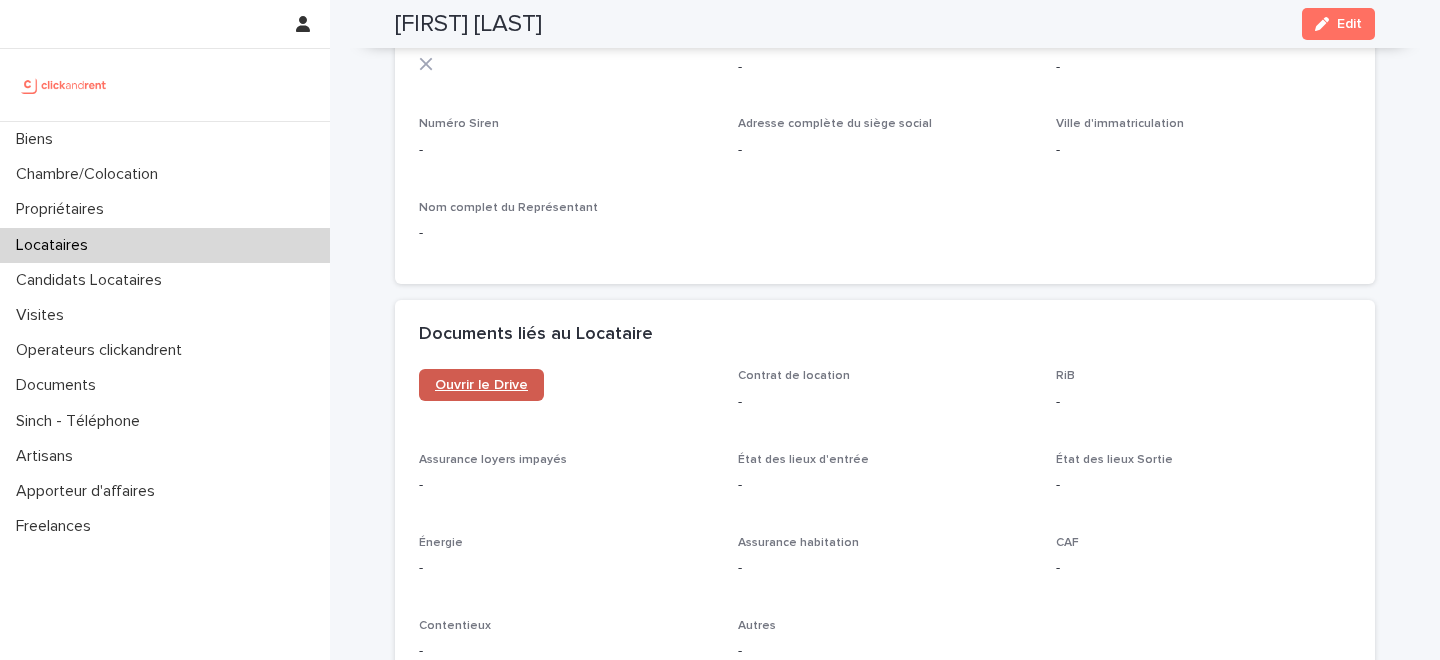click on "Ouvrir le Drive" at bounding box center (481, 385) 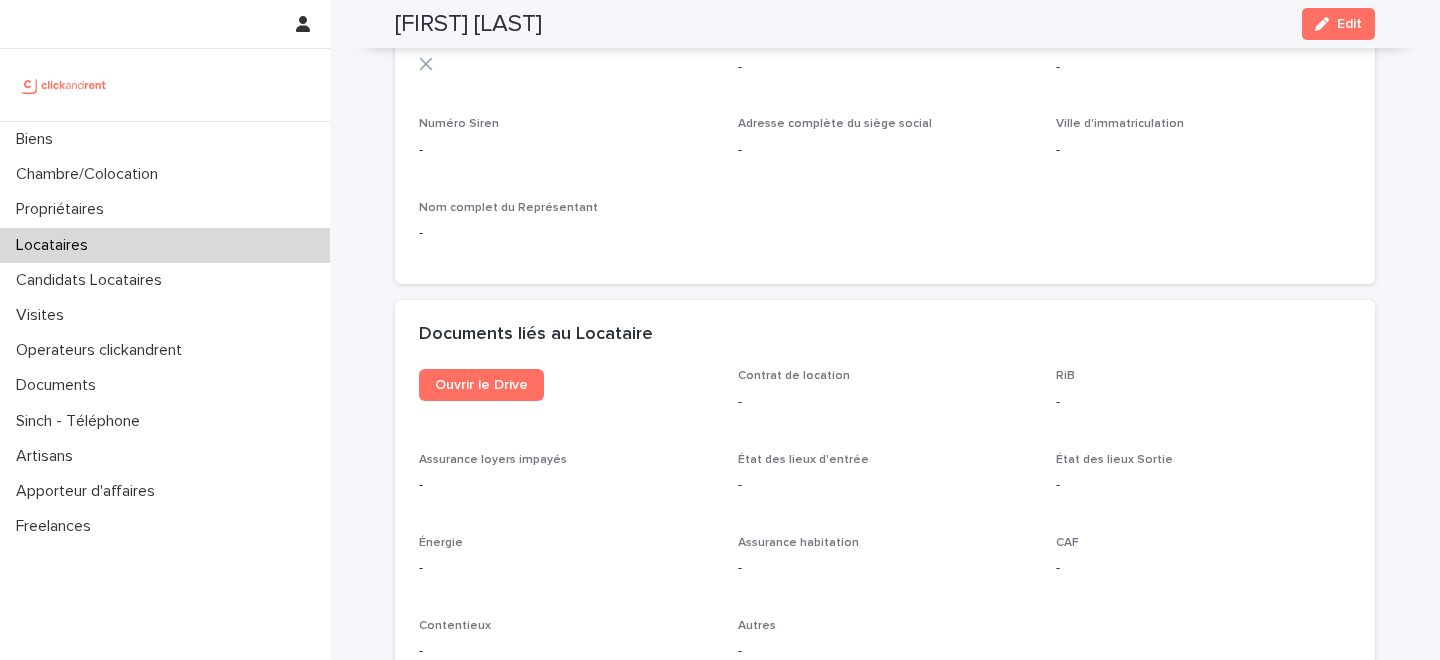 click on "Locataires" at bounding box center (165, 245) 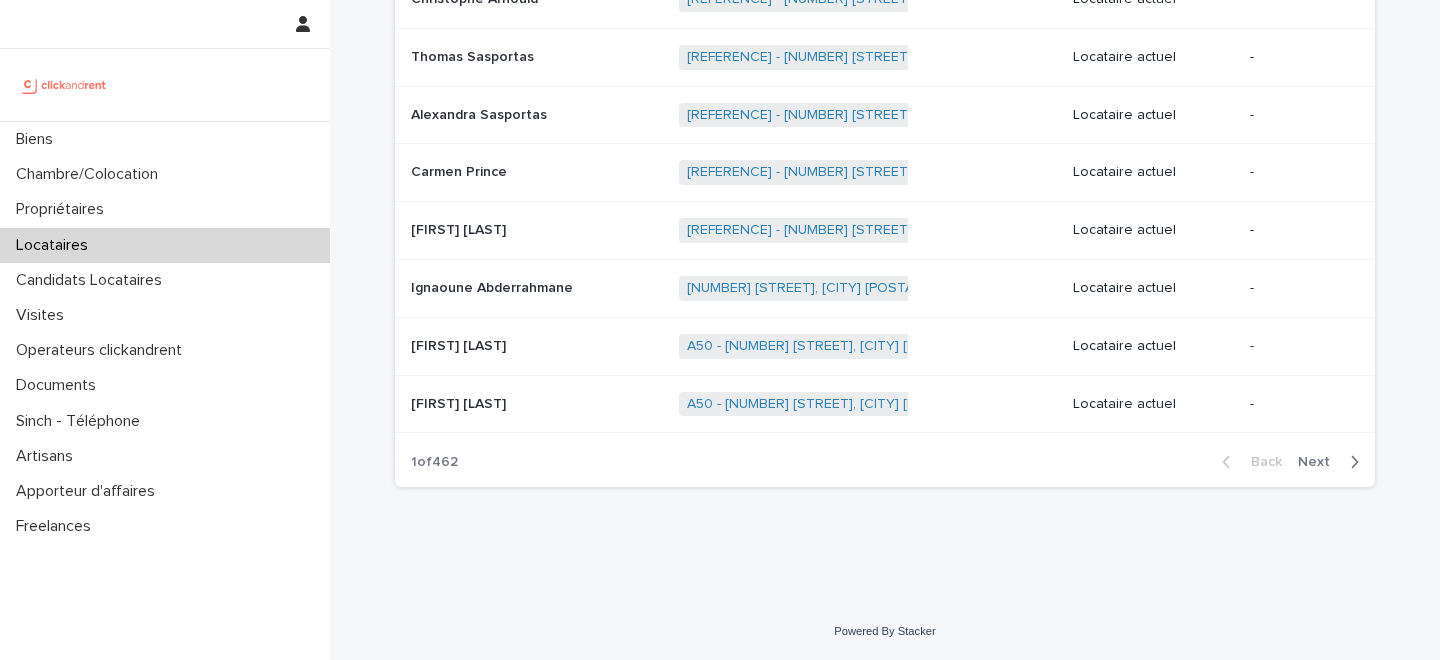 scroll, scrollTop: 0, scrollLeft: 0, axis: both 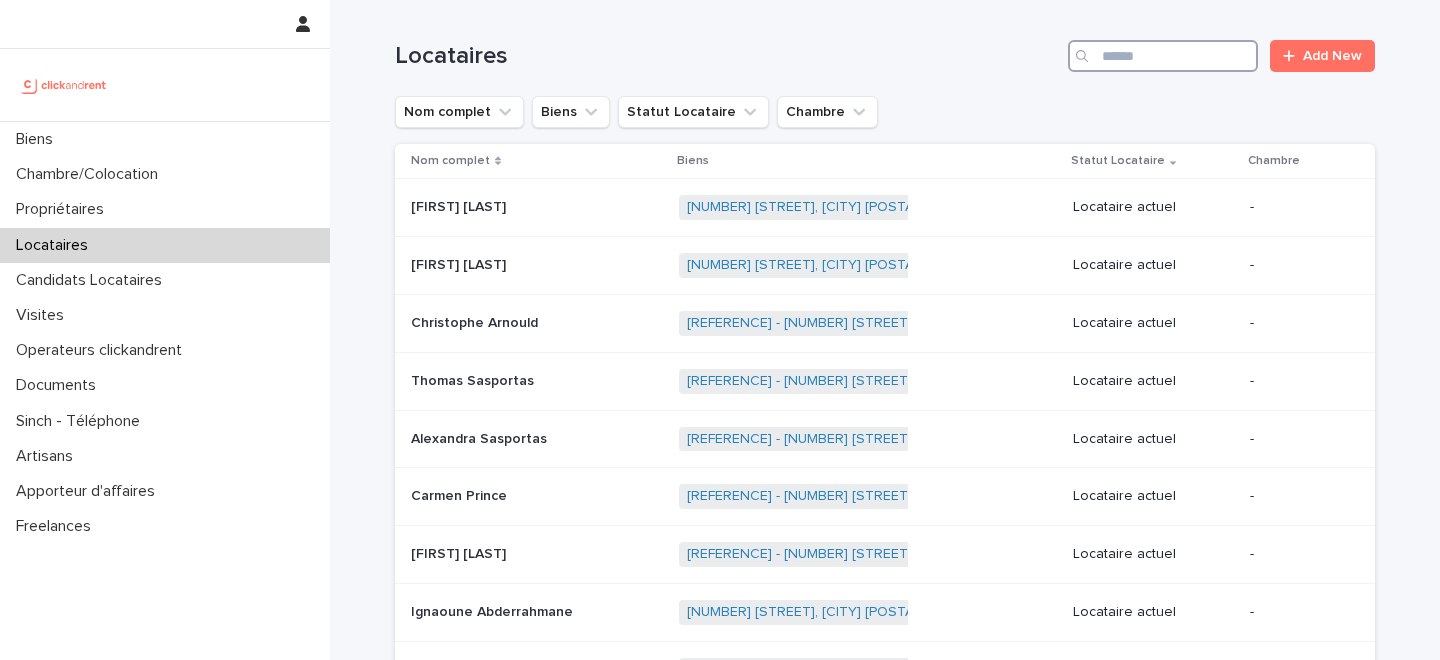 click at bounding box center (1163, 56) 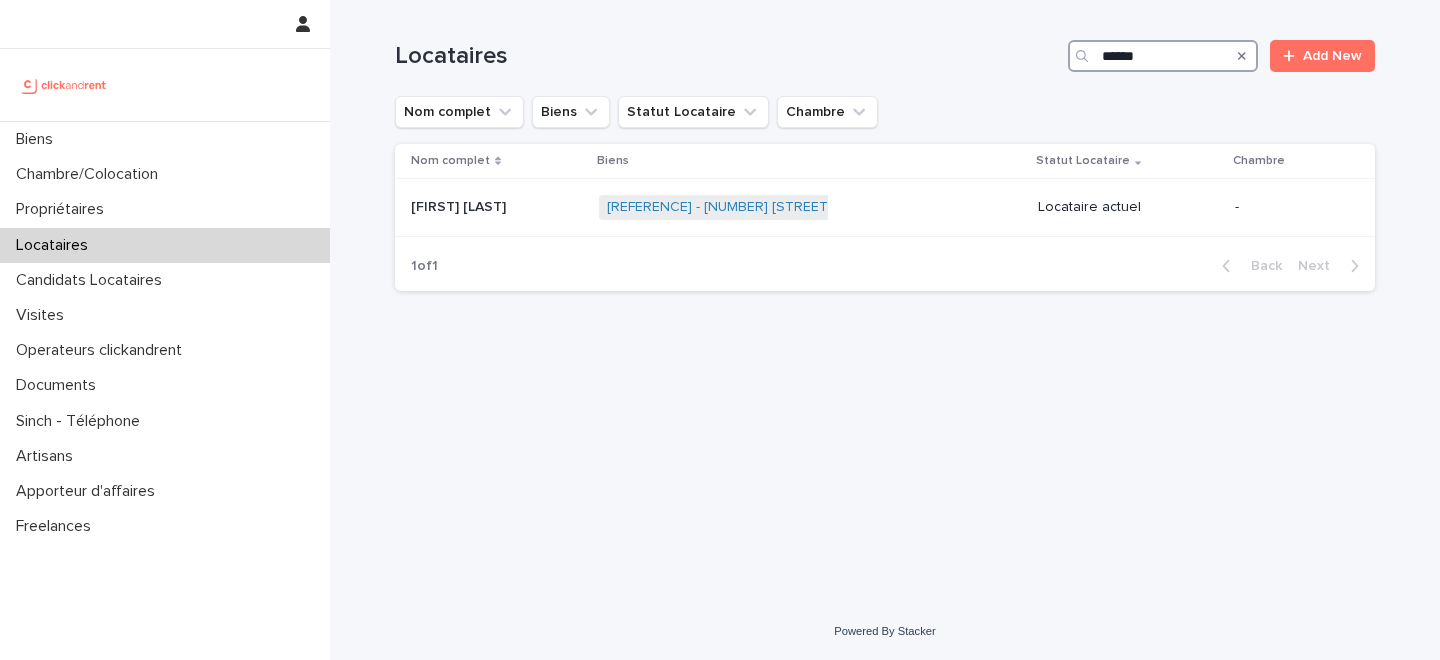 type on "******" 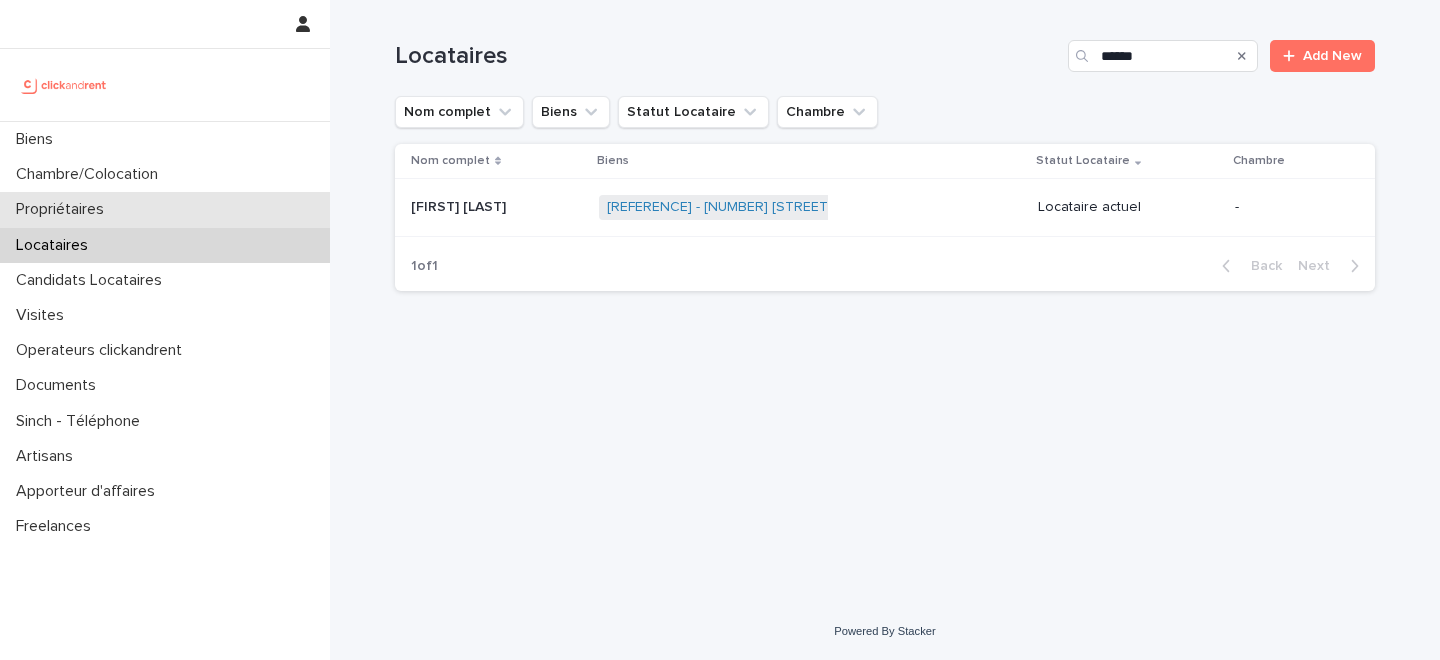 click on "Propriétaires" at bounding box center [64, 209] 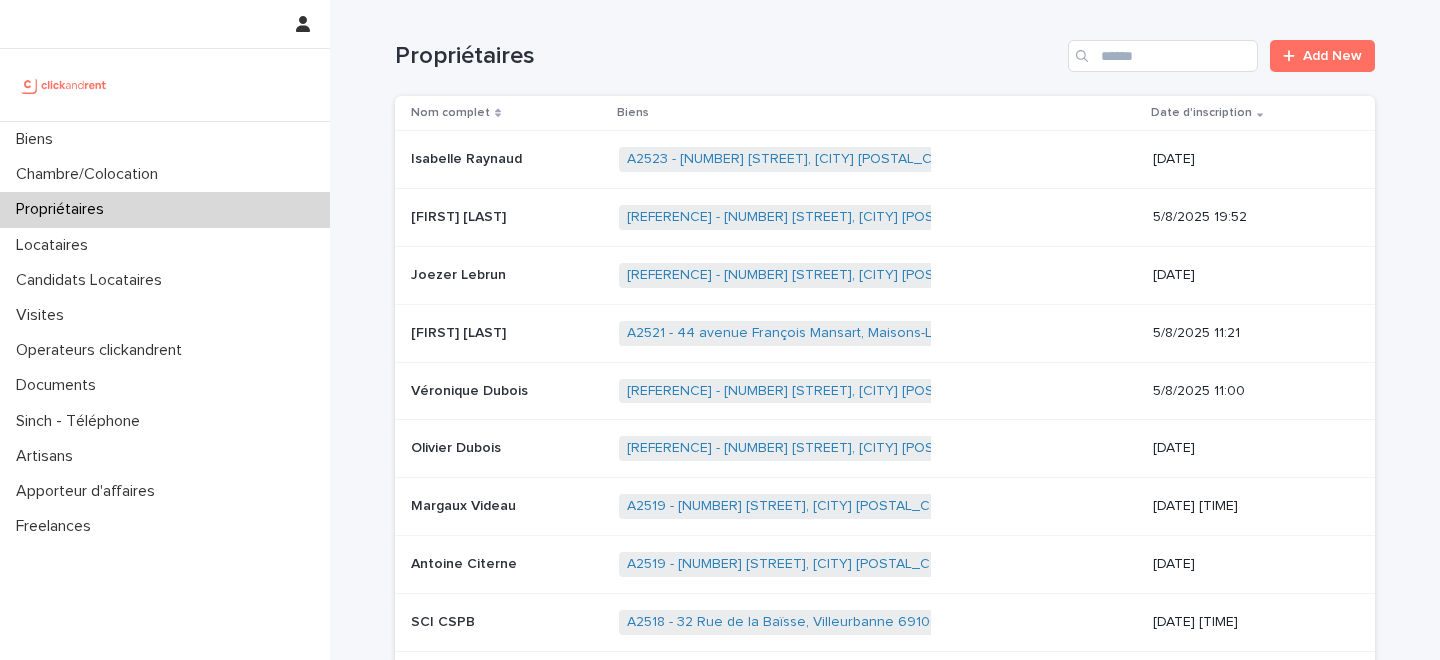 click on "Propriétaires Add New" at bounding box center (885, 48) 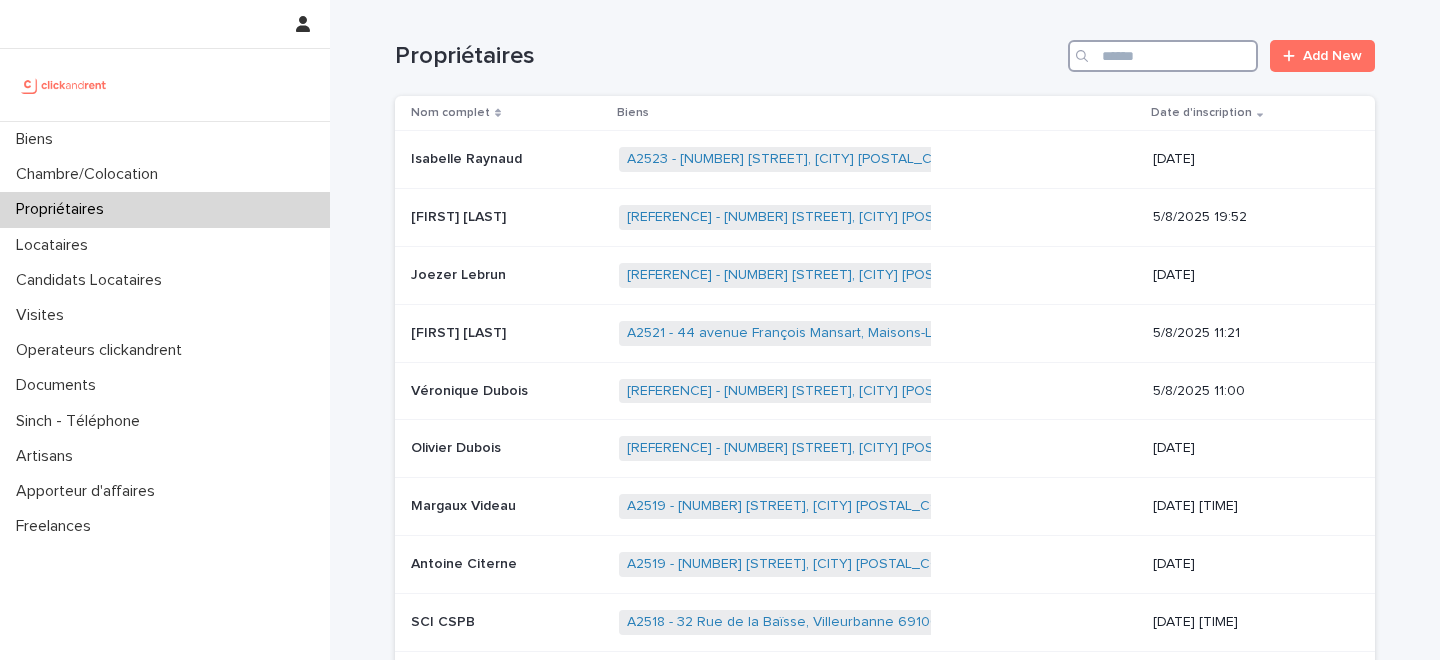 click at bounding box center [1163, 56] 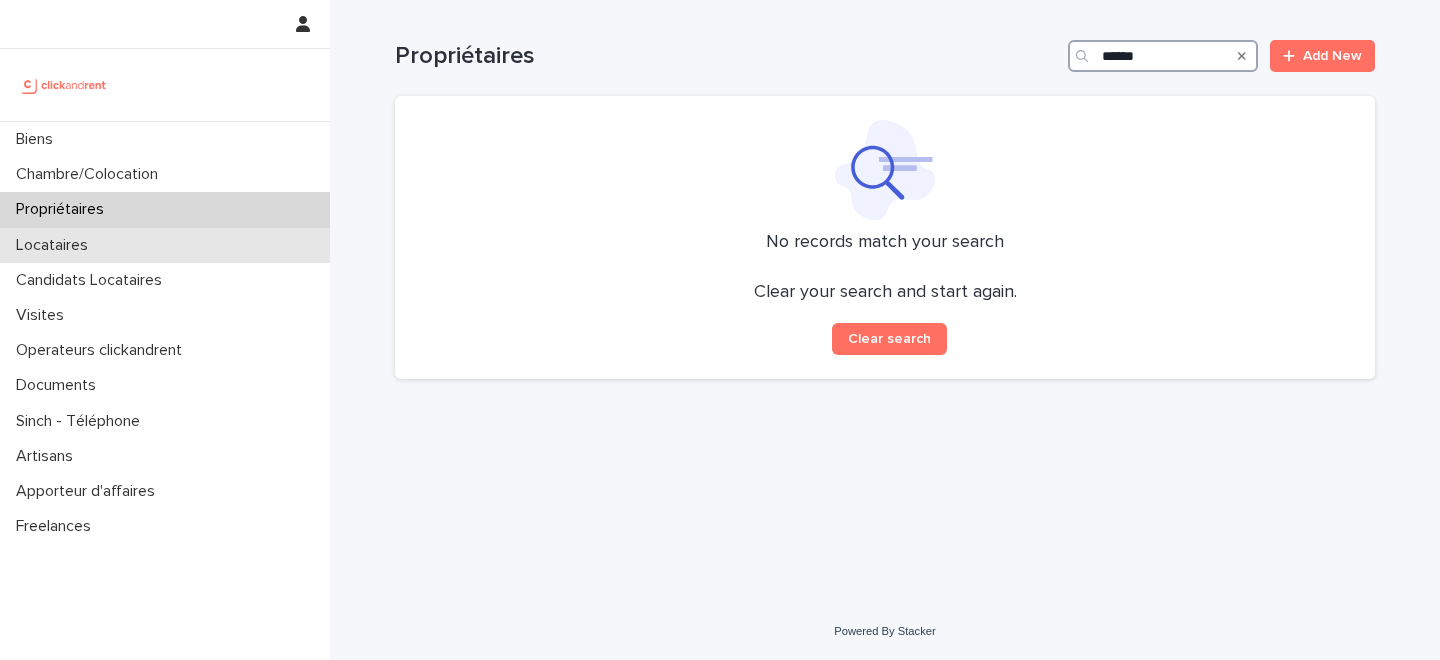 type on "******" 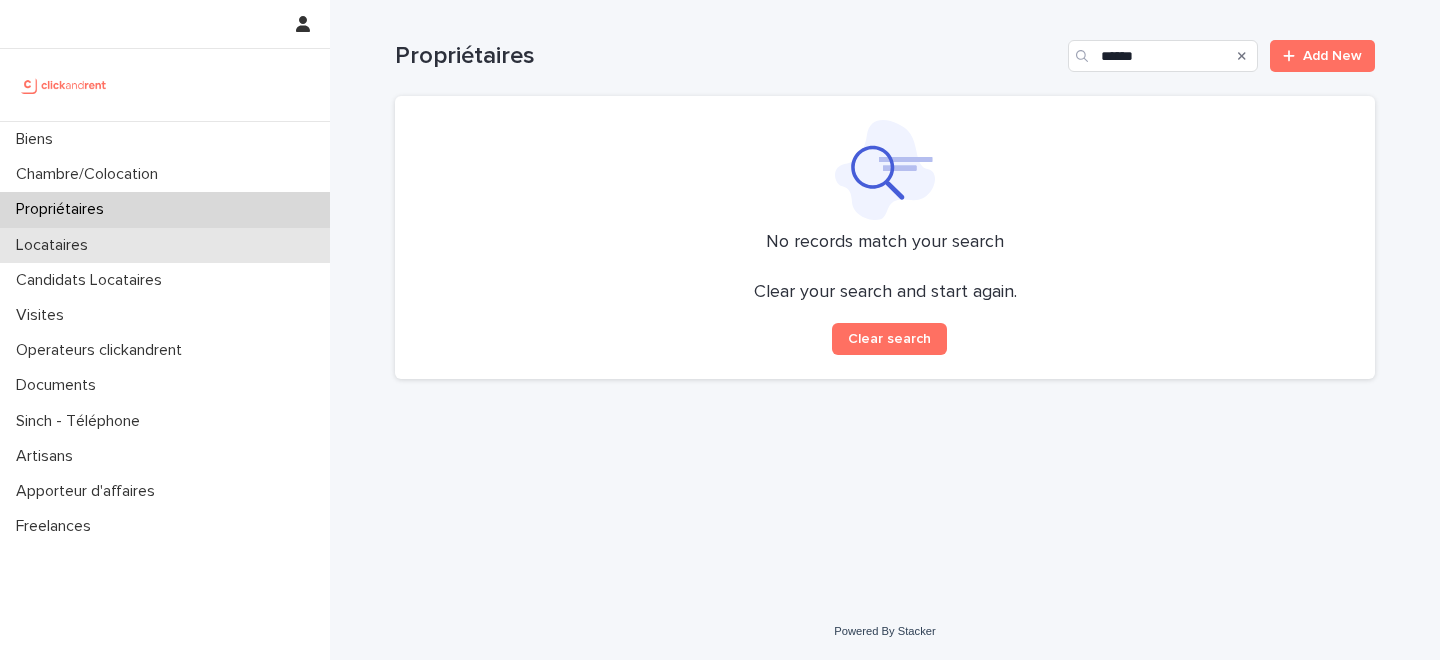click on "Locataires" at bounding box center [165, 245] 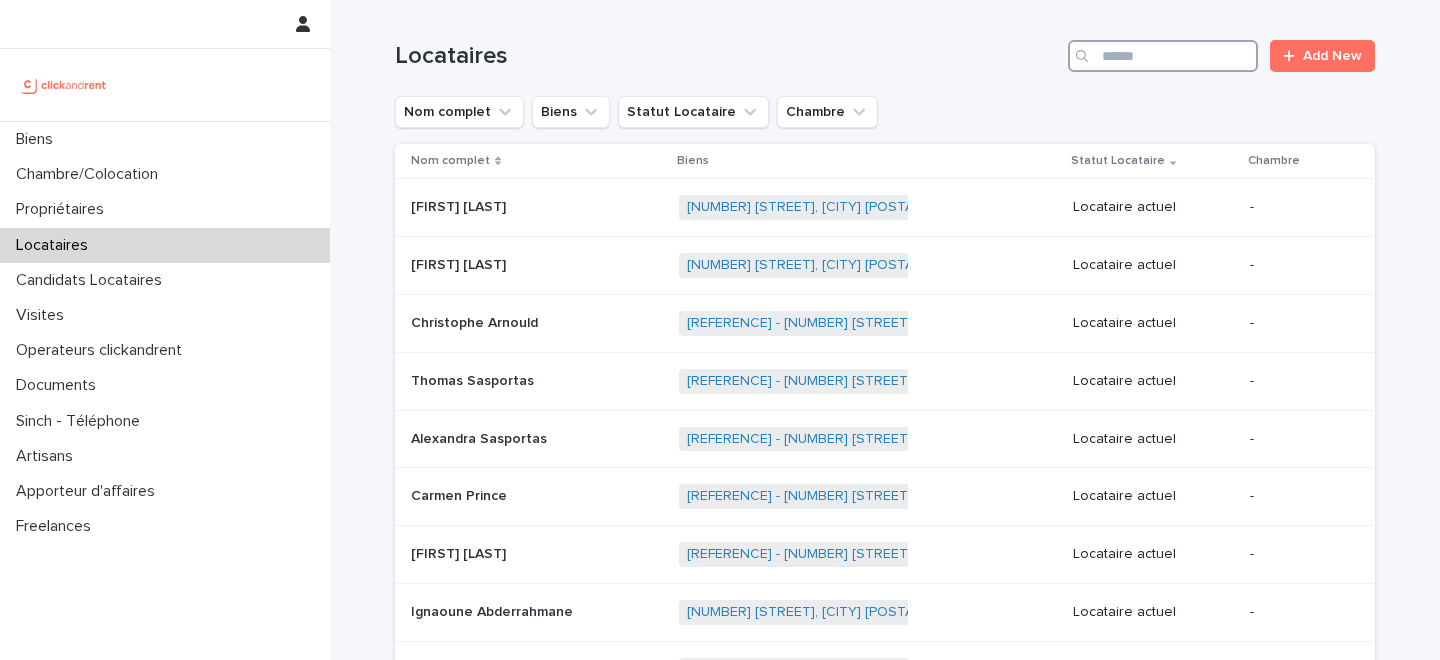 click at bounding box center [1163, 56] 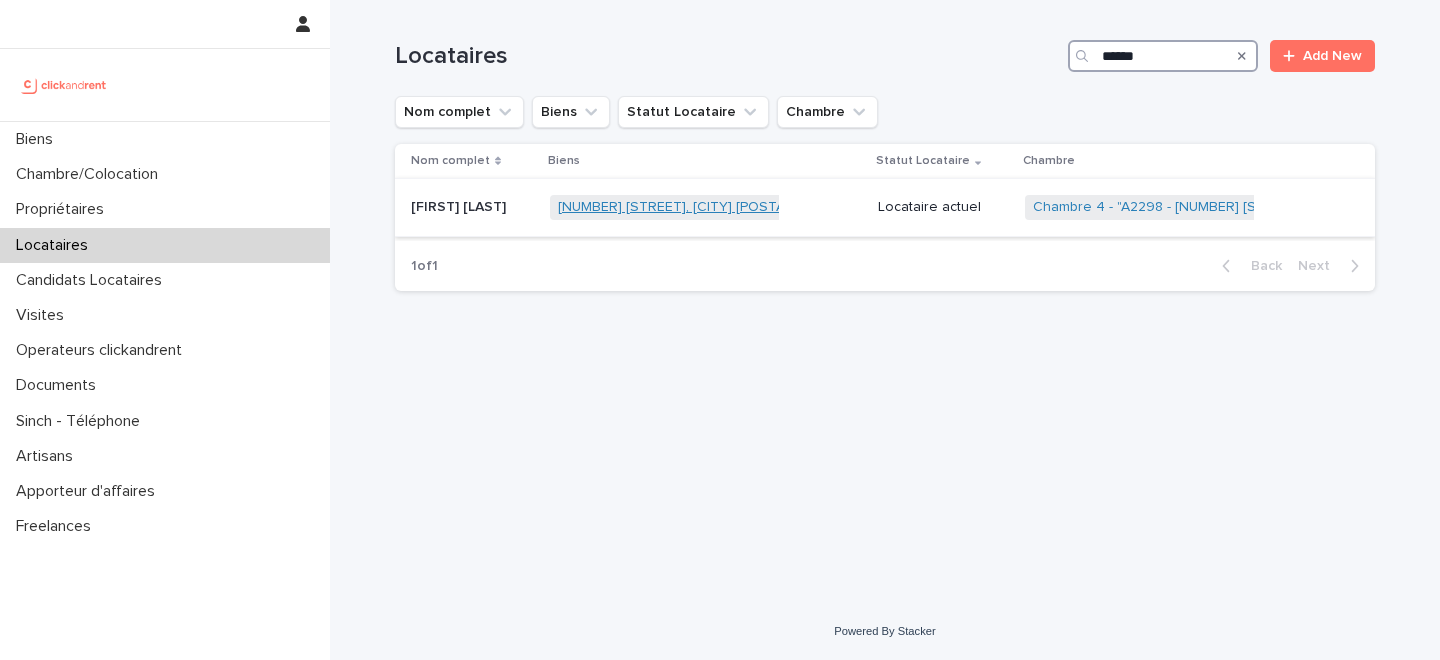 type on "******" 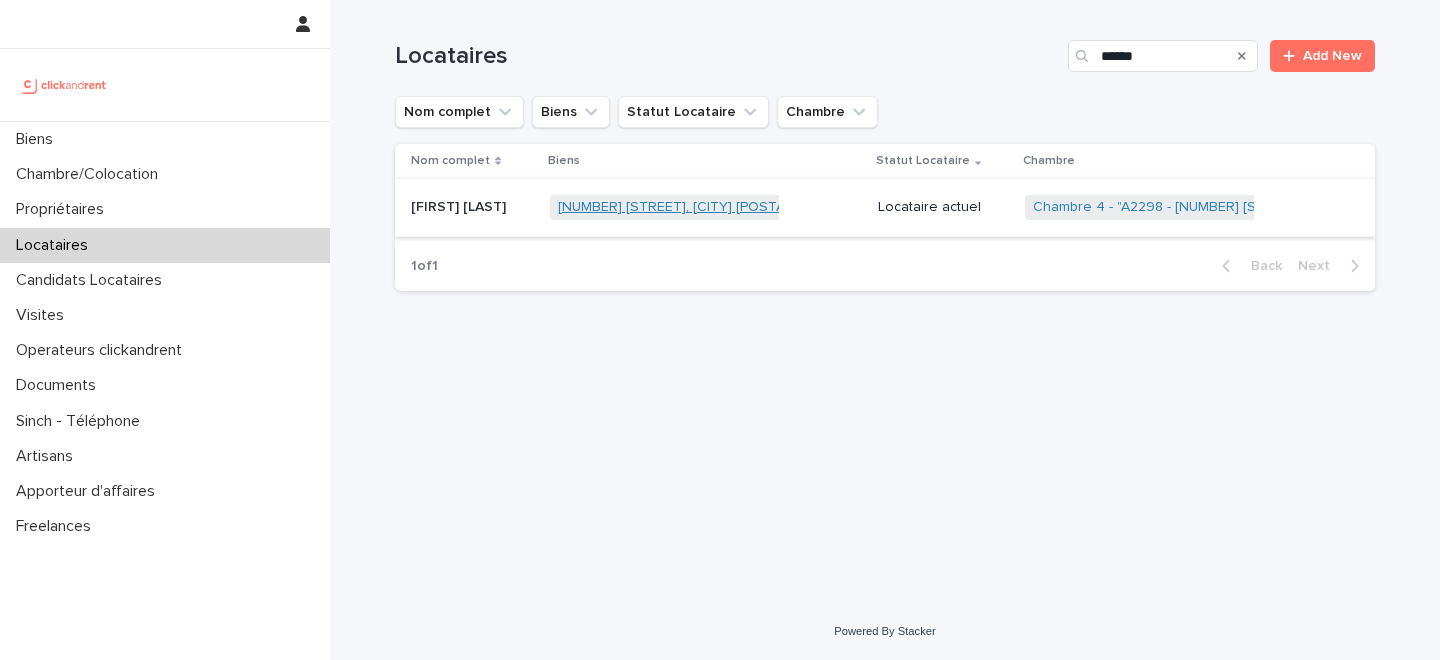 click on "A2298 - 57-59 rue Parmentier,  Pierrefitte-Sur-Seine 93380" at bounding box center [700, 207] 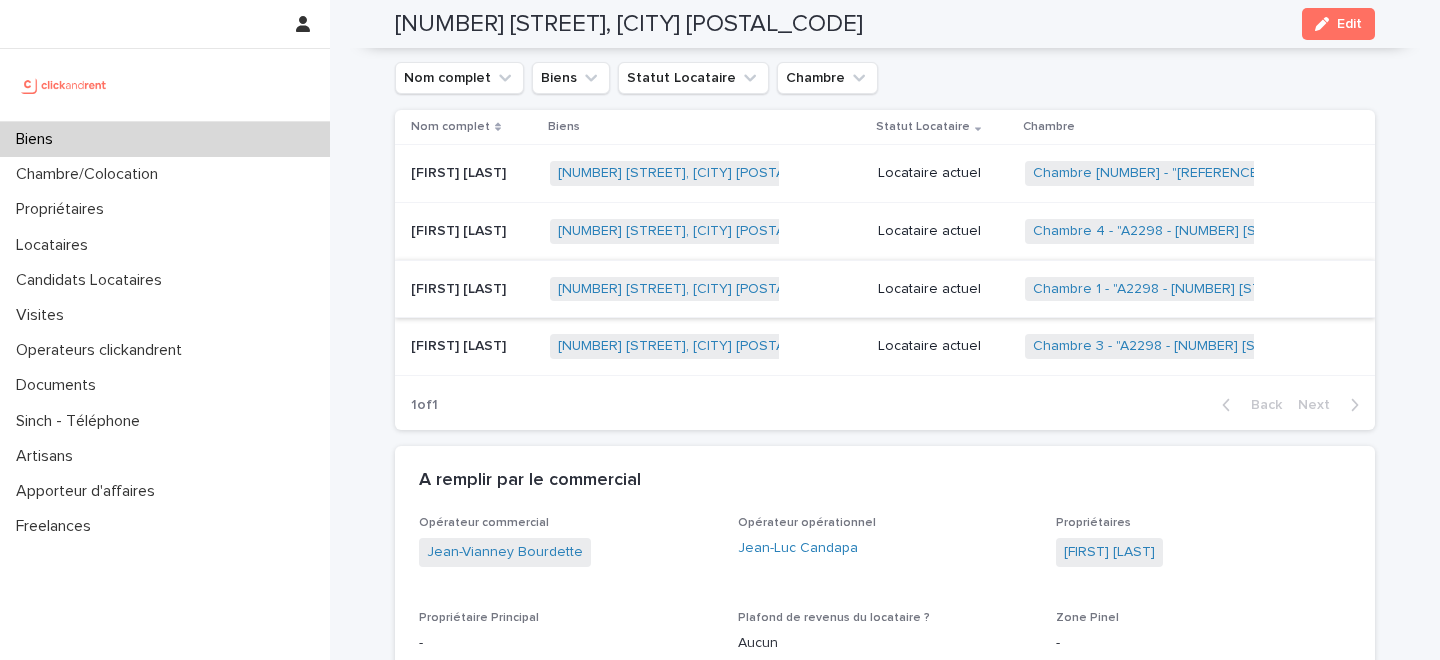 scroll, scrollTop: 1322, scrollLeft: 0, axis: vertical 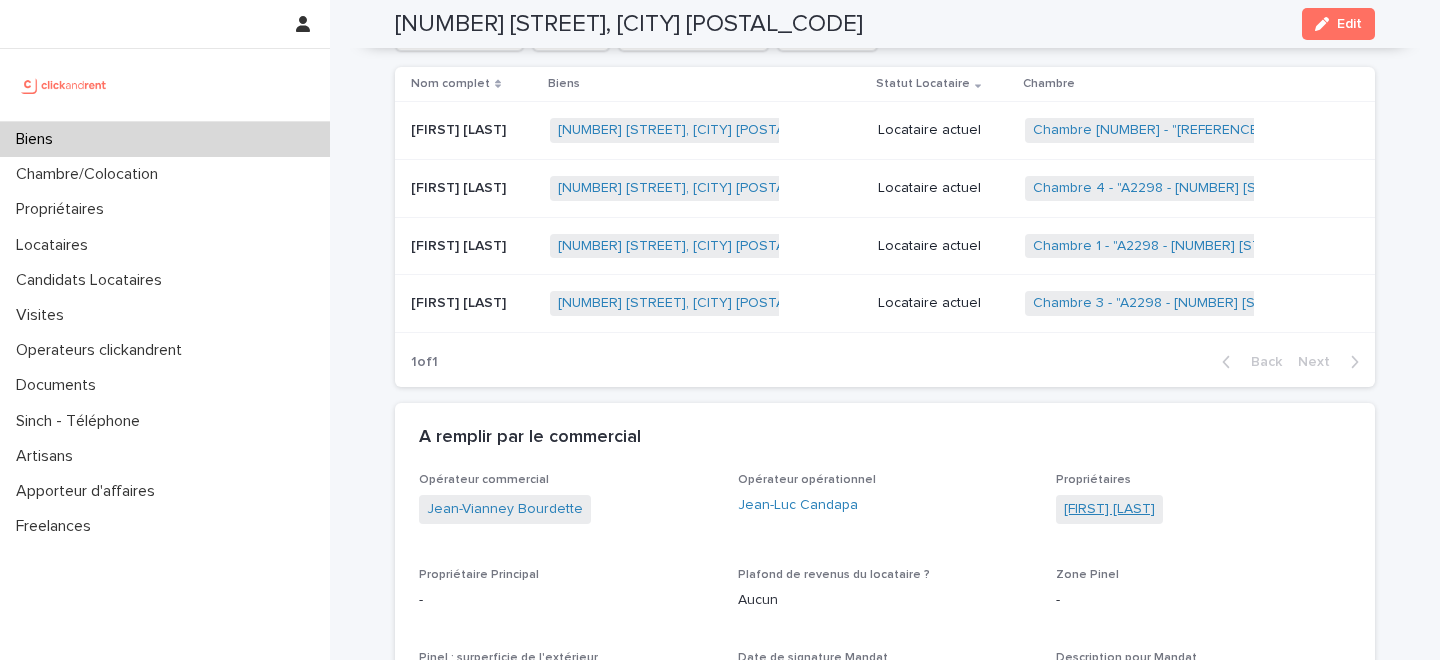 click on "Mathieu Mehdi Souzani" at bounding box center (1109, 509) 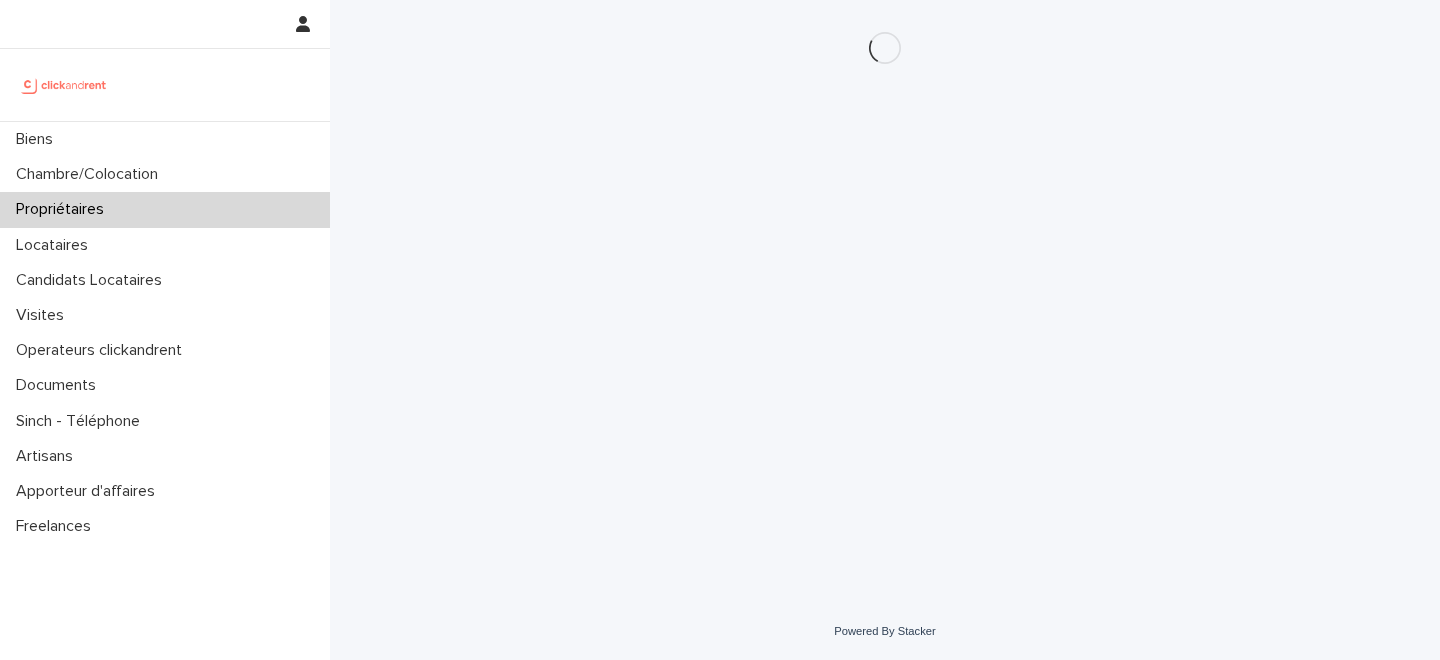 scroll, scrollTop: 0, scrollLeft: 0, axis: both 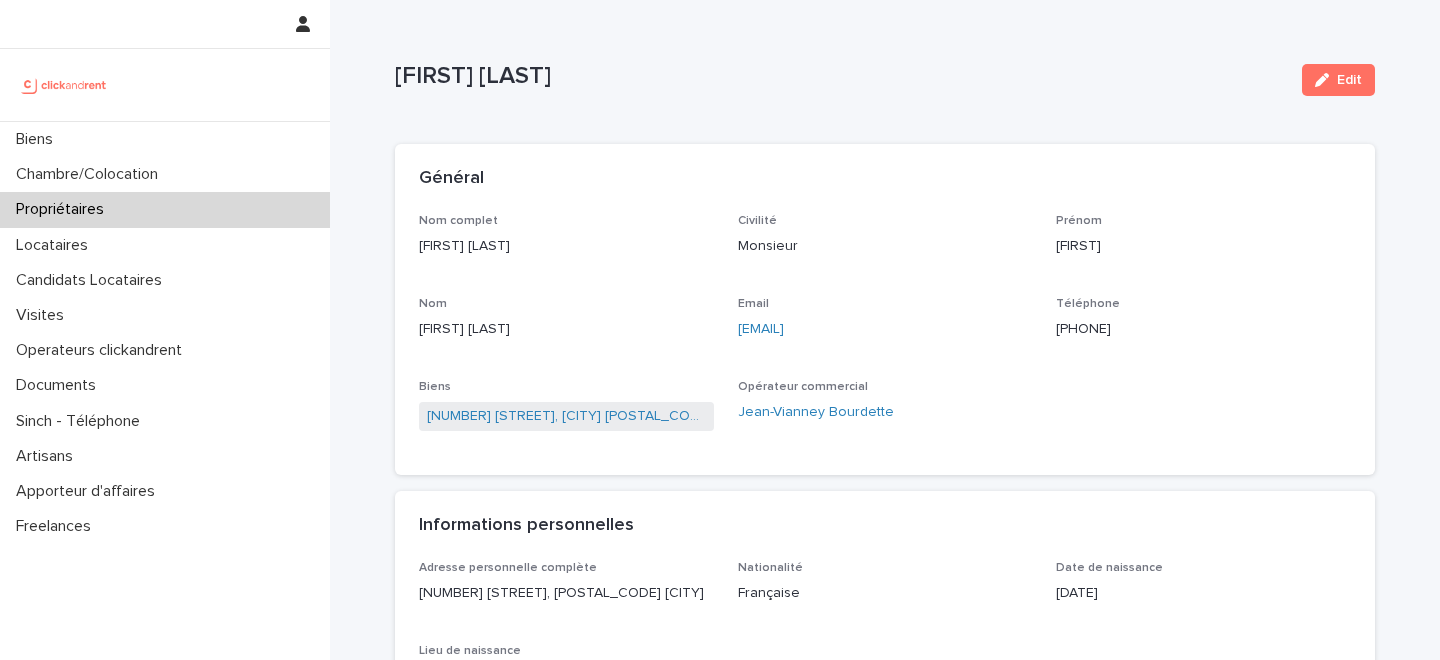 drag, startPoint x: 924, startPoint y: 330, endPoint x: 739, endPoint y: 329, distance: 185.0027 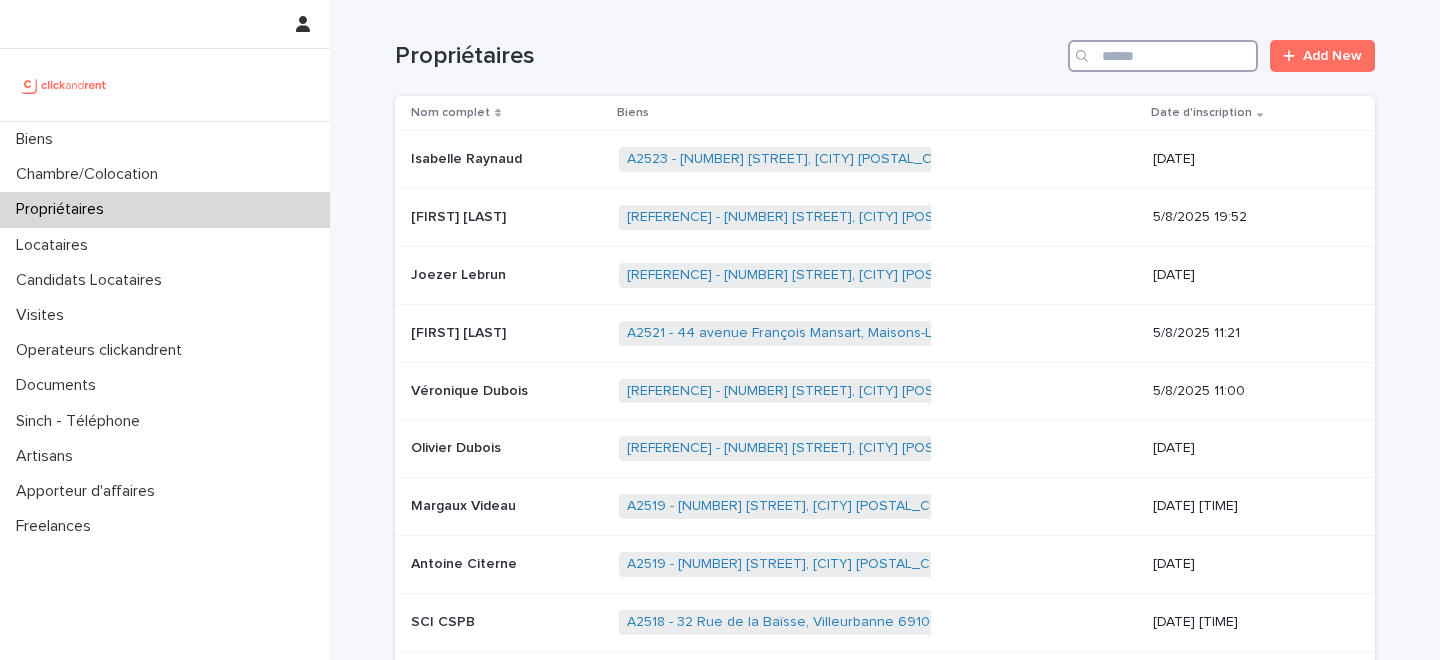 click at bounding box center [1163, 56] 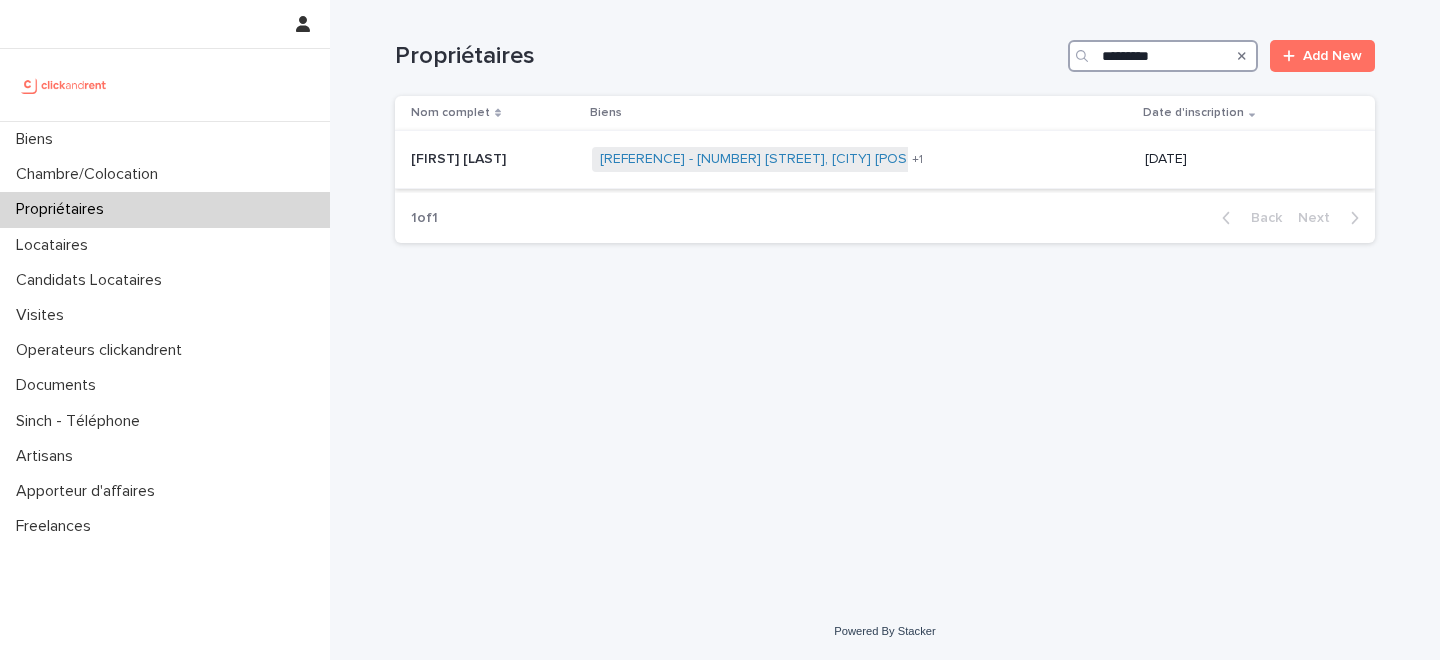 type on "*********" 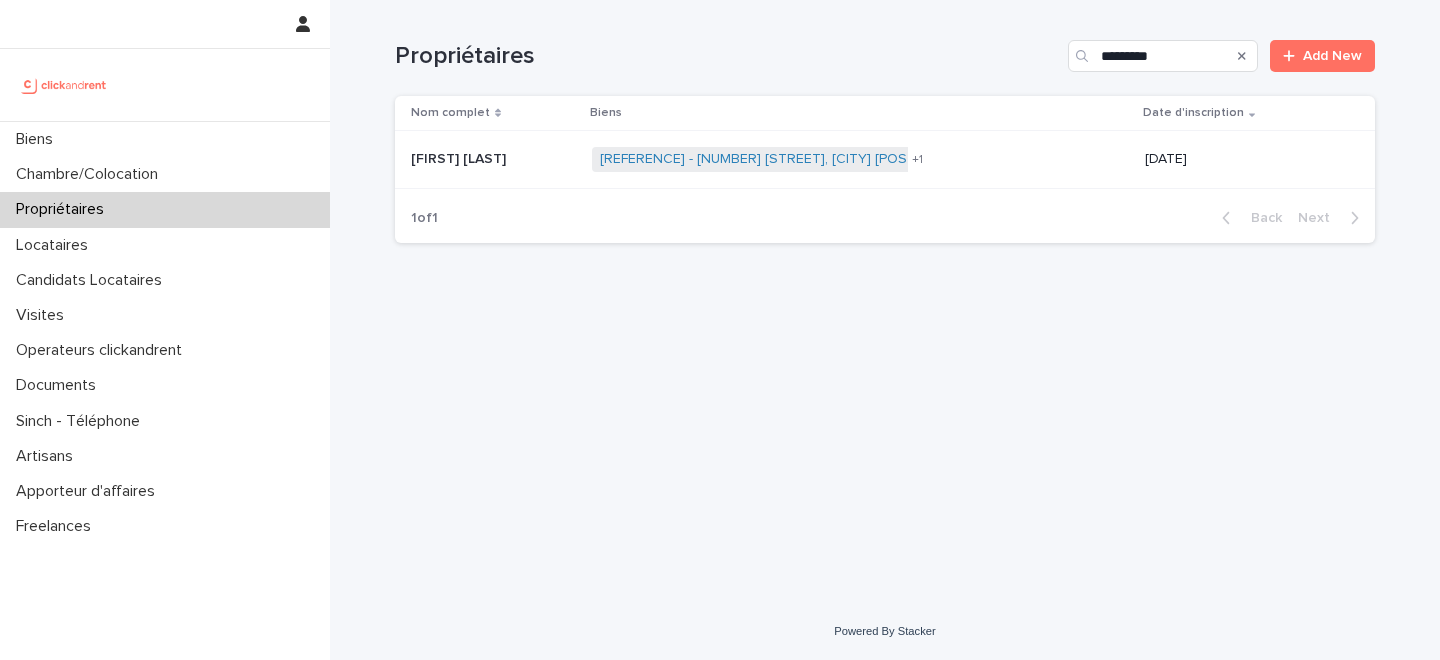 click at bounding box center (493, 159) 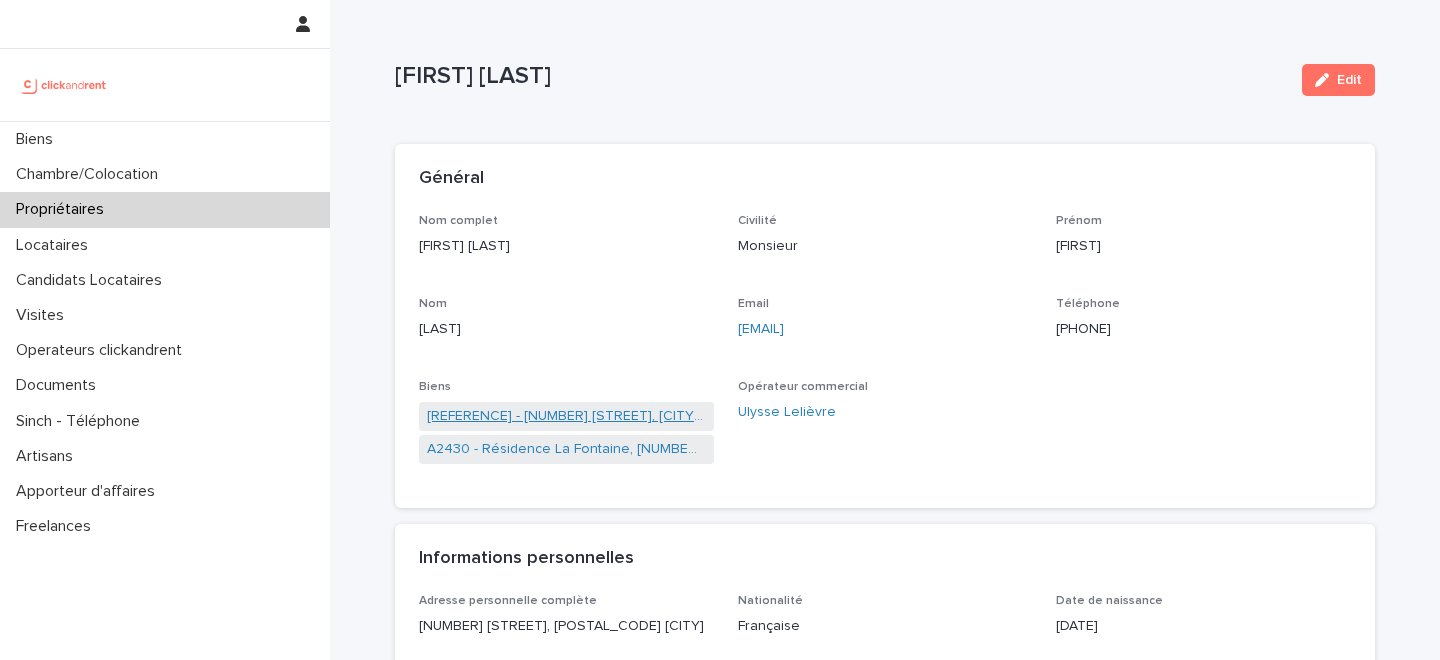 click on "A2429 - 38 rue de Bellevue,  Boulogne-Billancourt 92100" at bounding box center (566, 416) 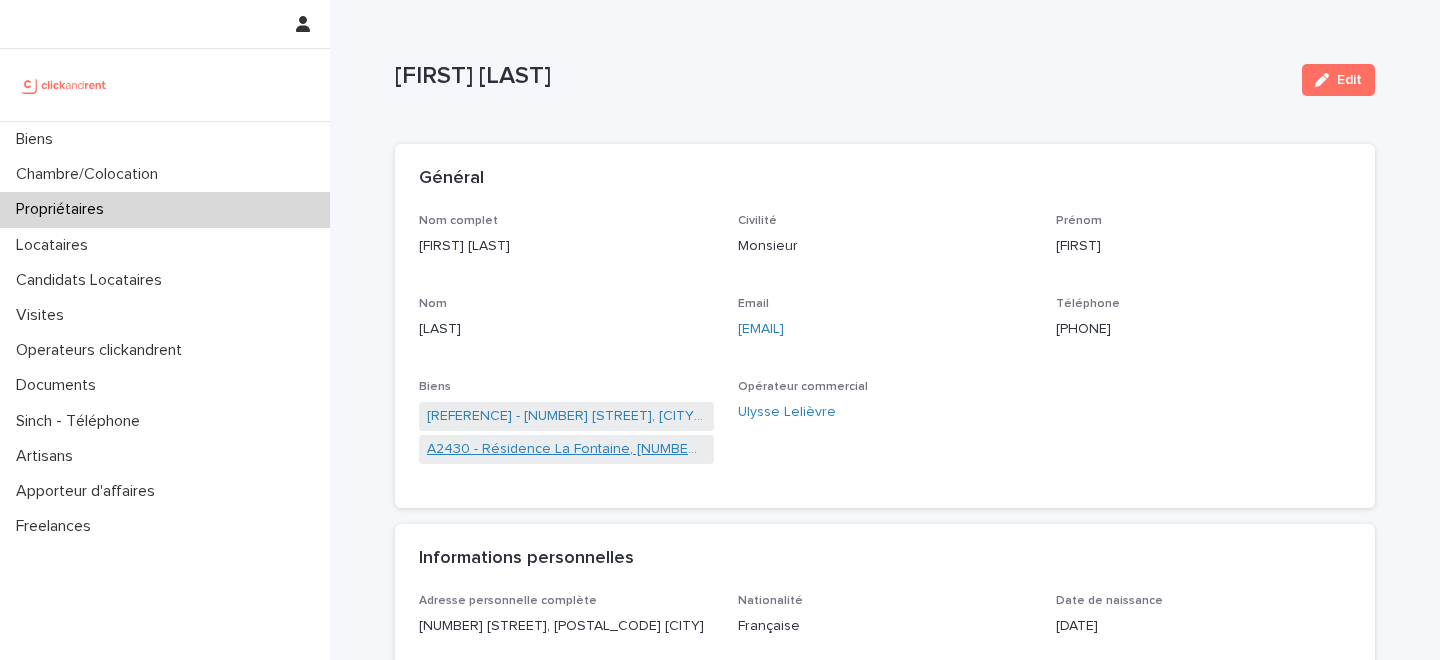 click on "A2430 - Résidence La Fontaine, 3 square Gabriel Faure,  Antony 92160" at bounding box center (566, 449) 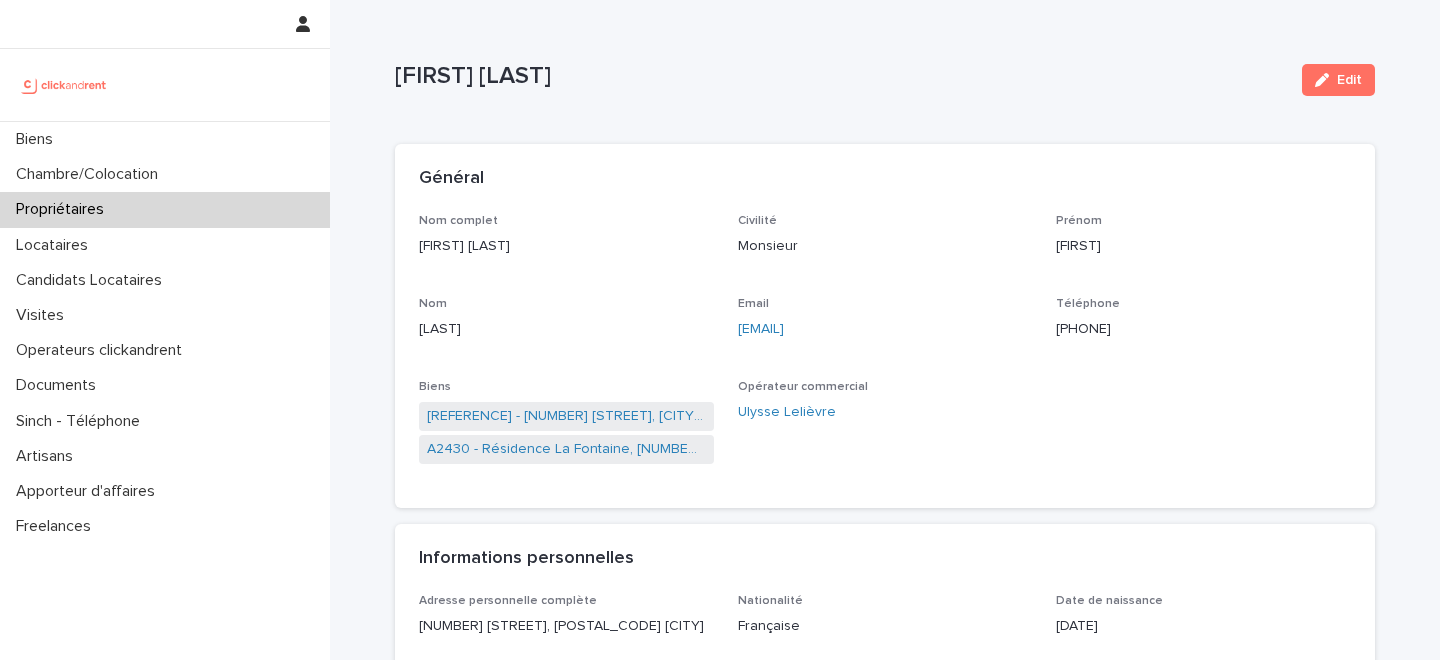 click on "+33684634382" at bounding box center (1203, 329) 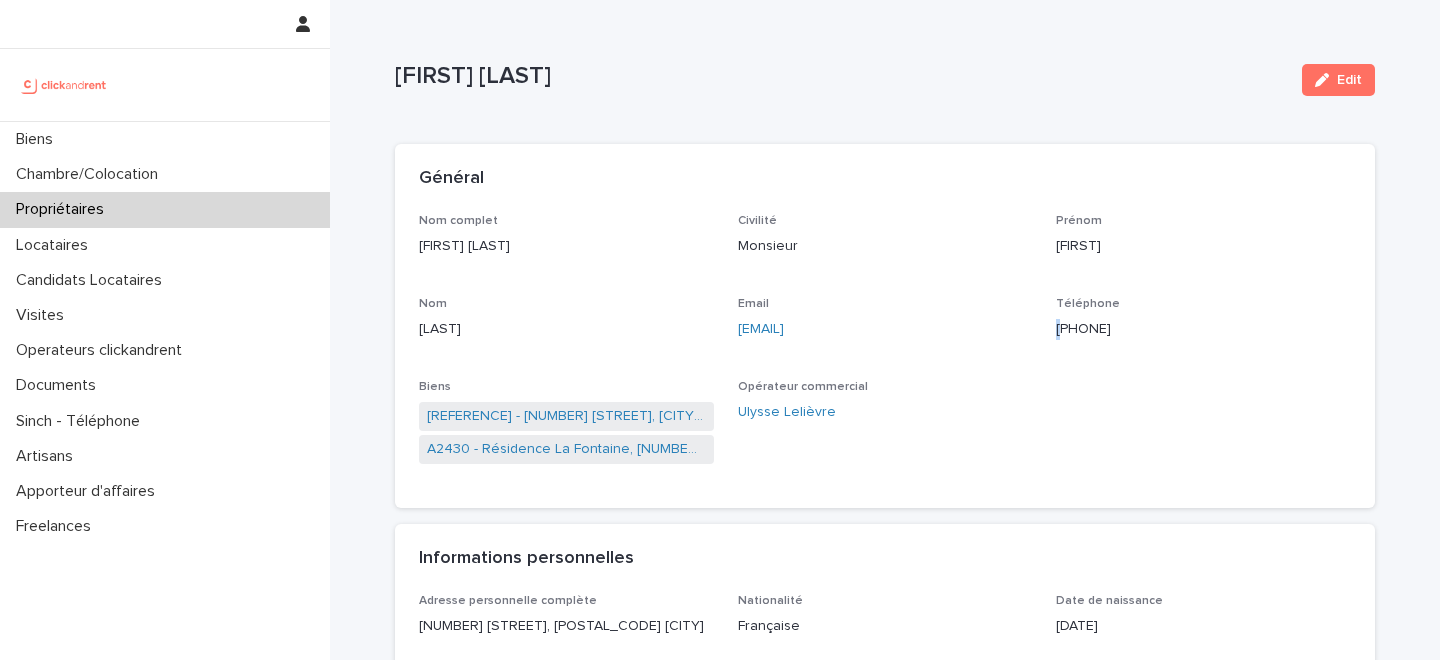 click on "+33684634382" at bounding box center [1203, 329] 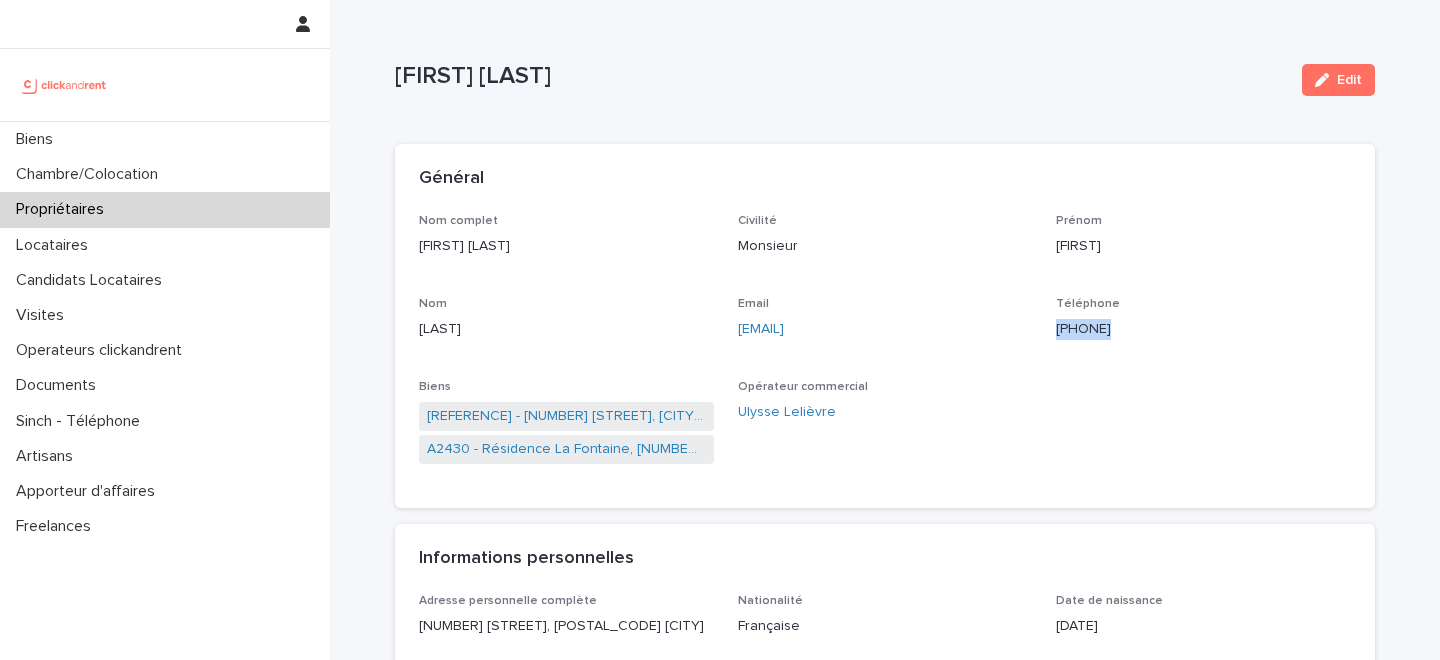 click on "+33684634382" at bounding box center [1203, 329] 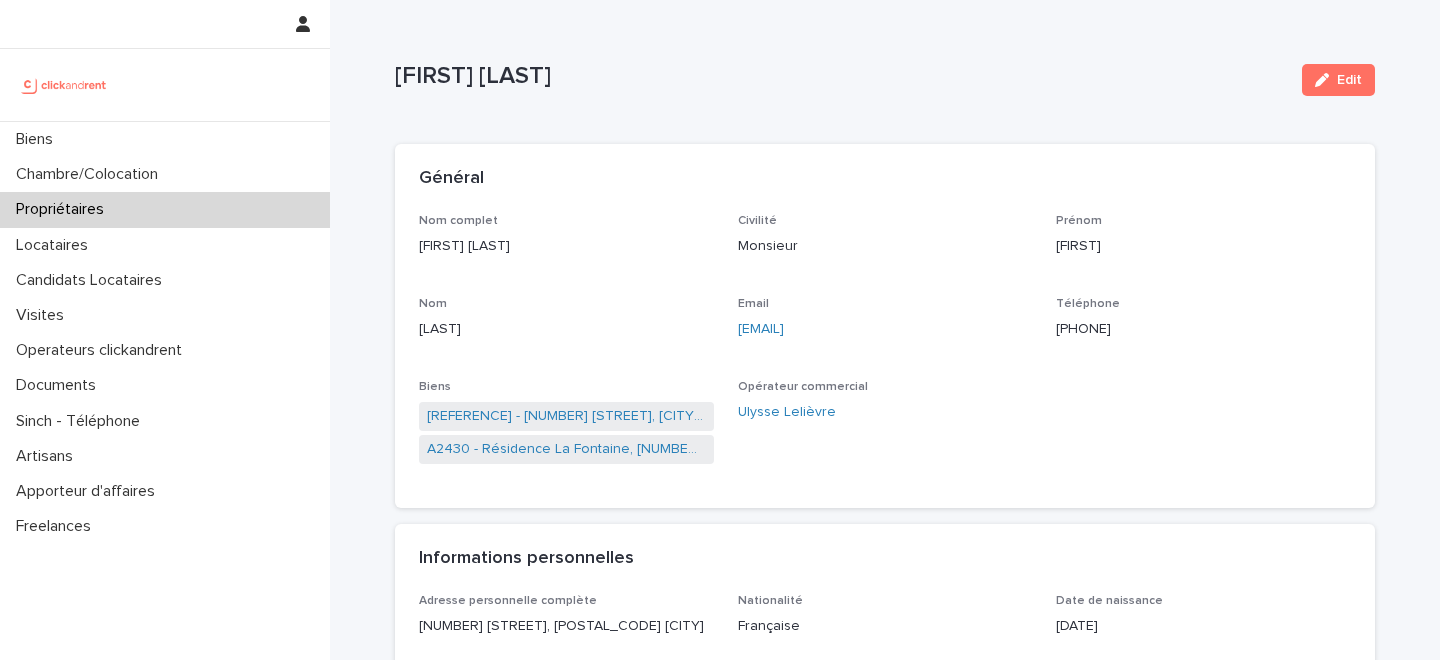 click on "Jean" at bounding box center (1203, 246) 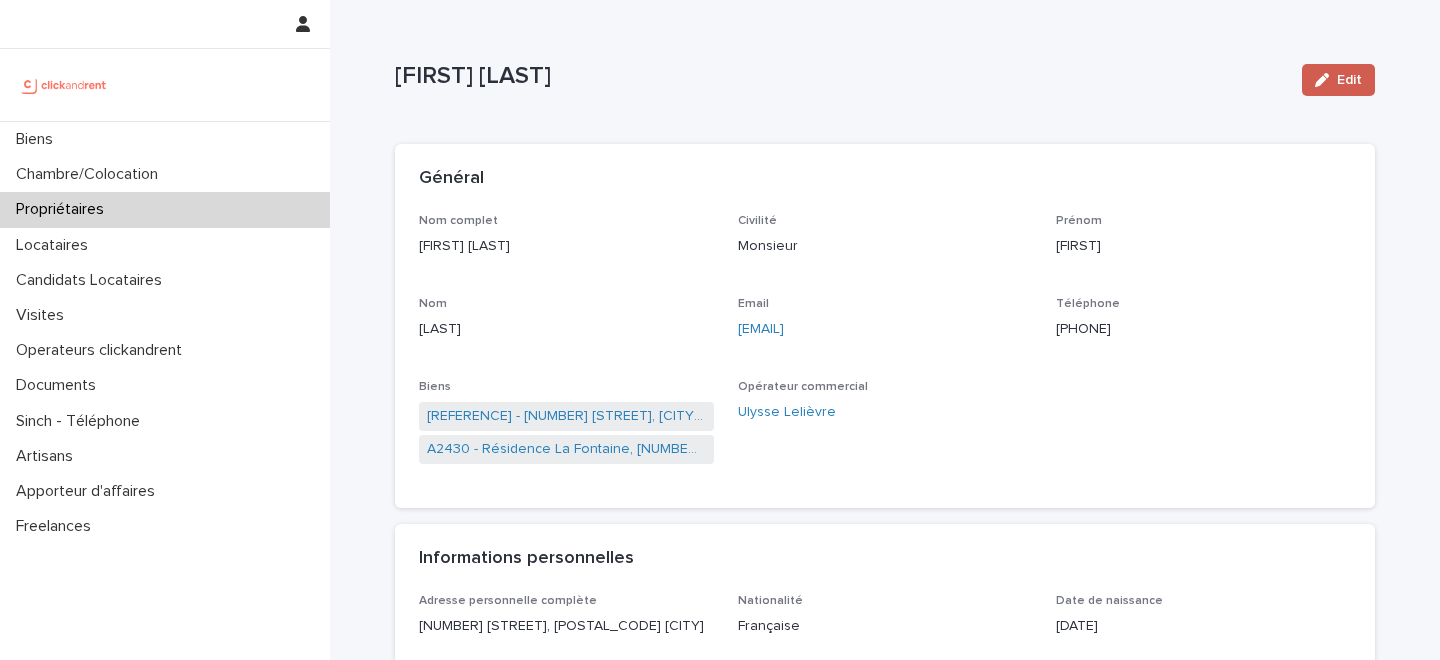 click on "Edit" at bounding box center [1338, 80] 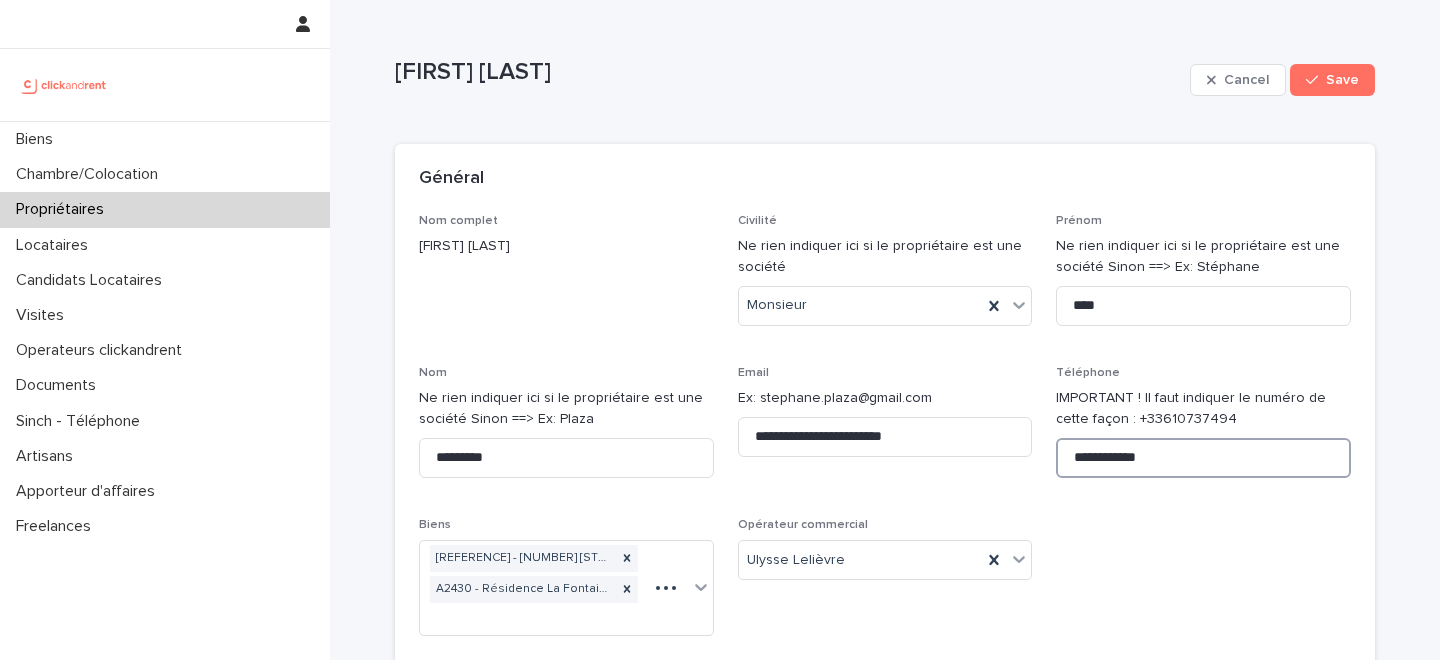 click on "**********" at bounding box center (1203, 458) 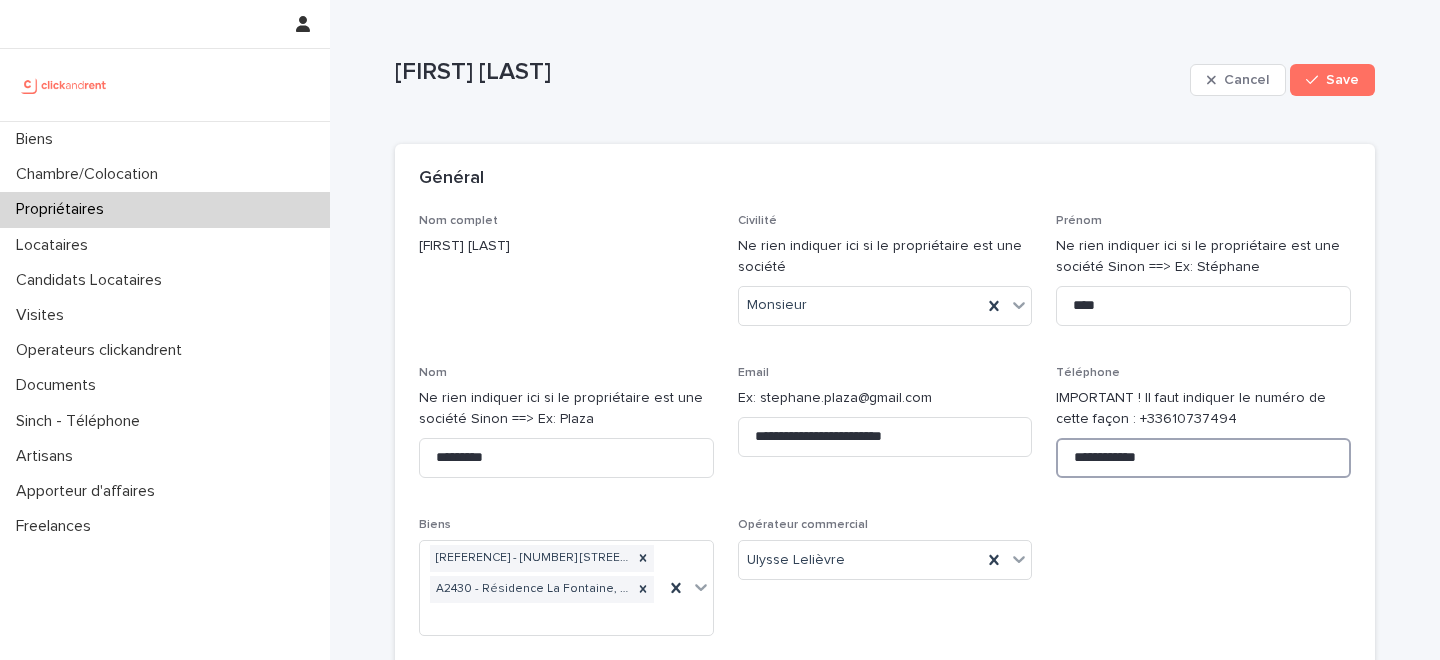 click on "**********" at bounding box center (1203, 458) 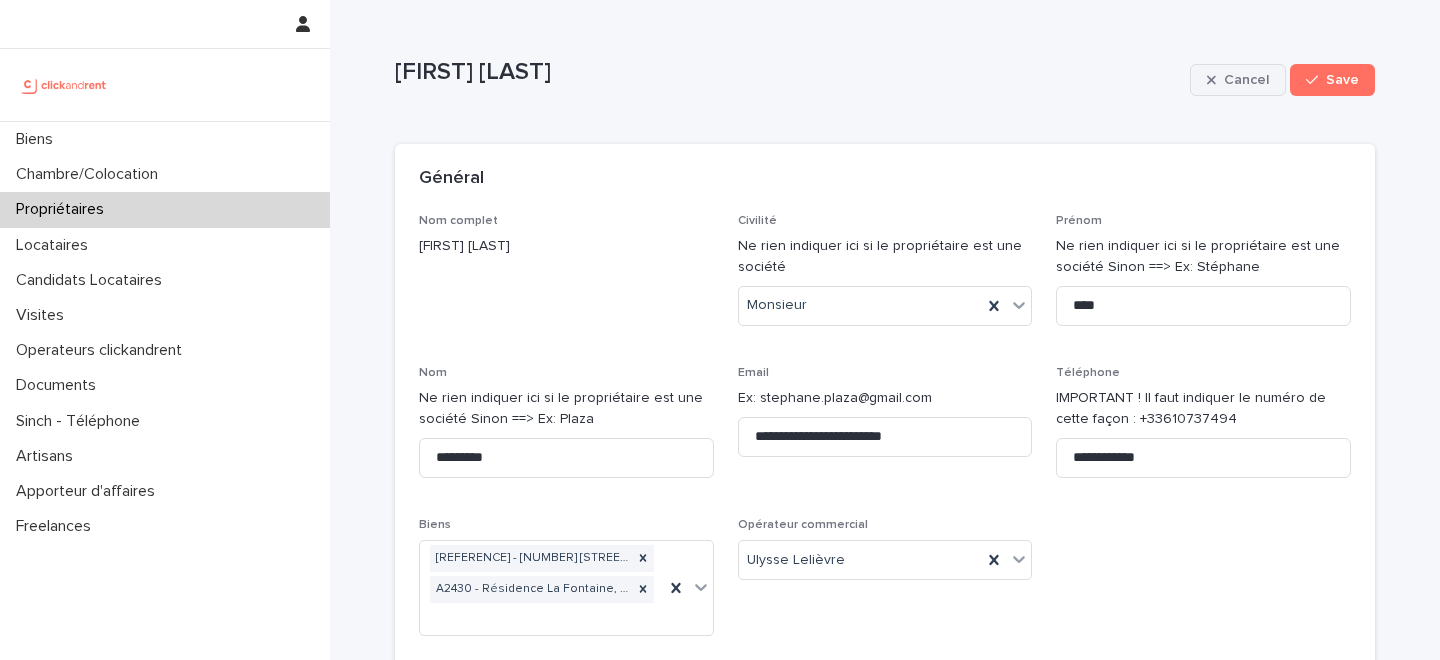 click on "Cancel" at bounding box center (1246, 80) 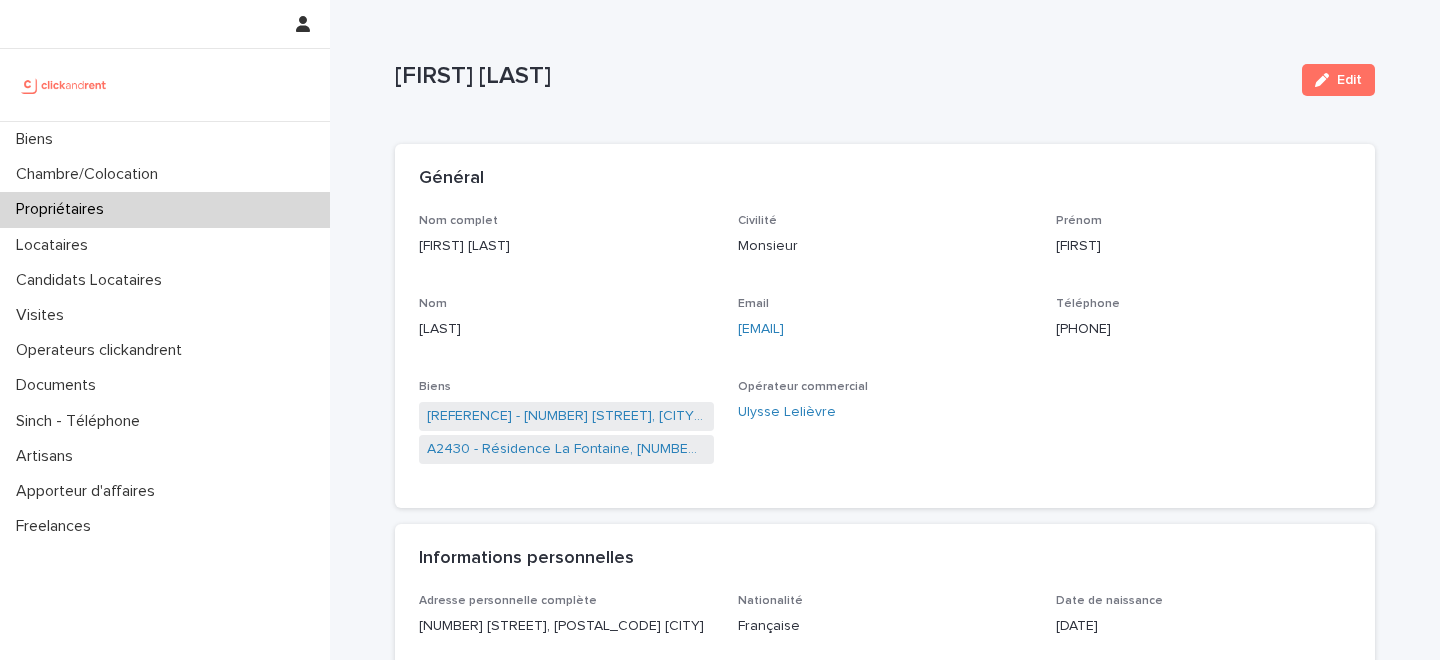 scroll, scrollTop: 1184, scrollLeft: 0, axis: vertical 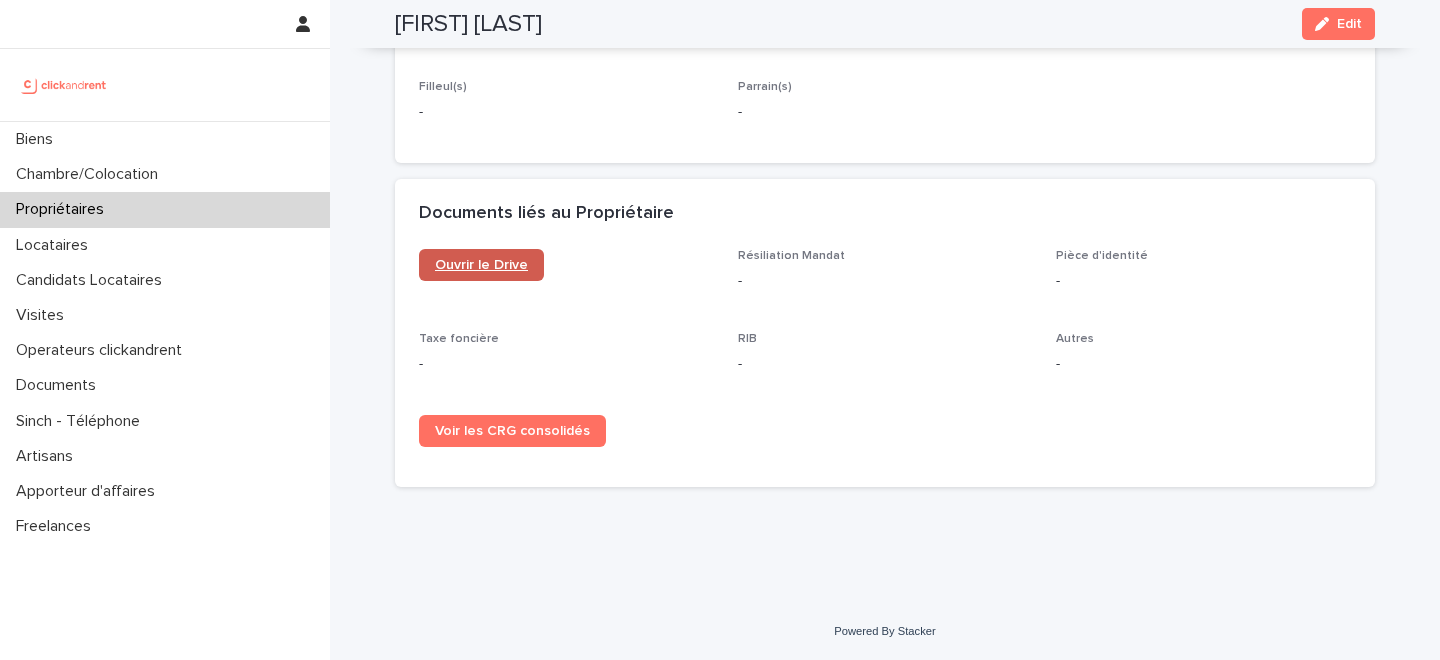 click on "Ouvrir le Drive" at bounding box center (481, 265) 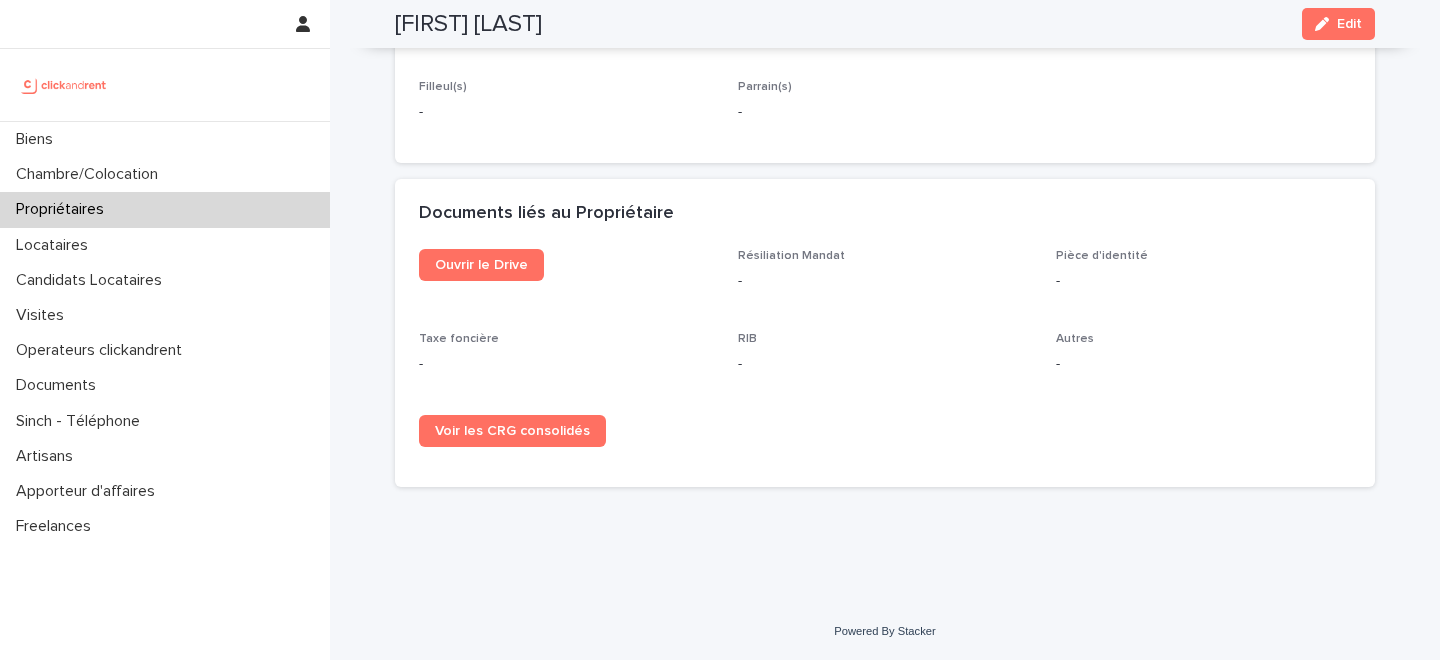 click on "Propriétaires" at bounding box center (165, 209) 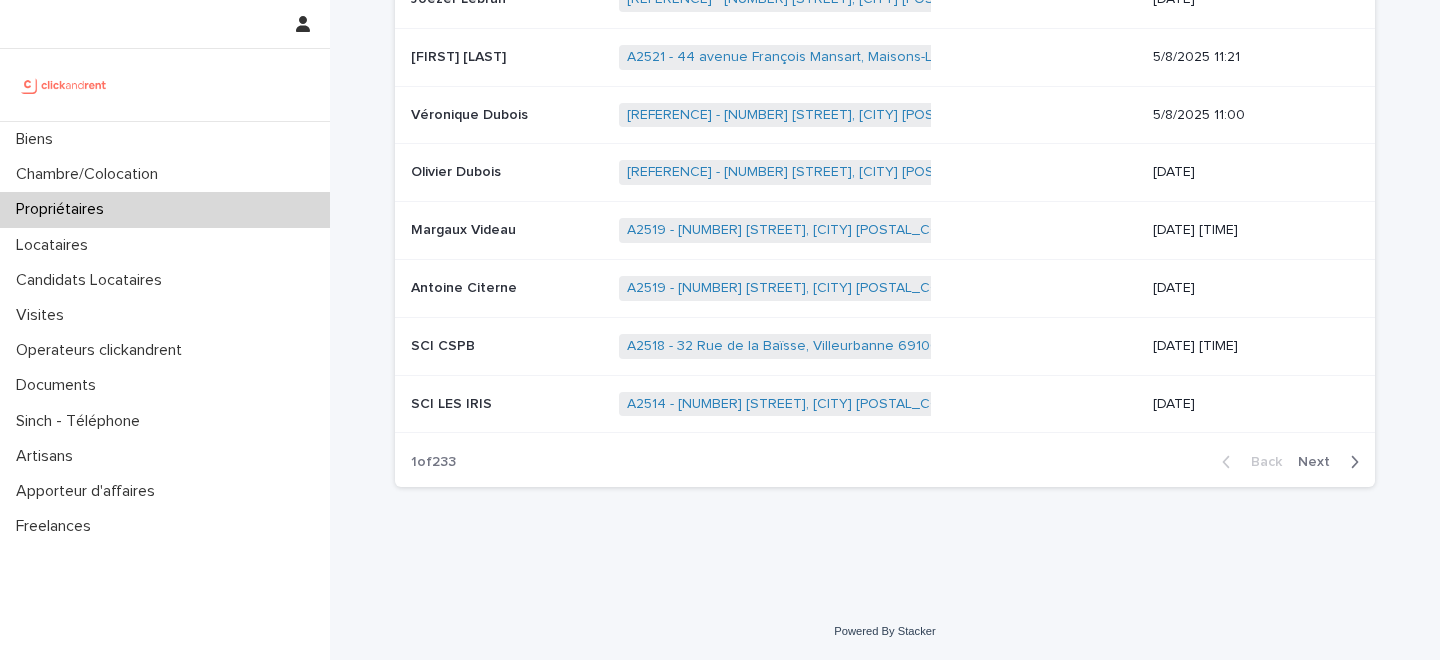 scroll, scrollTop: 0, scrollLeft: 0, axis: both 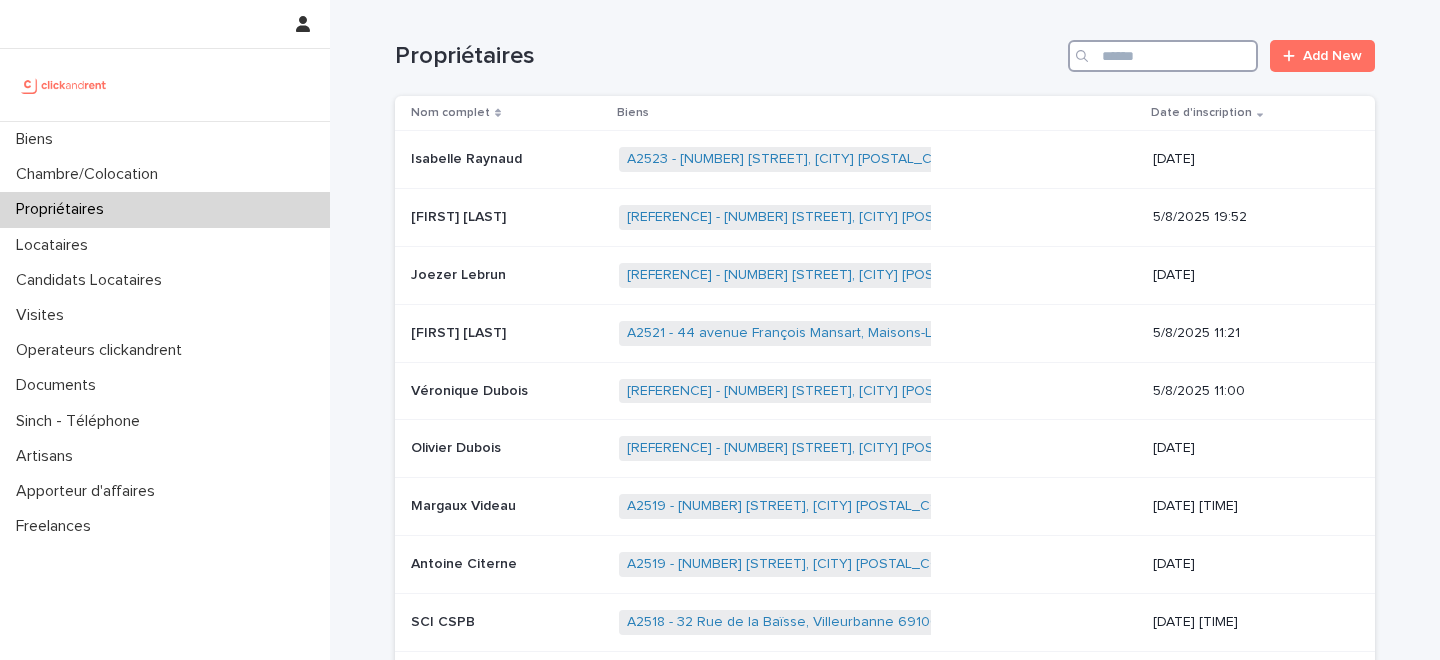 click at bounding box center (1163, 56) 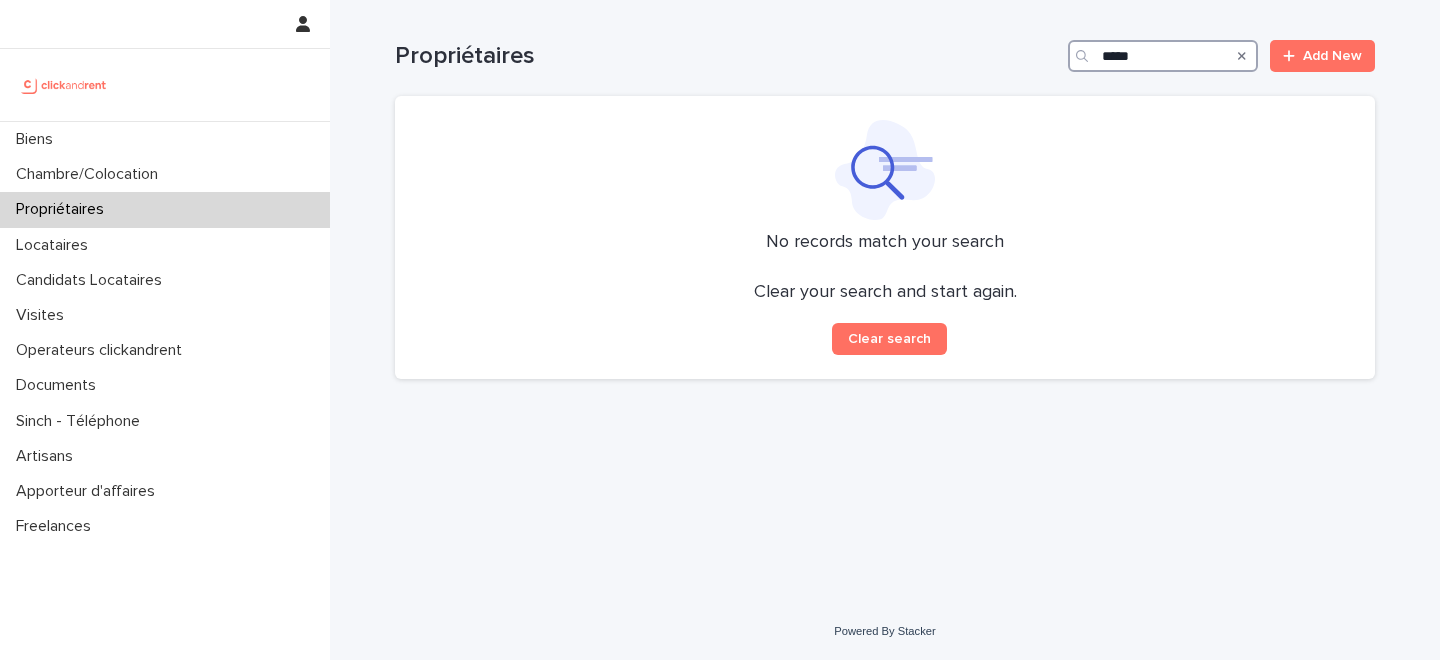 type on "*****" 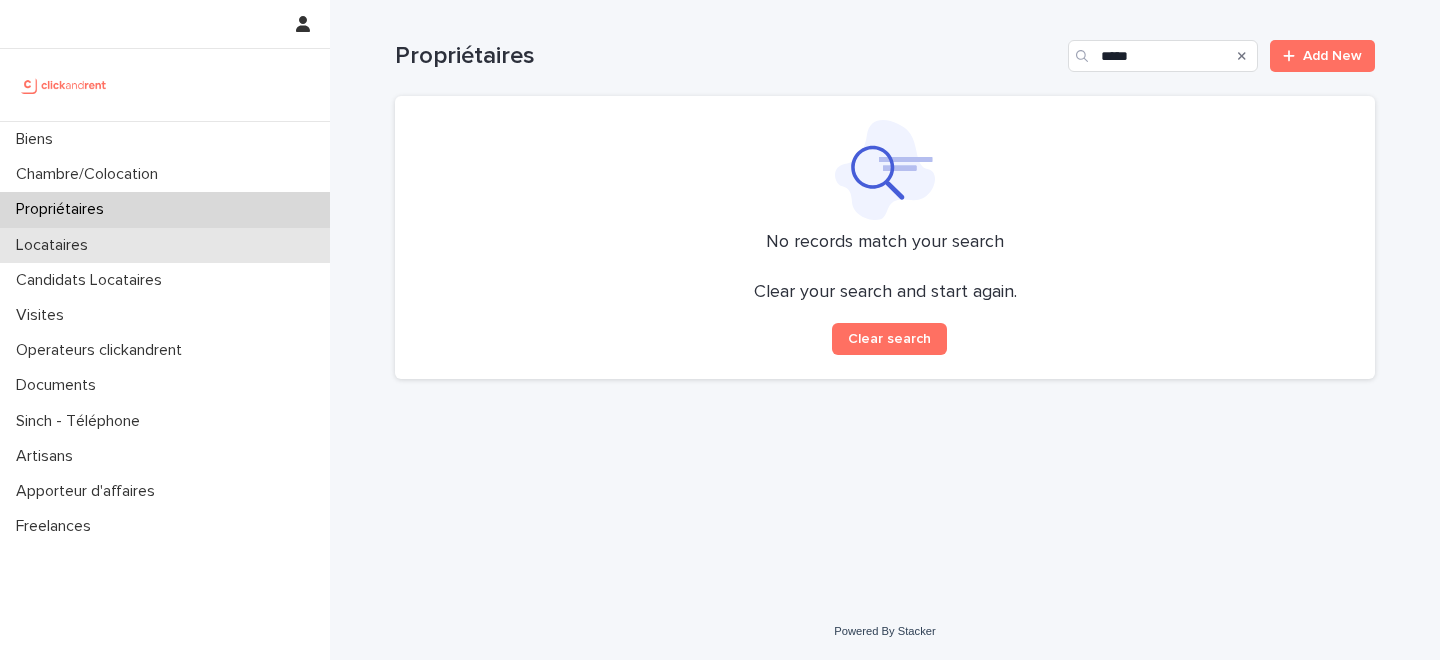 click on "Locataires" at bounding box center [165, 245] 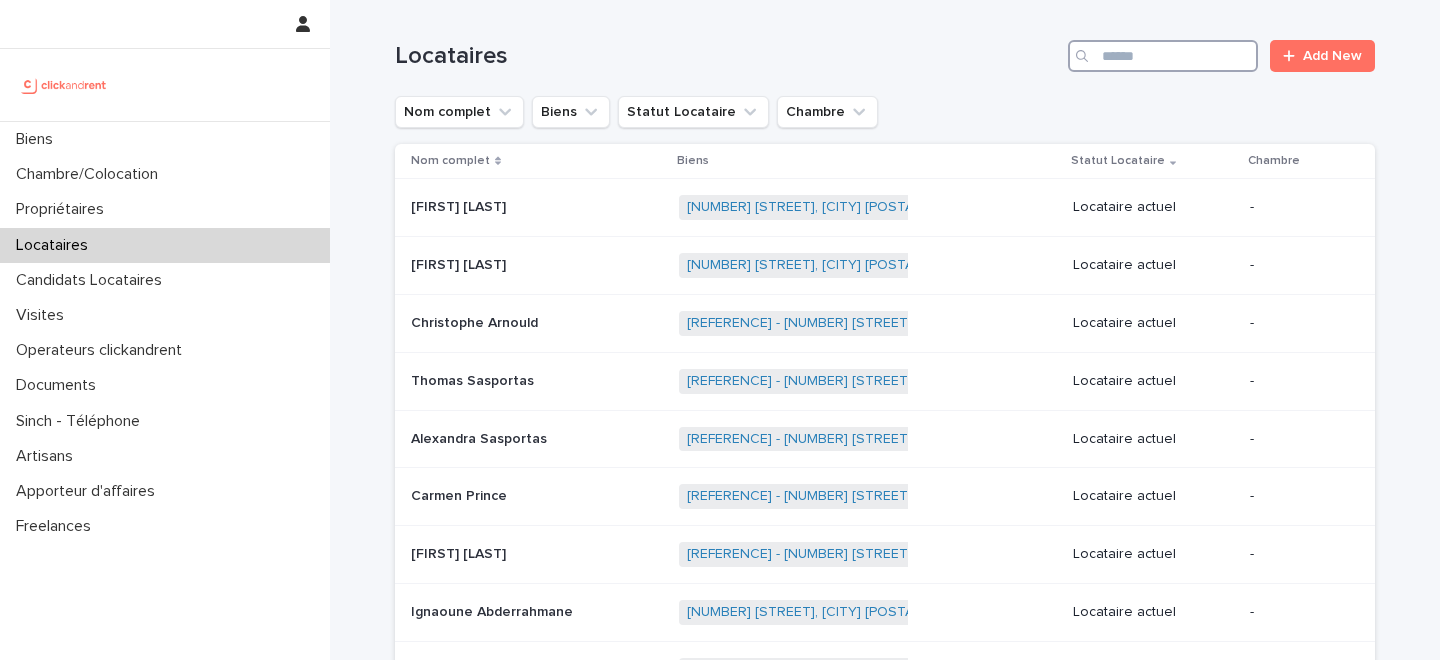 click at bounding box center (1163, 56) 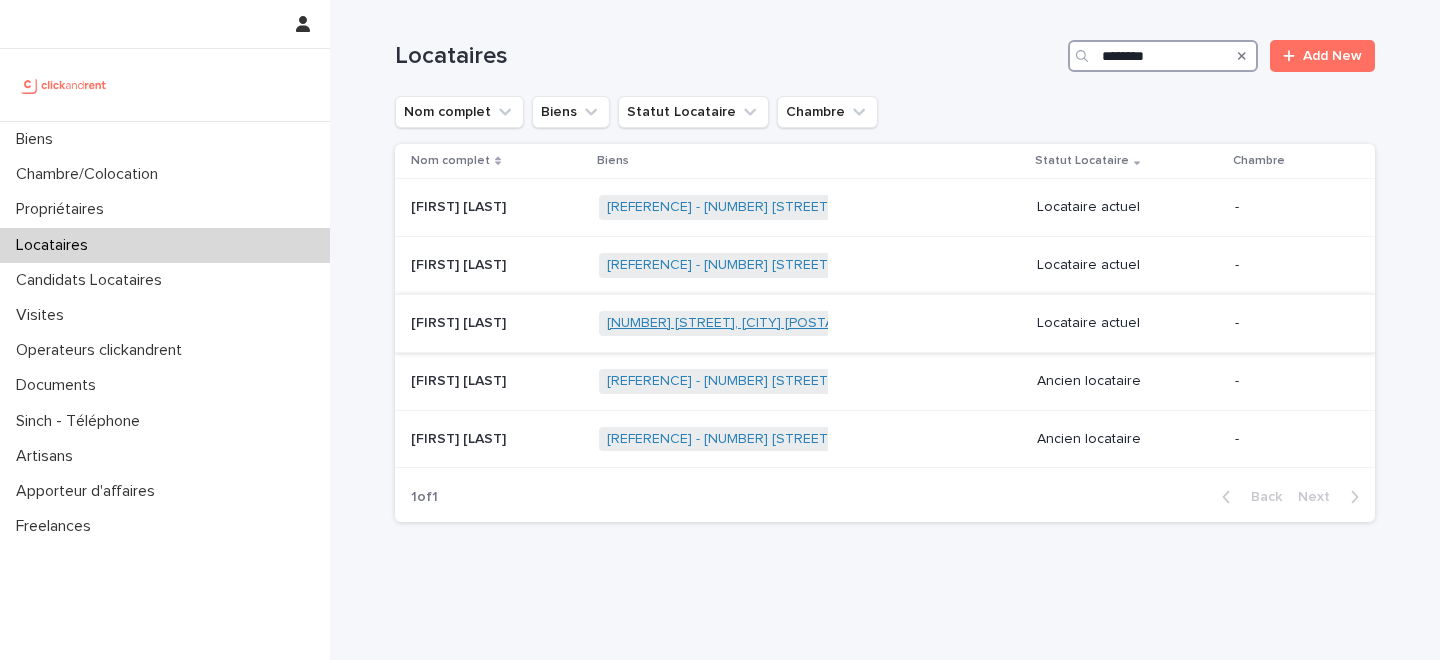 type on "********" 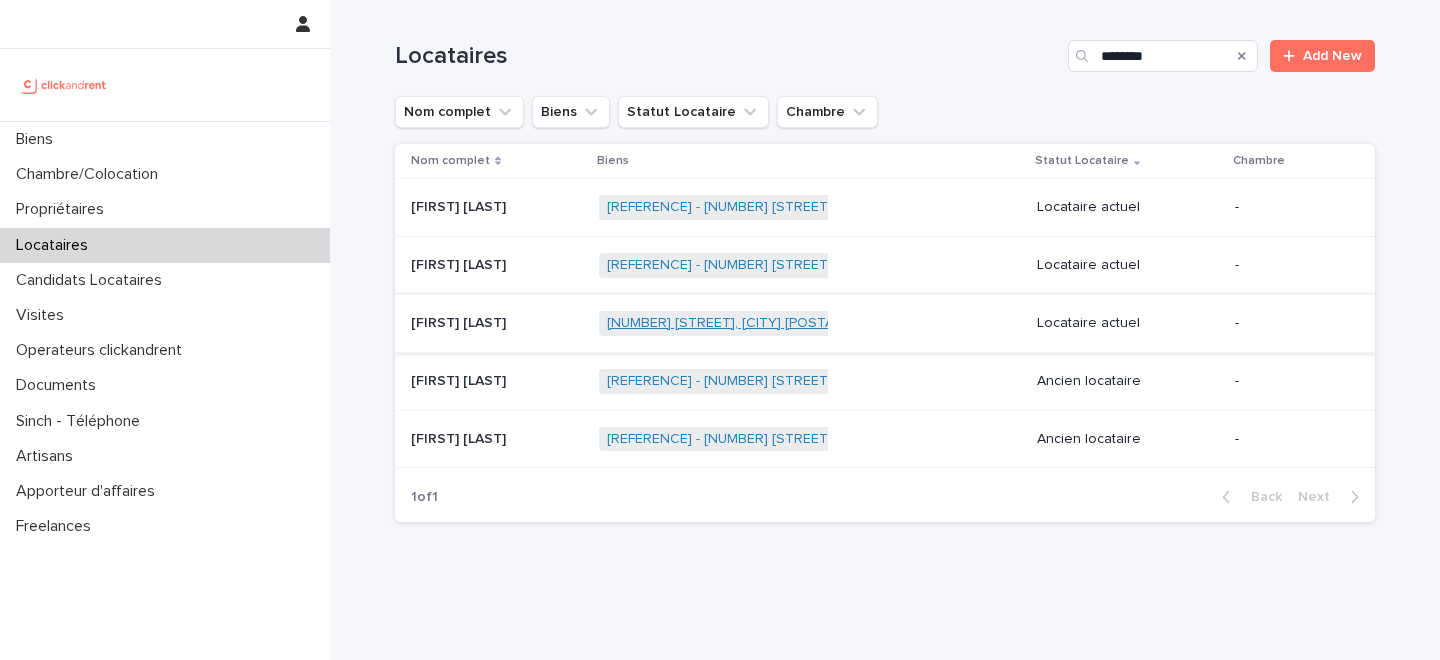click on "A2323 - 3 rue du Général Leclerc,  Amiens 80000" at bounding box center (749, 323) 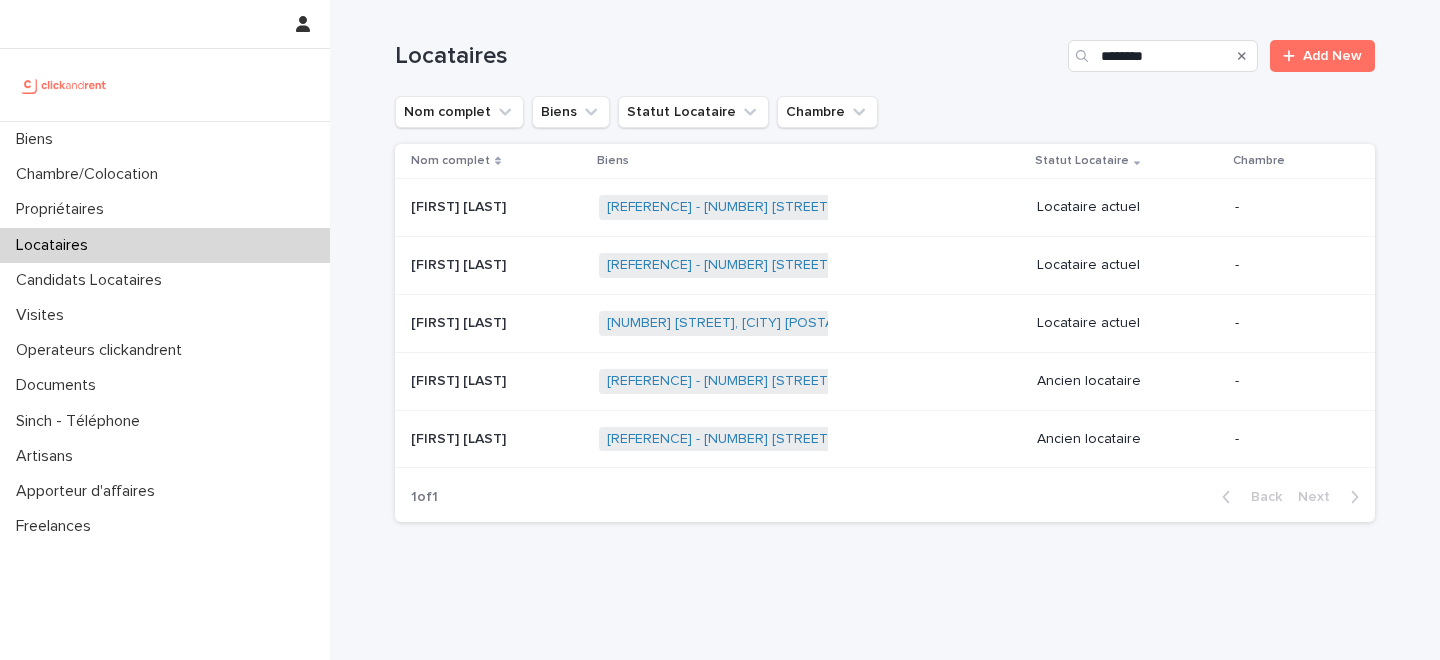 click at bounding box center (497, 323) 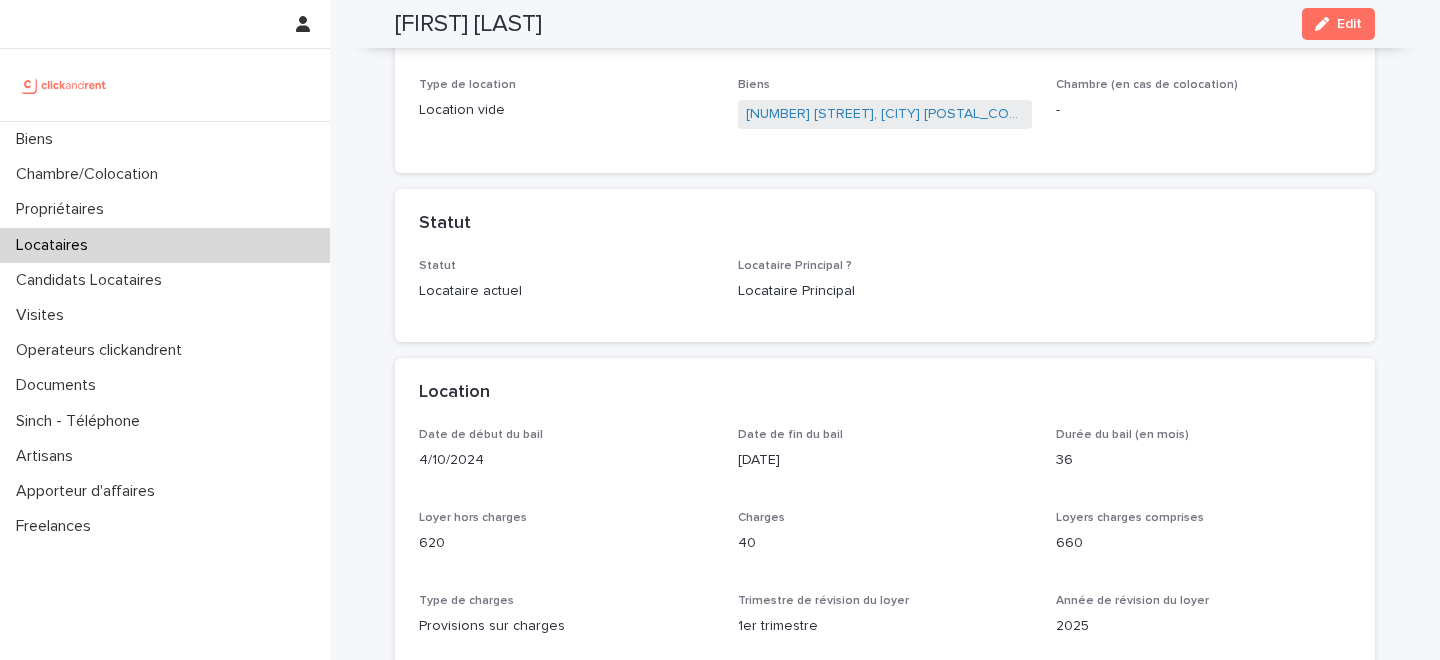 scroll, scrollTop: 0, scrollLeft: 0, axis: both 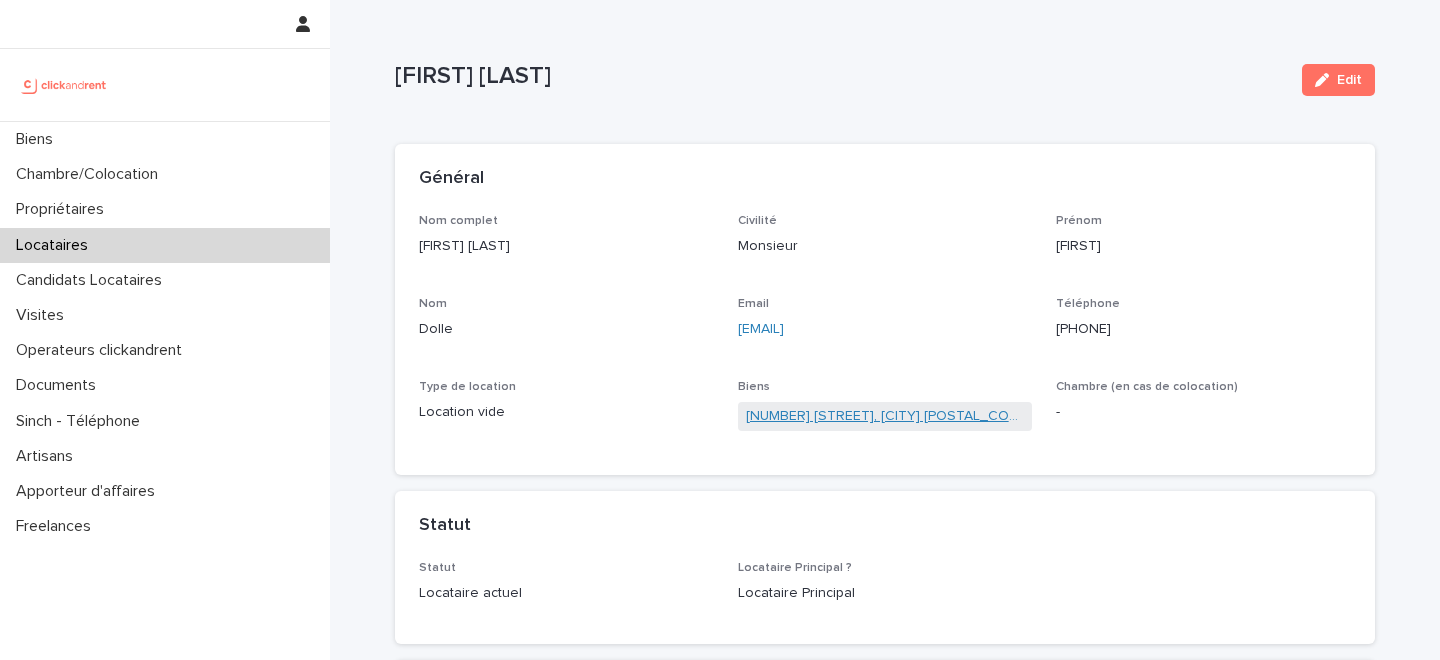 click on "A2323 - 3 rue du Général Leclerc,  Amiens 80000" at bounding box center [885, 416] 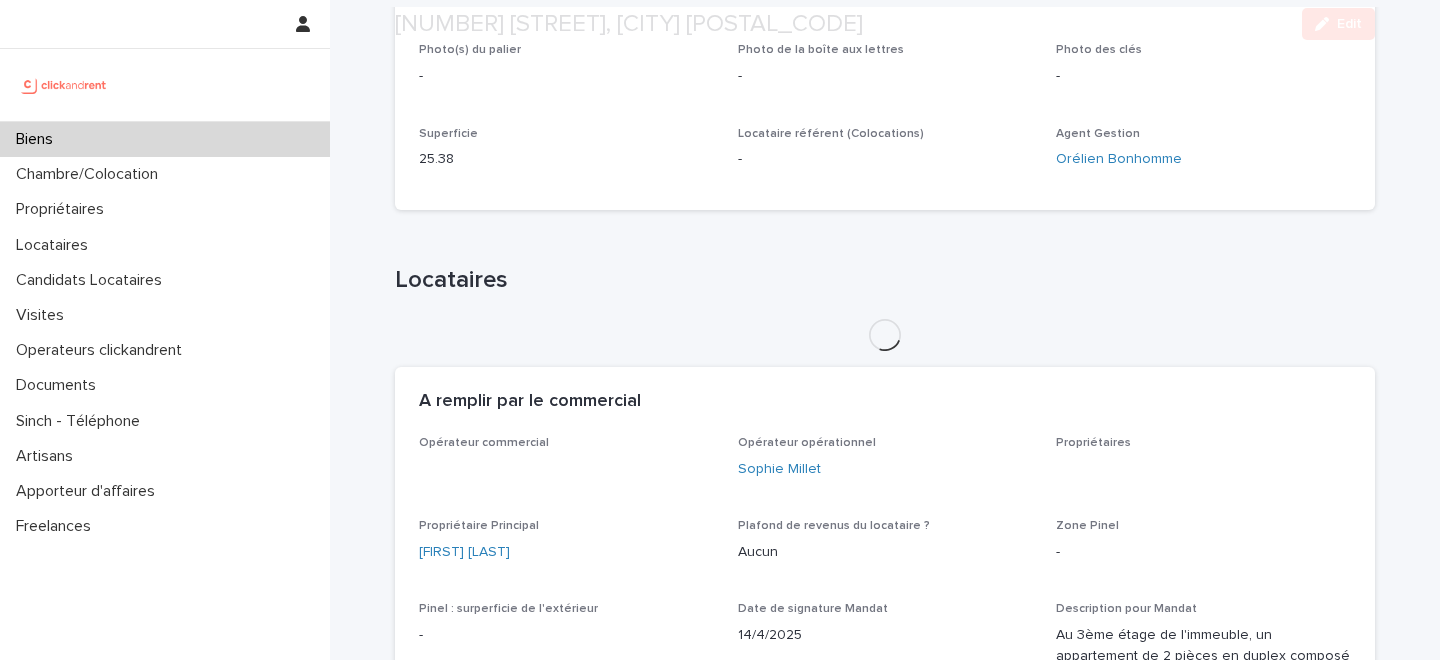 scroll, scrollTop: 679, scrollLeft: 0, axis: vertical 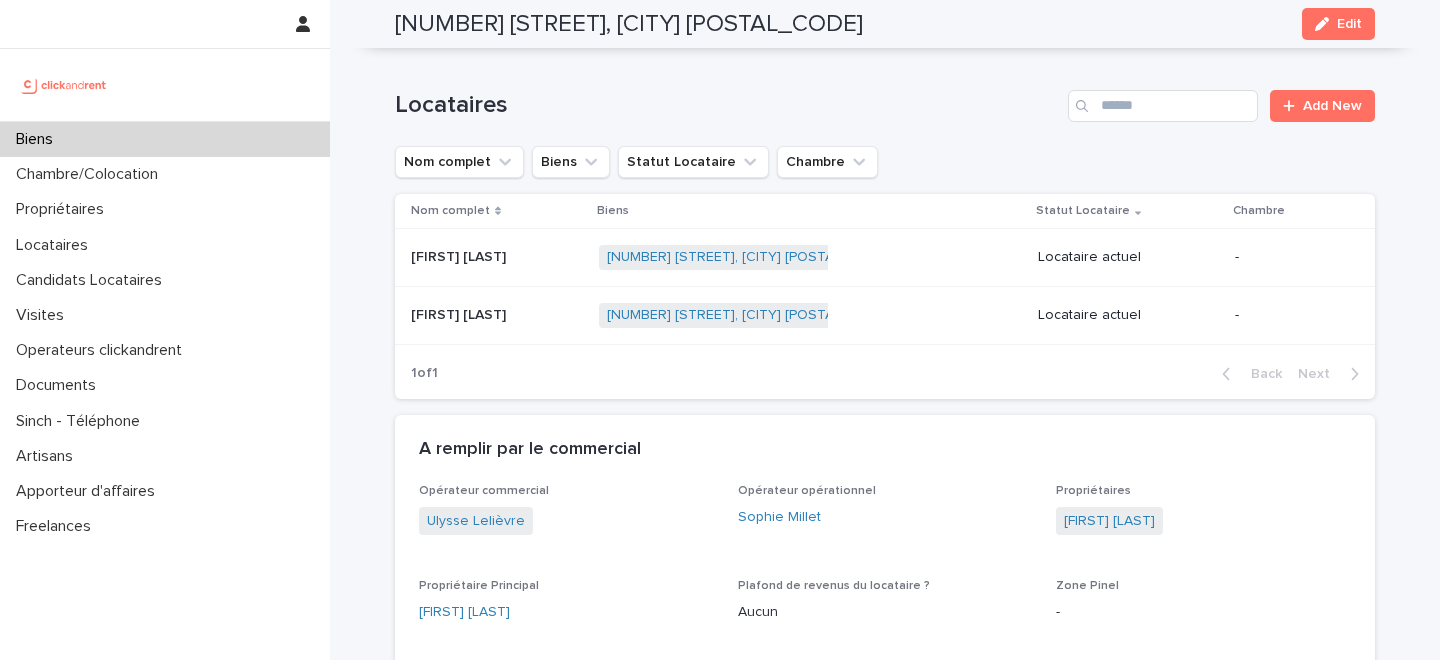 click on "Biens" at bounding box center [165, 139] 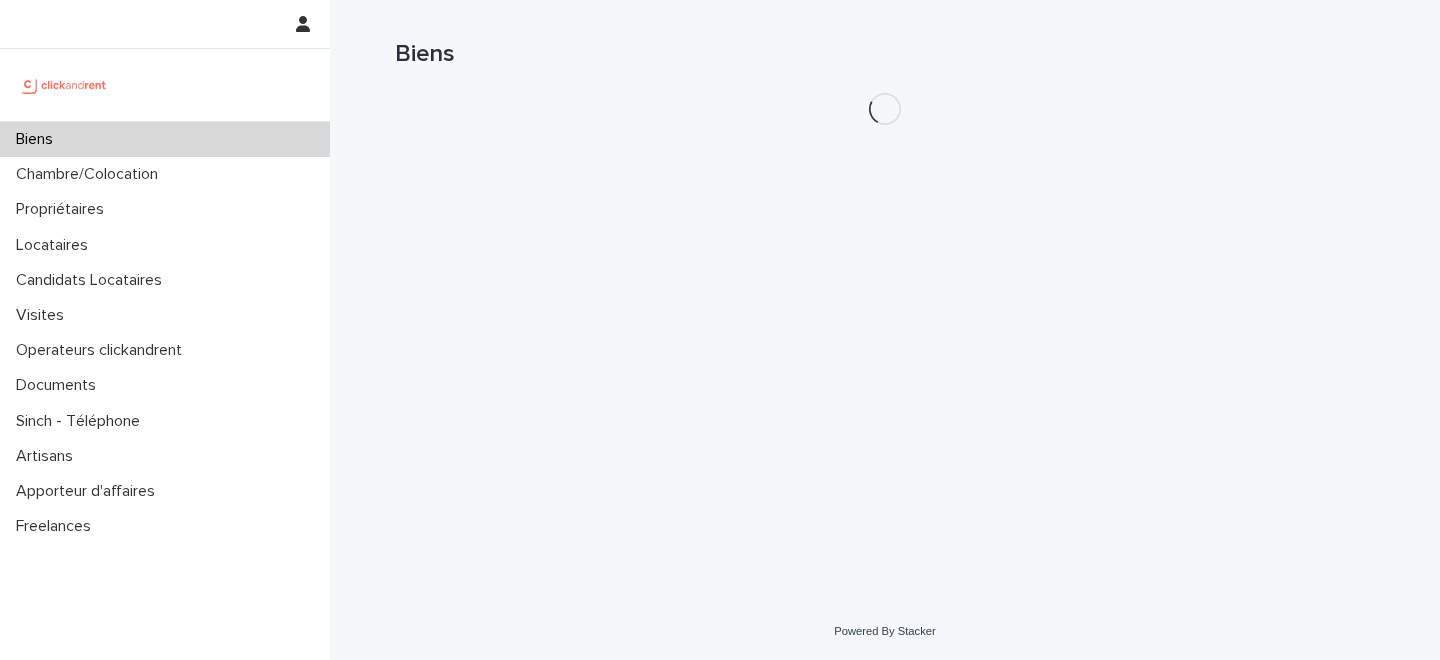 scroll, scrollTop: 0, scrollLeft: 0, axis: both 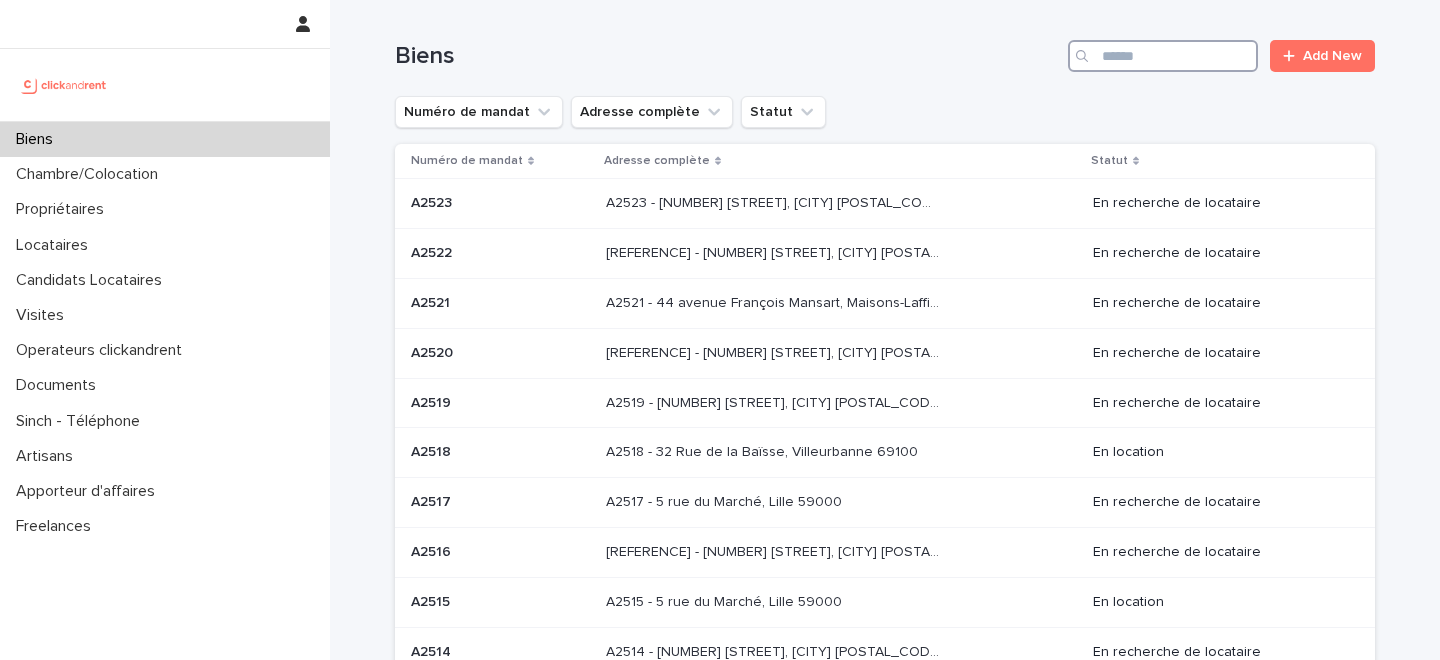 click at bounding box center [1163, 56] 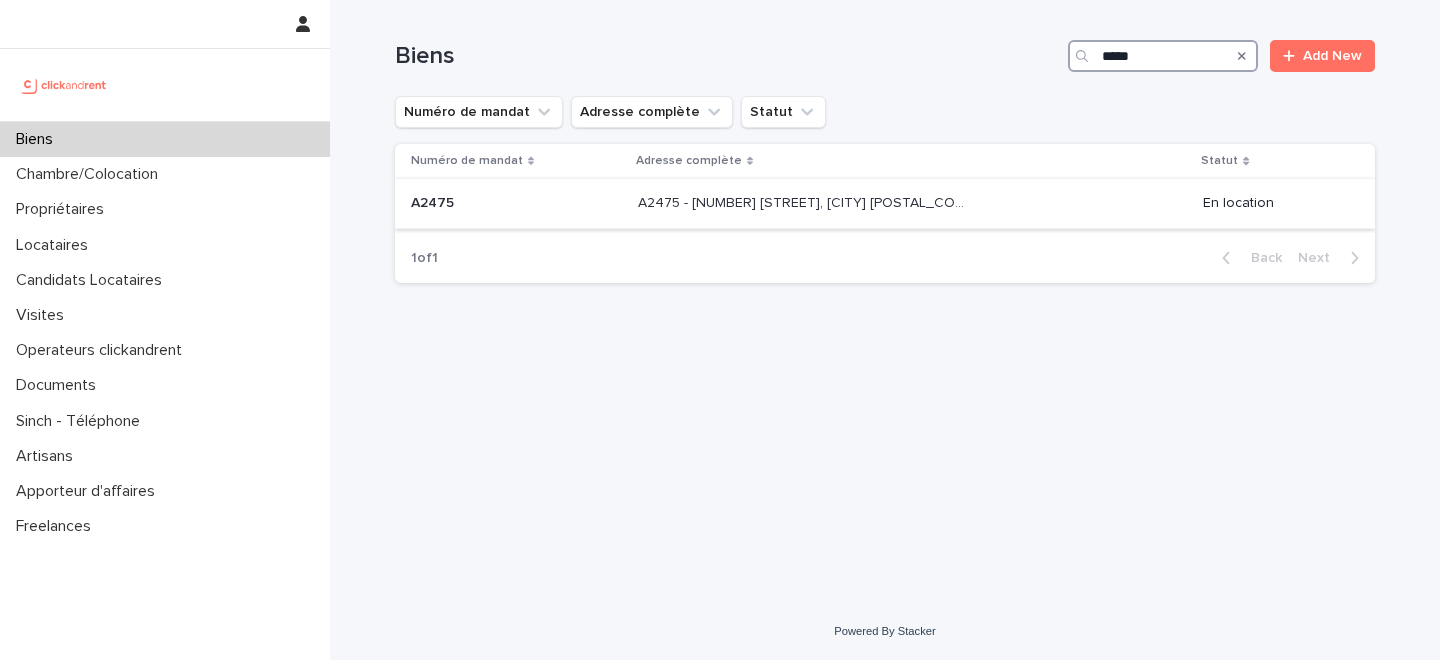 type on "*****" 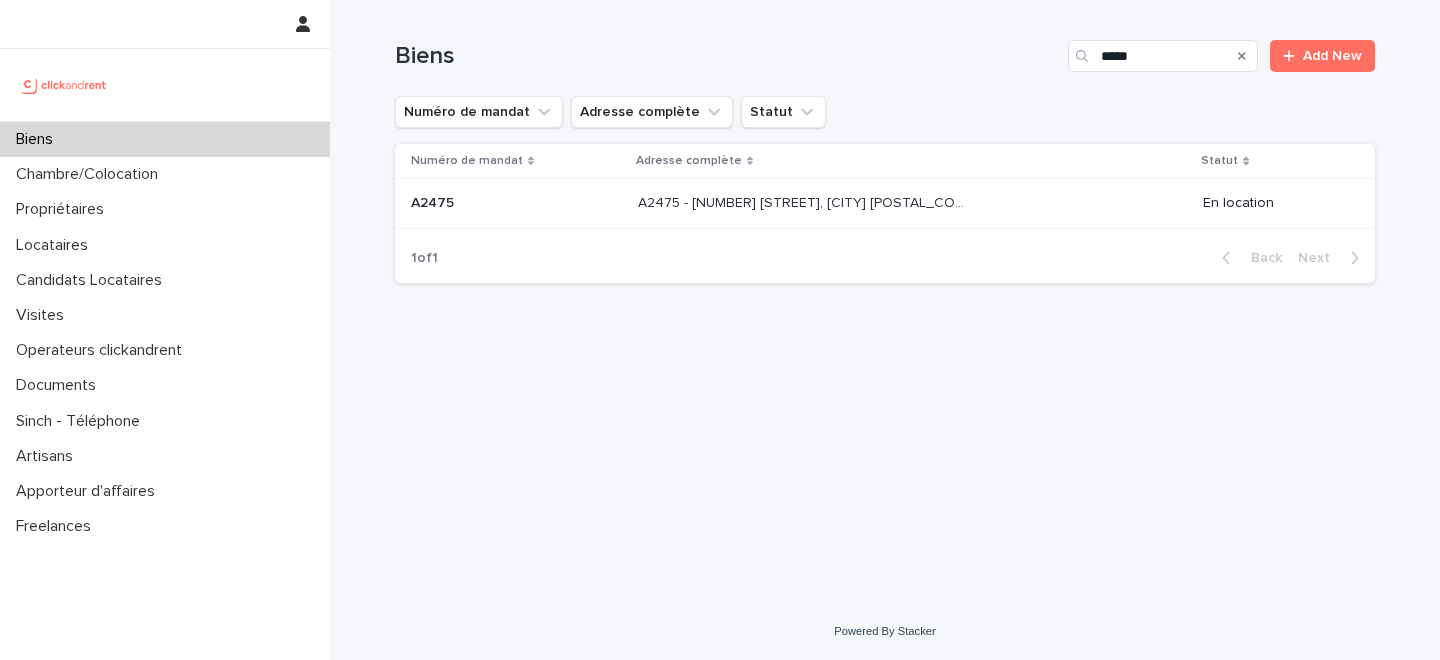 click on "A2475 - 39 rue de l'Abbé Ruellan,  Argenteuil 95100" at bounding box center (806, 201) 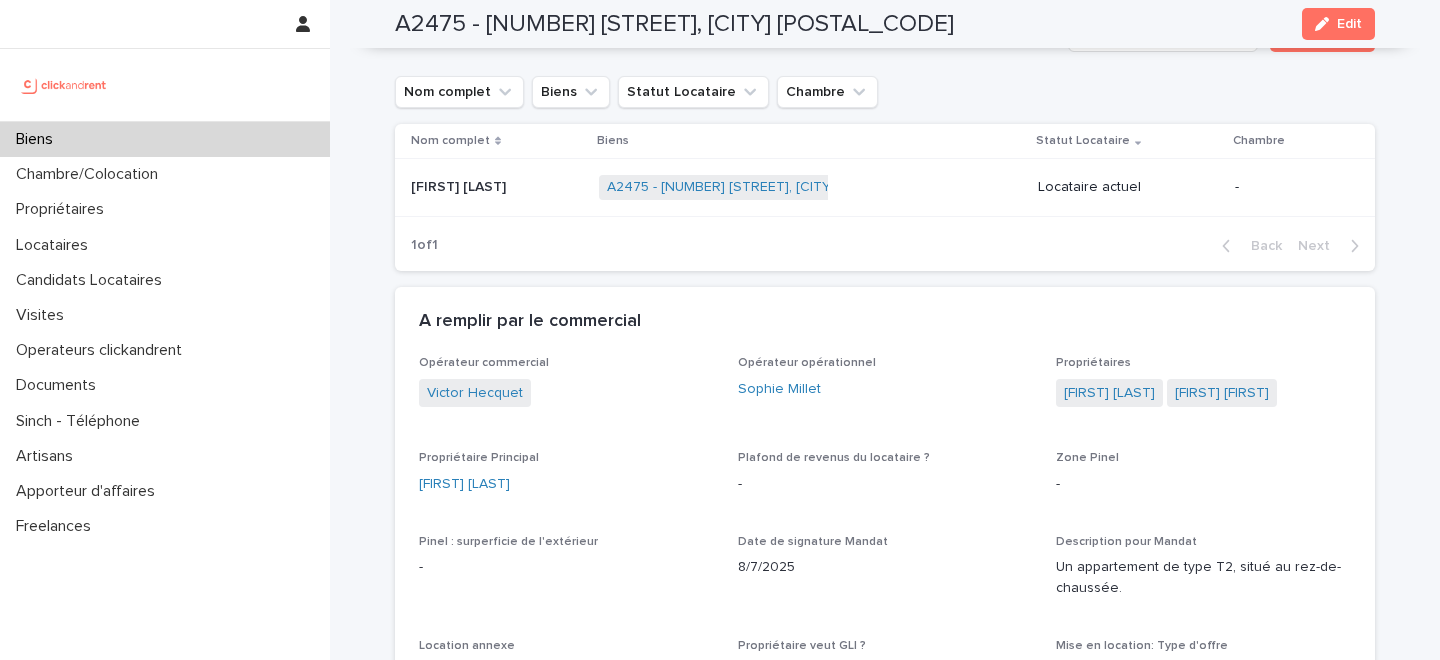 scroll, scrollTop: 769, scrollLeft: 0, axis: vertical 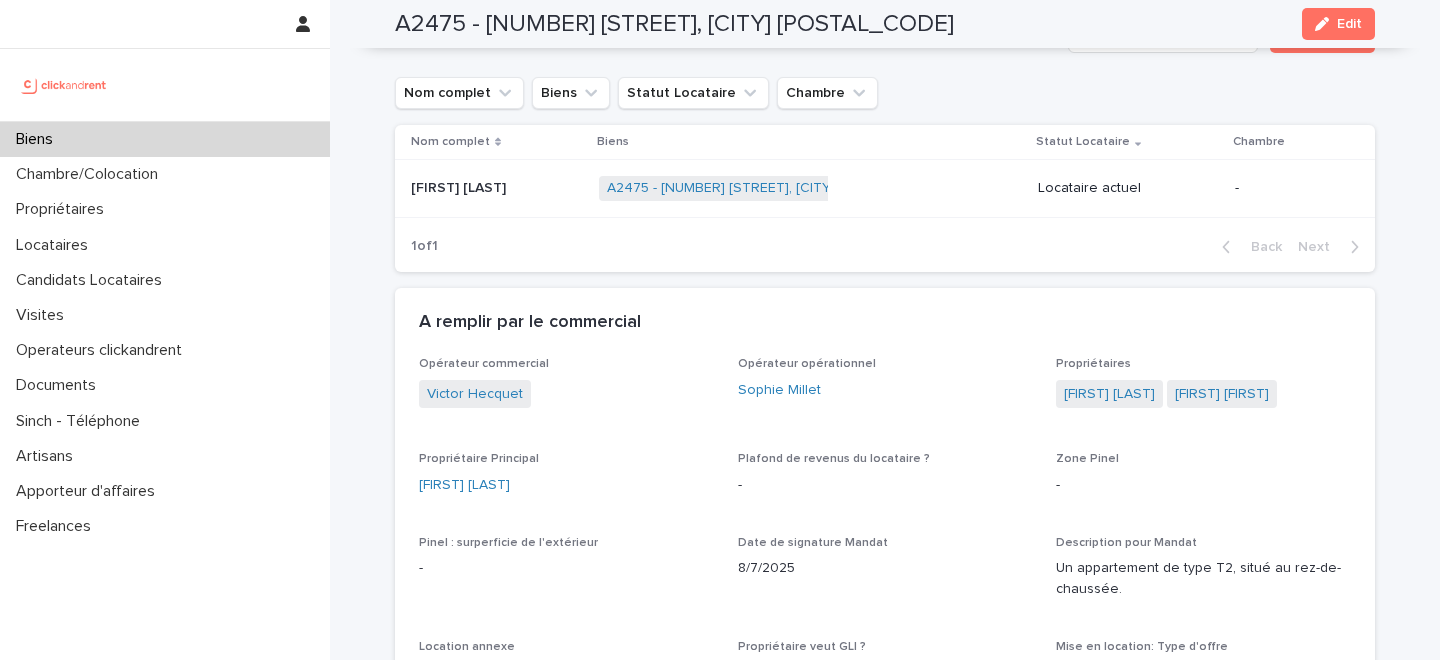 click on "Mendrika Rakotondrainibe Mendrika Rakotondrainibe" at bounding box center (497, 188) 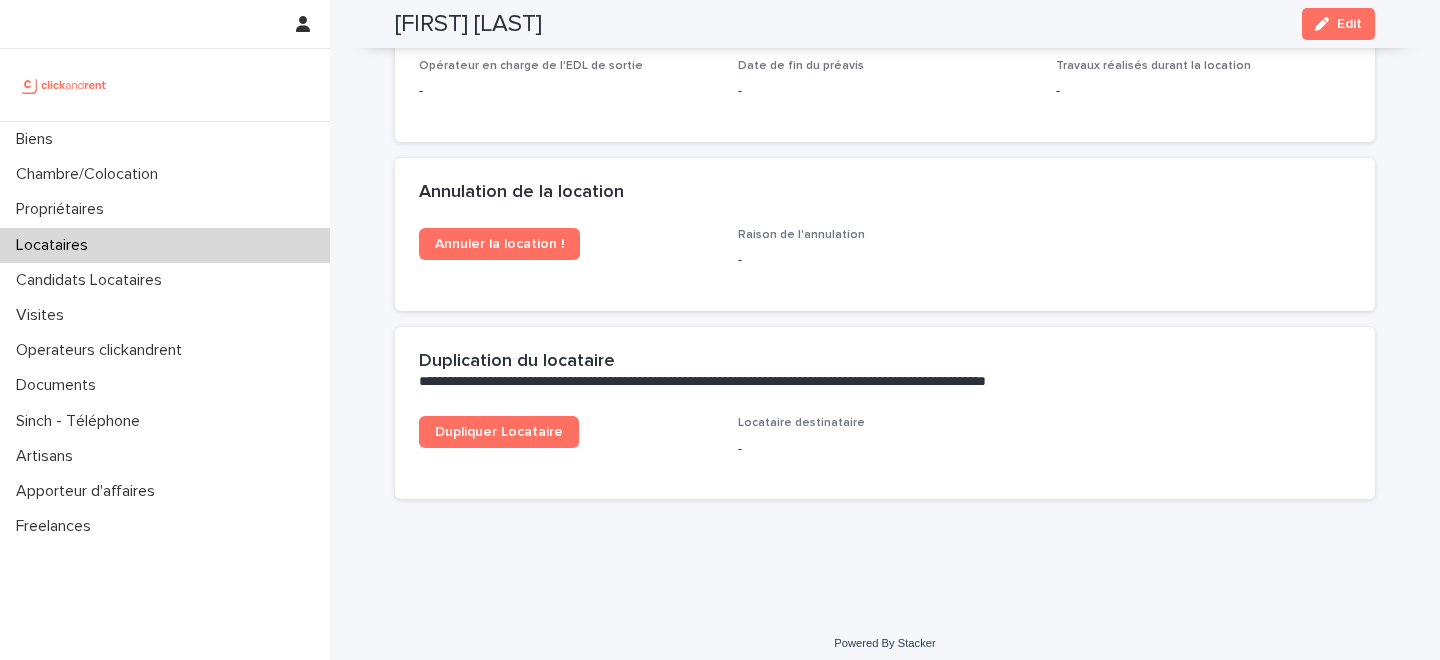 scroll, scrollTop: 2038, scrollLeft: 0, axis: vertical 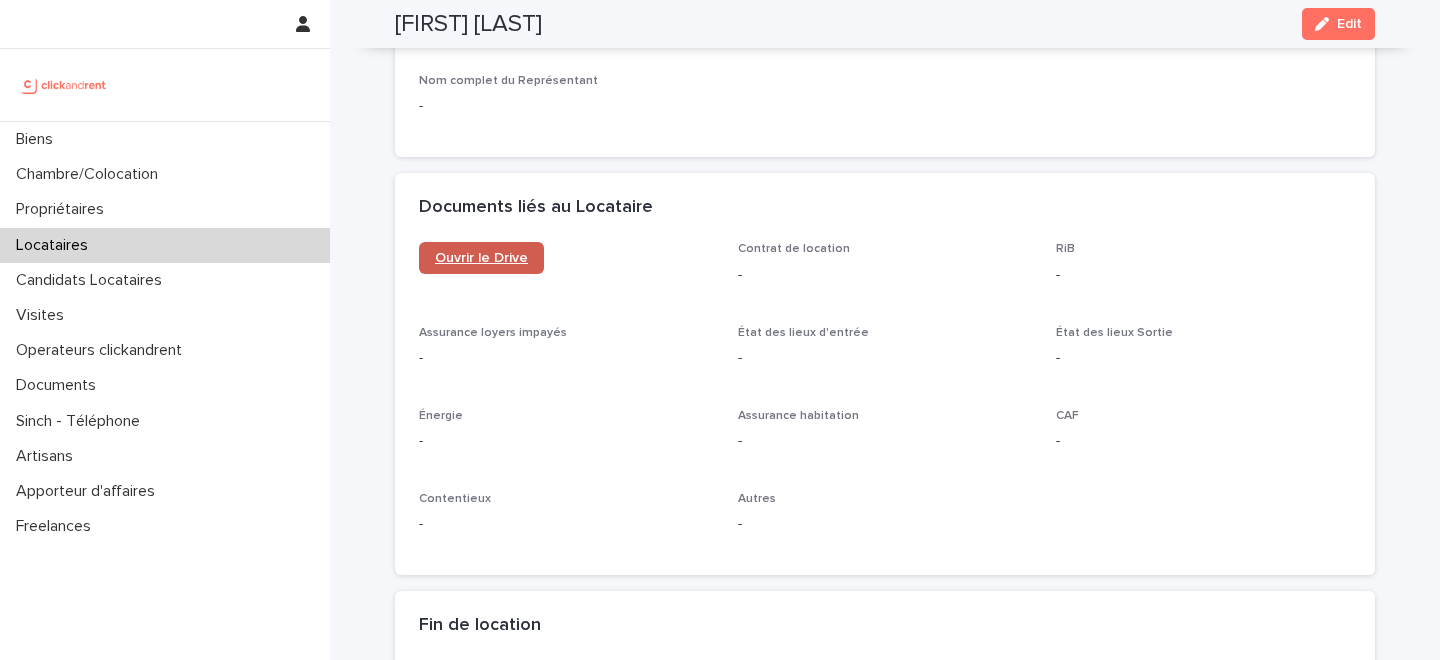 click on "Ouvrir le Drive" at bounding box center (481, 258) 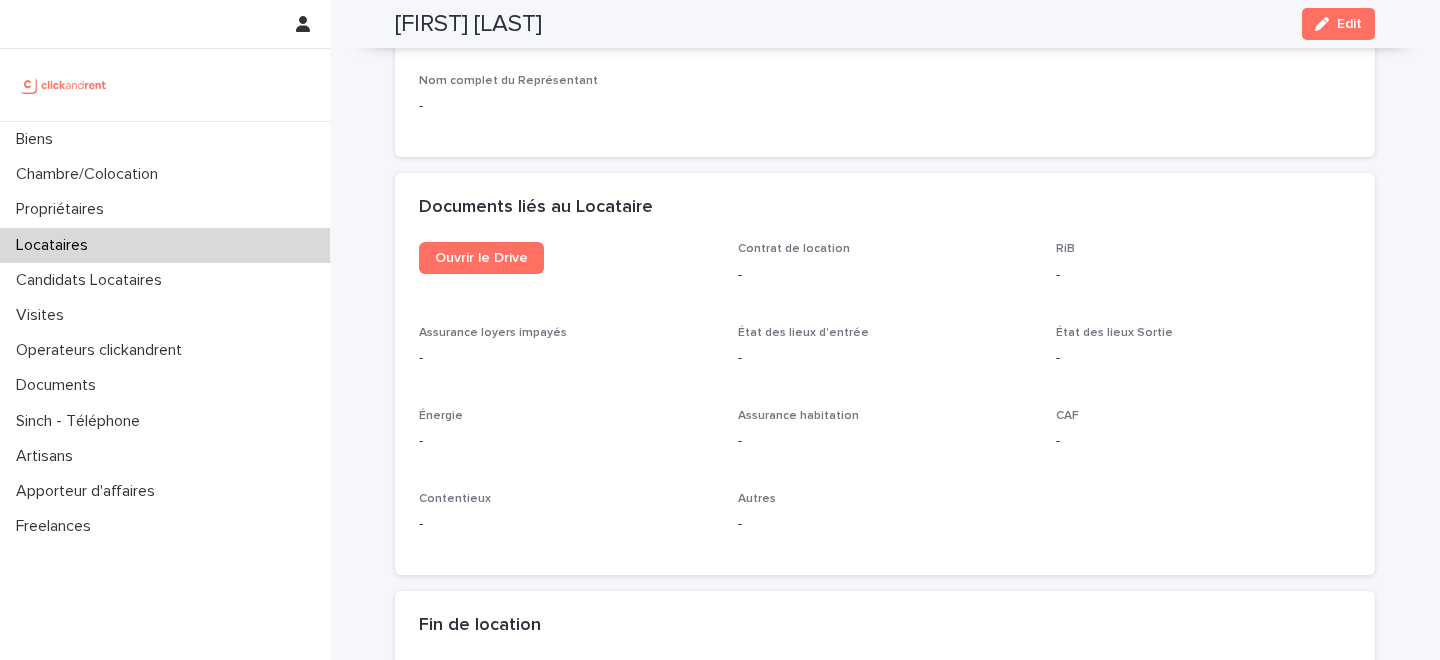 scroll, scrollTop: 0, scrollLeft: 0, axis: both 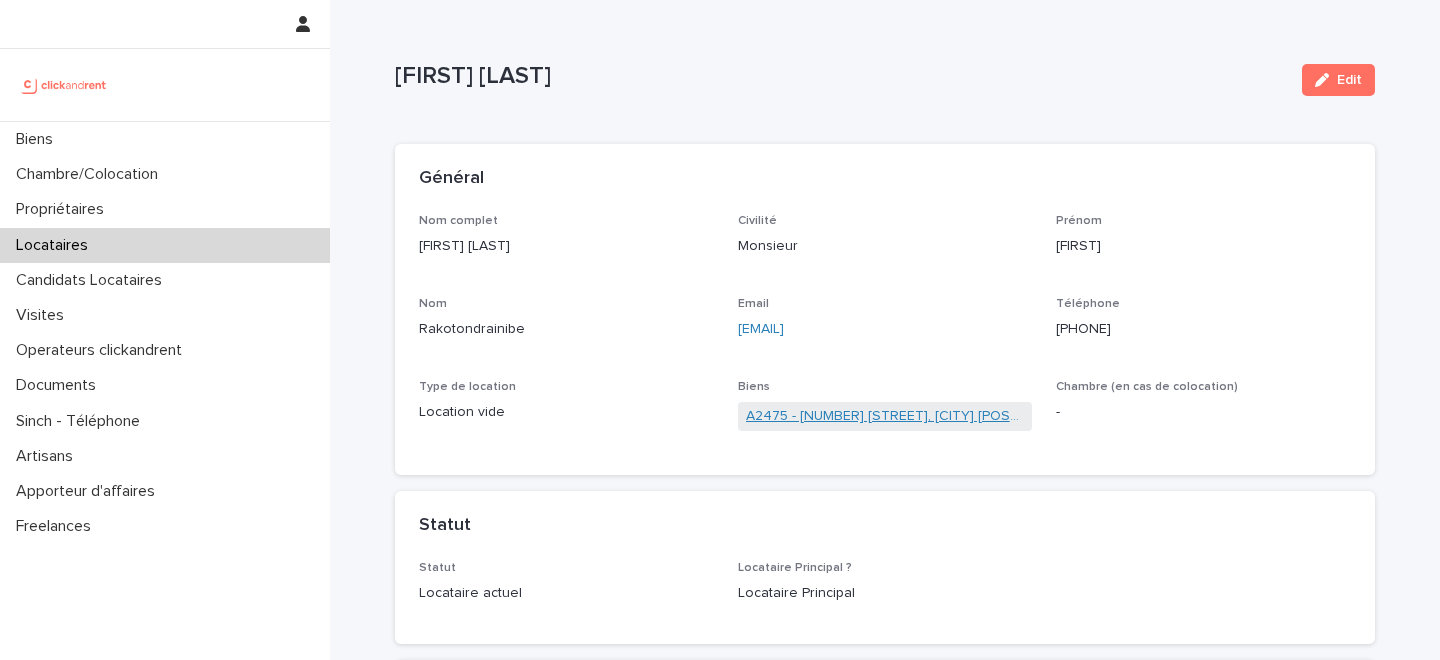 click on "A2475 - 39 rue de l'Abbé Ruellan,  Argenteuil 95100" at bounding box center [885, 416] 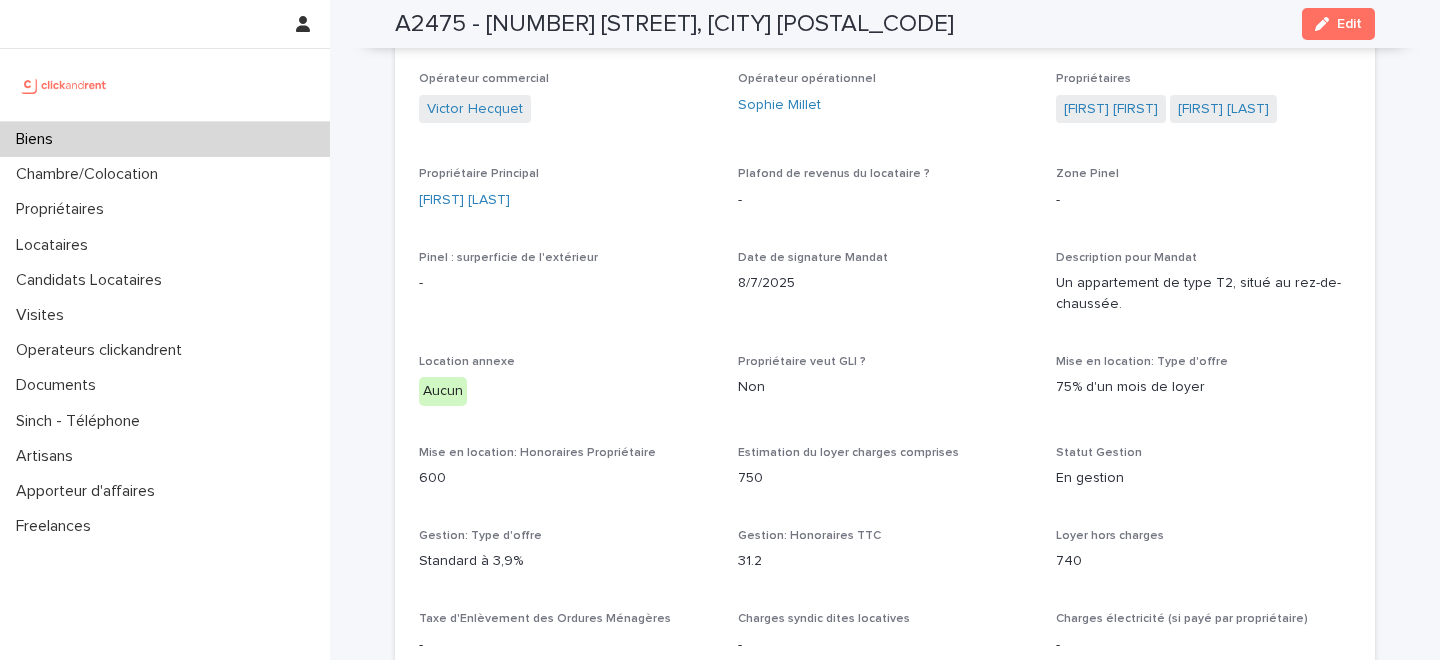 scroll, scrollTop: 1033, scrollLeft: 0, axis: vertical 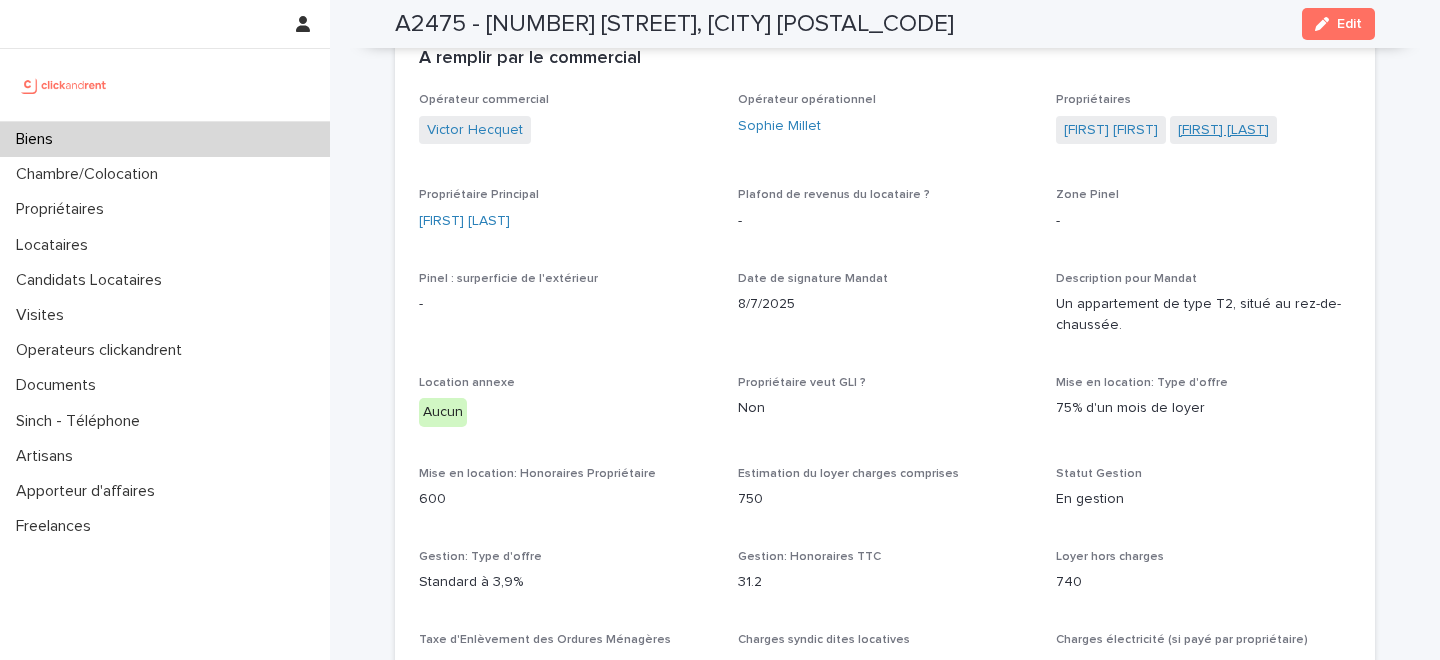 click on "Gérard Fanou" at bounding box center [1223, 130] 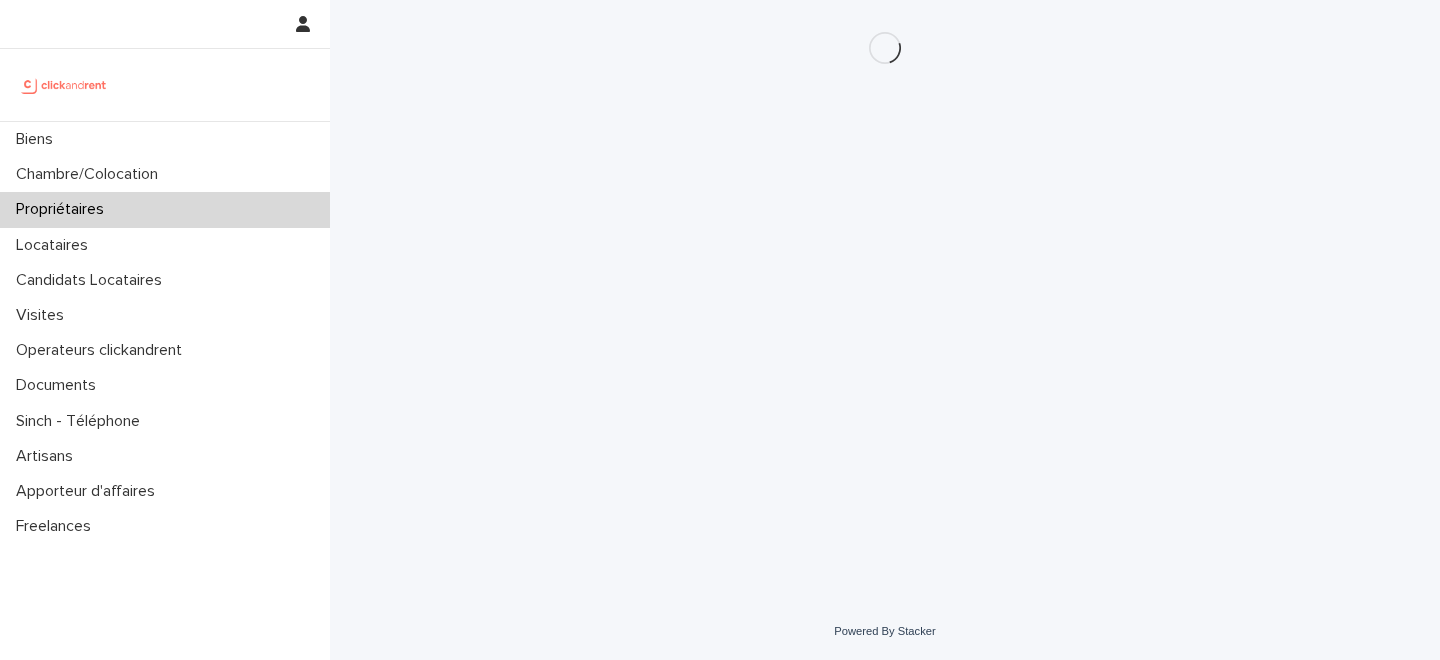 scroll, scrollTop: 0, scrollLeft: 0, axis: both 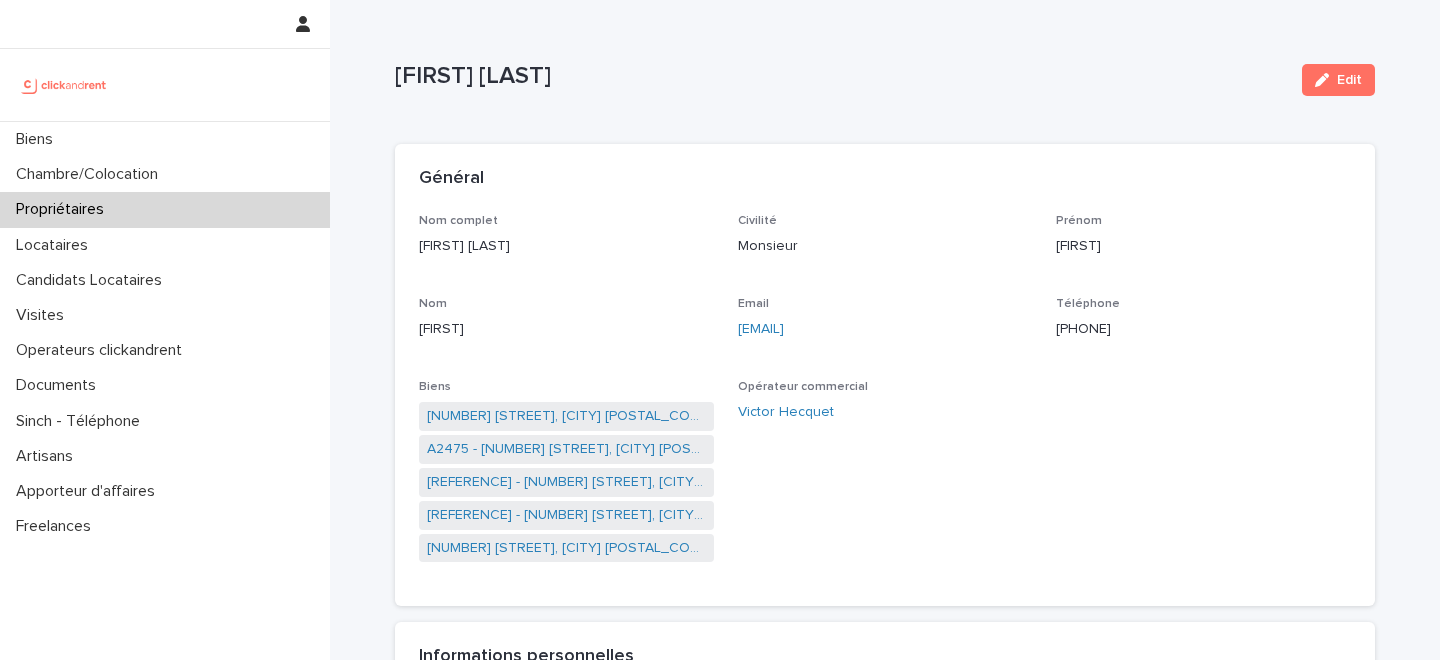 click on "+33621163368" at bounding box center (1203, 329) 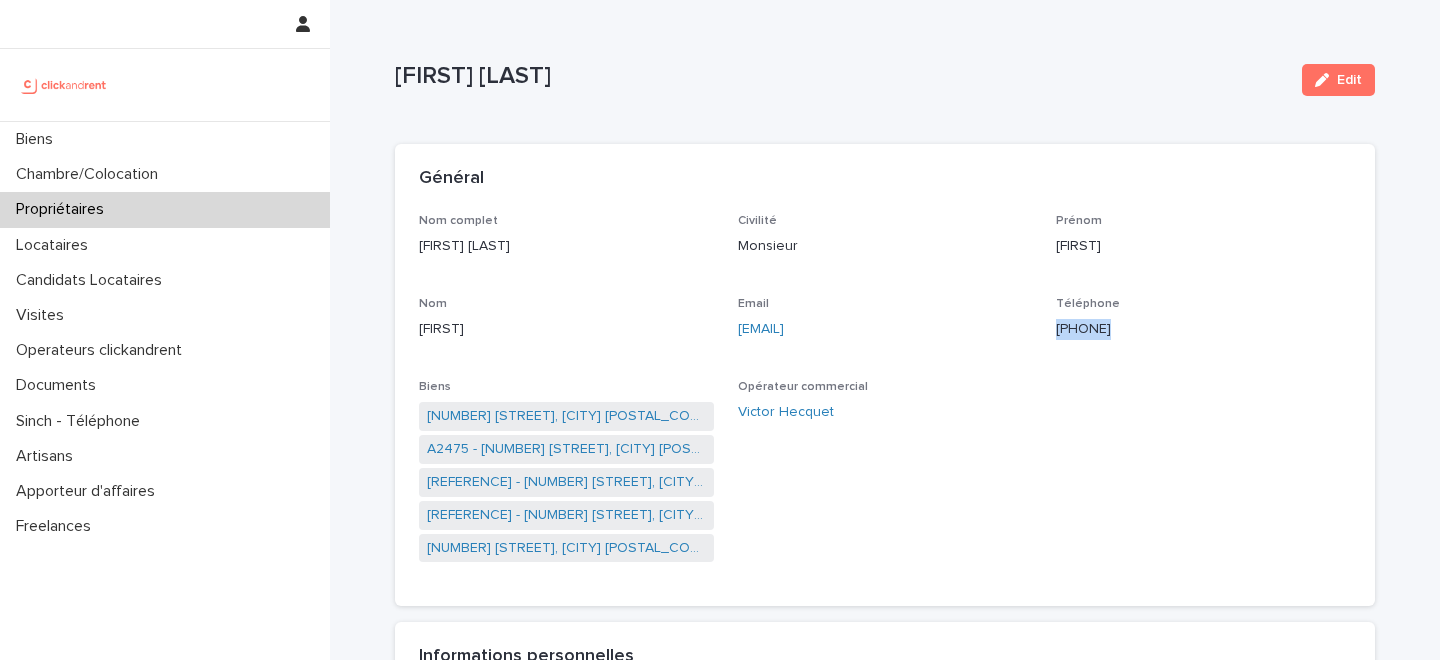 click on "+33621163368" at bounding box center (1203, 329) 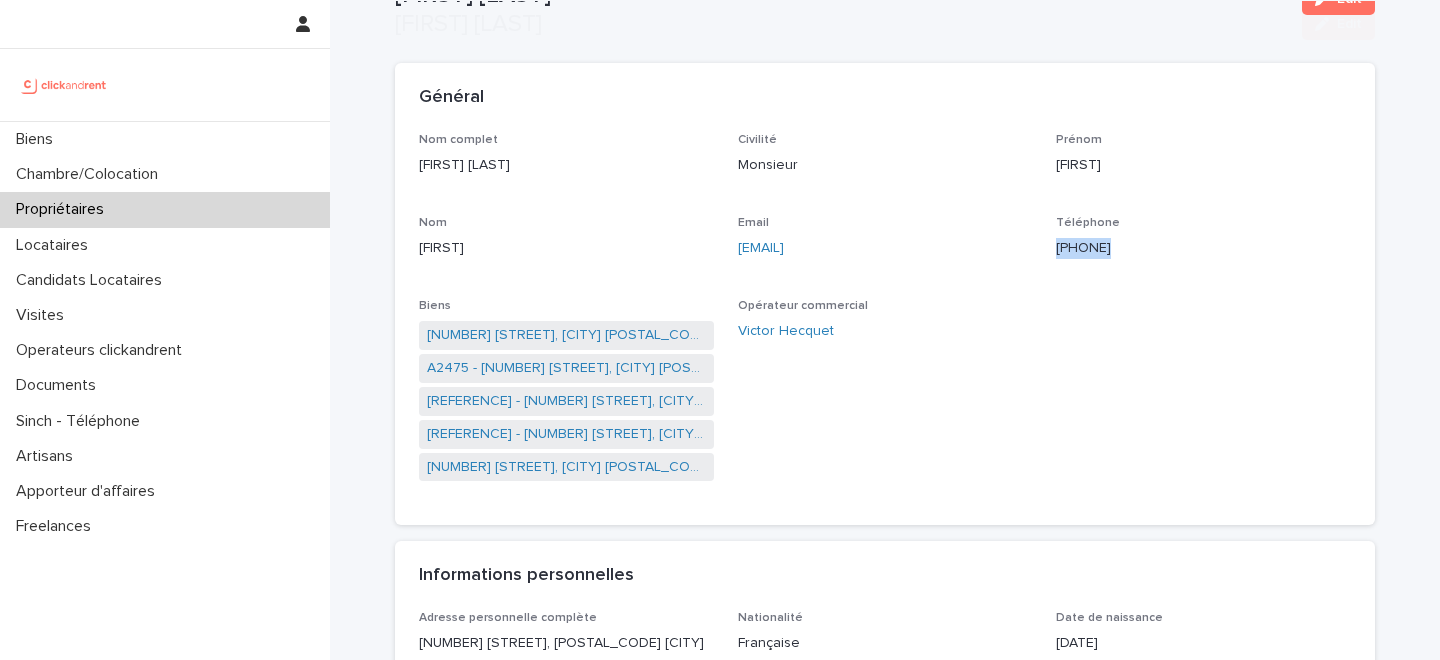 scroll, scrollTop: 429, scrollLeft: 0, axis: vertical 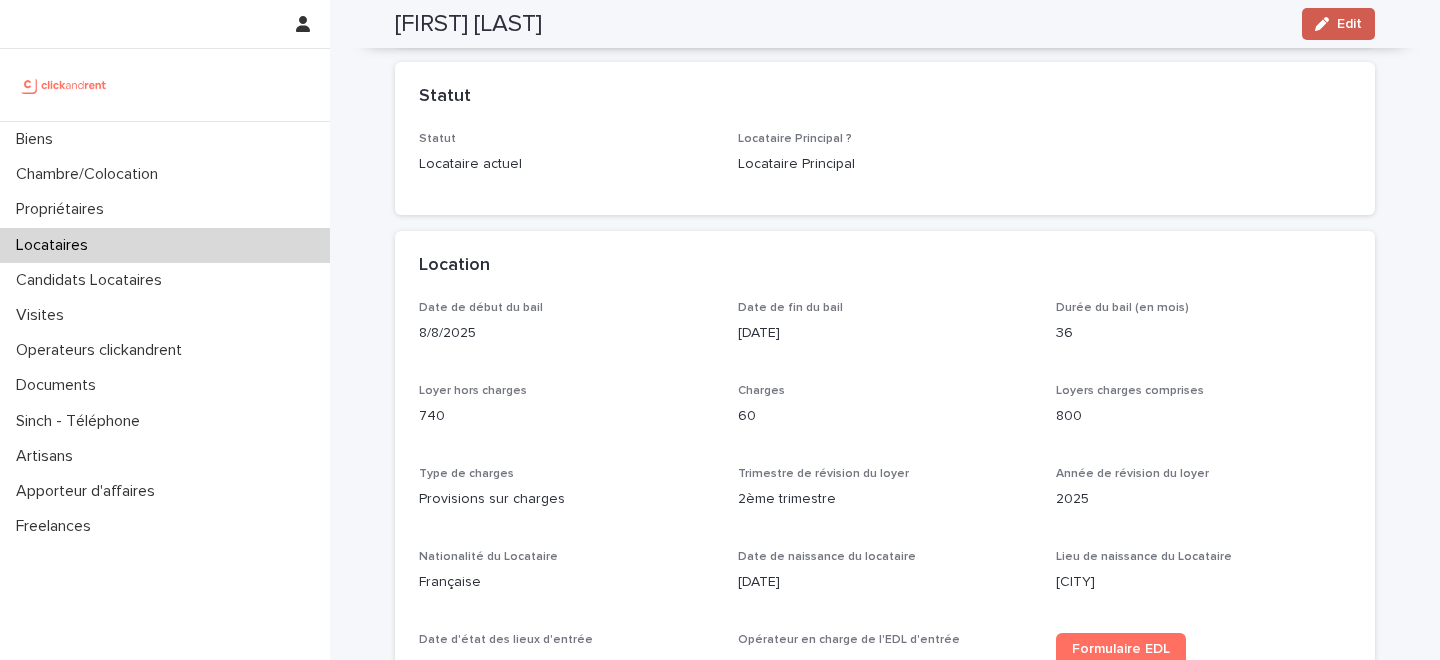 click on "Edit" at bounding box center [1349, 24] 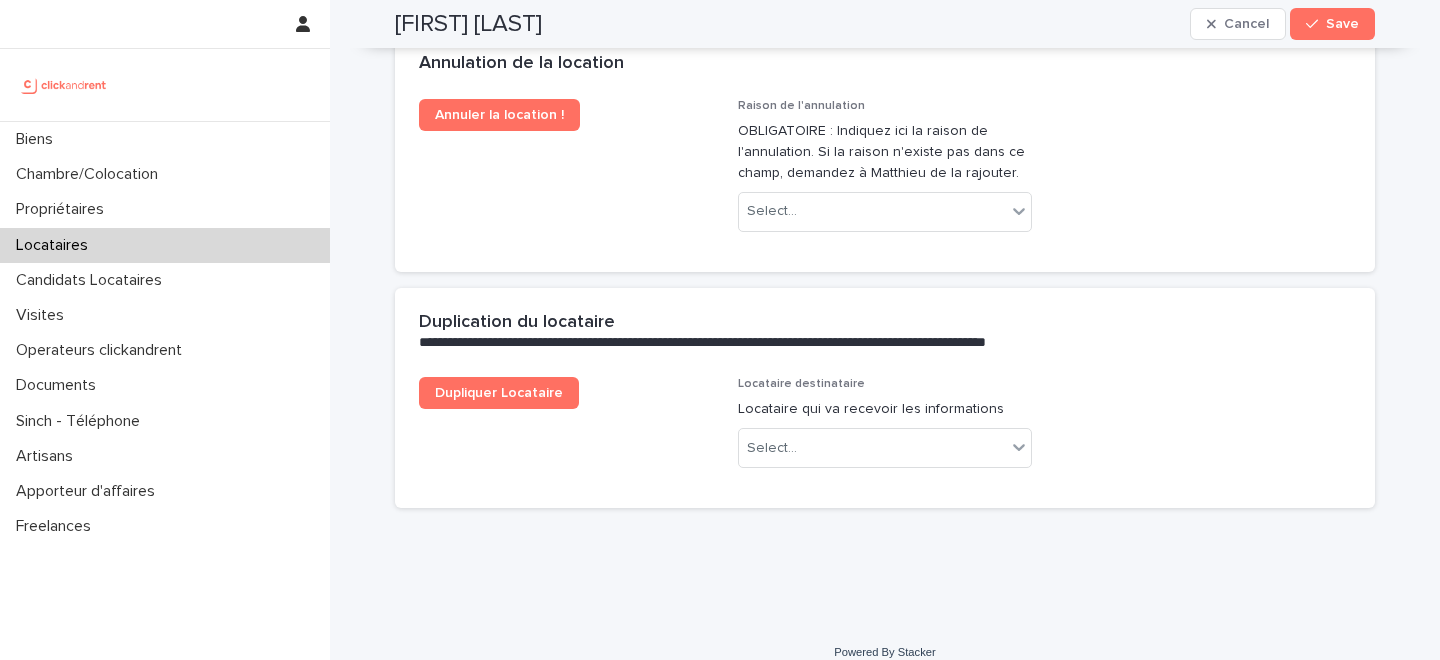 scroll, scrollTop: 3245, scrollLeft: 0, axis: vertical 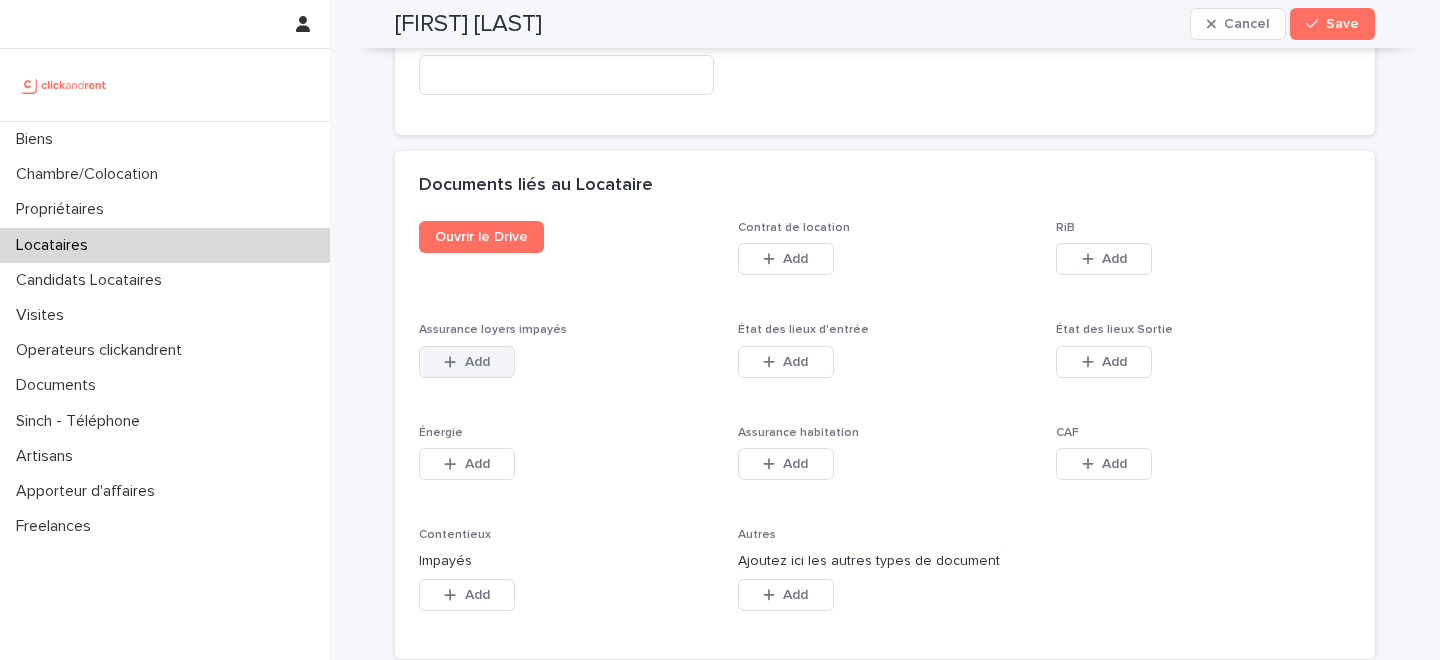 click at bounding box center [454, 362] 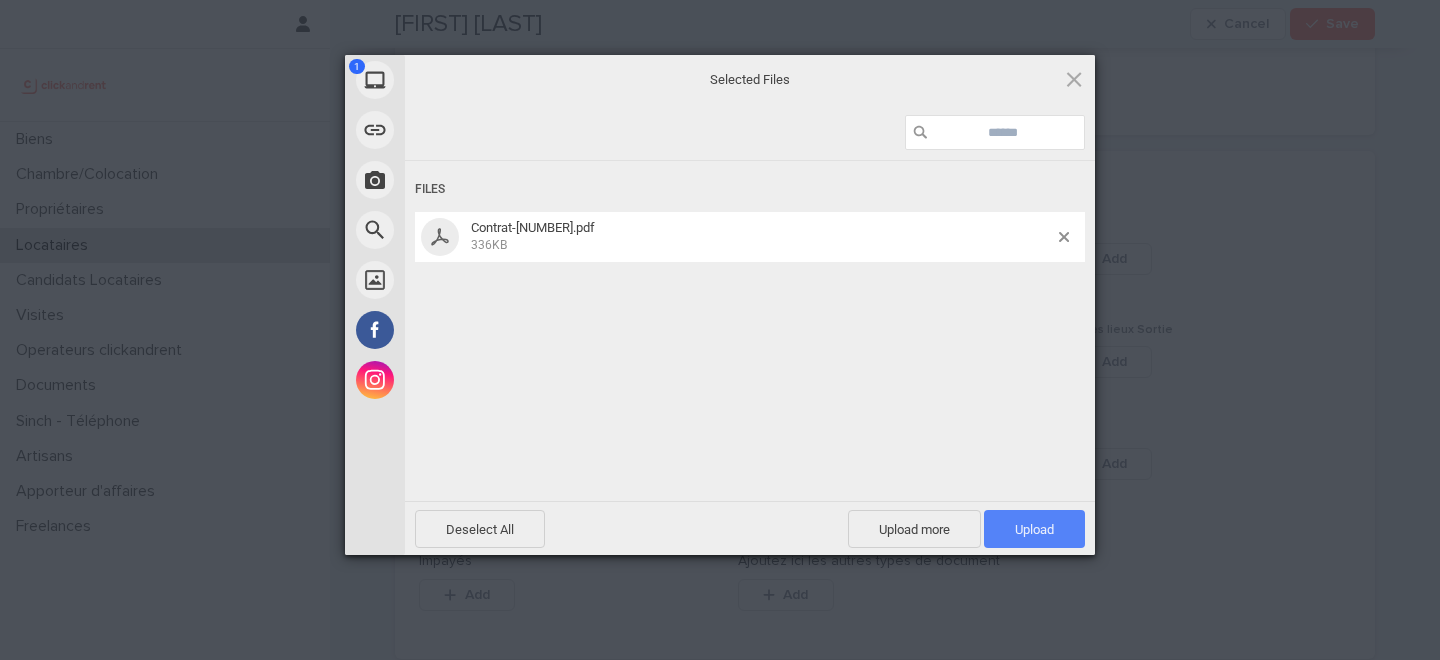 click on "Upload
1" at bounding box center [1034, 529] 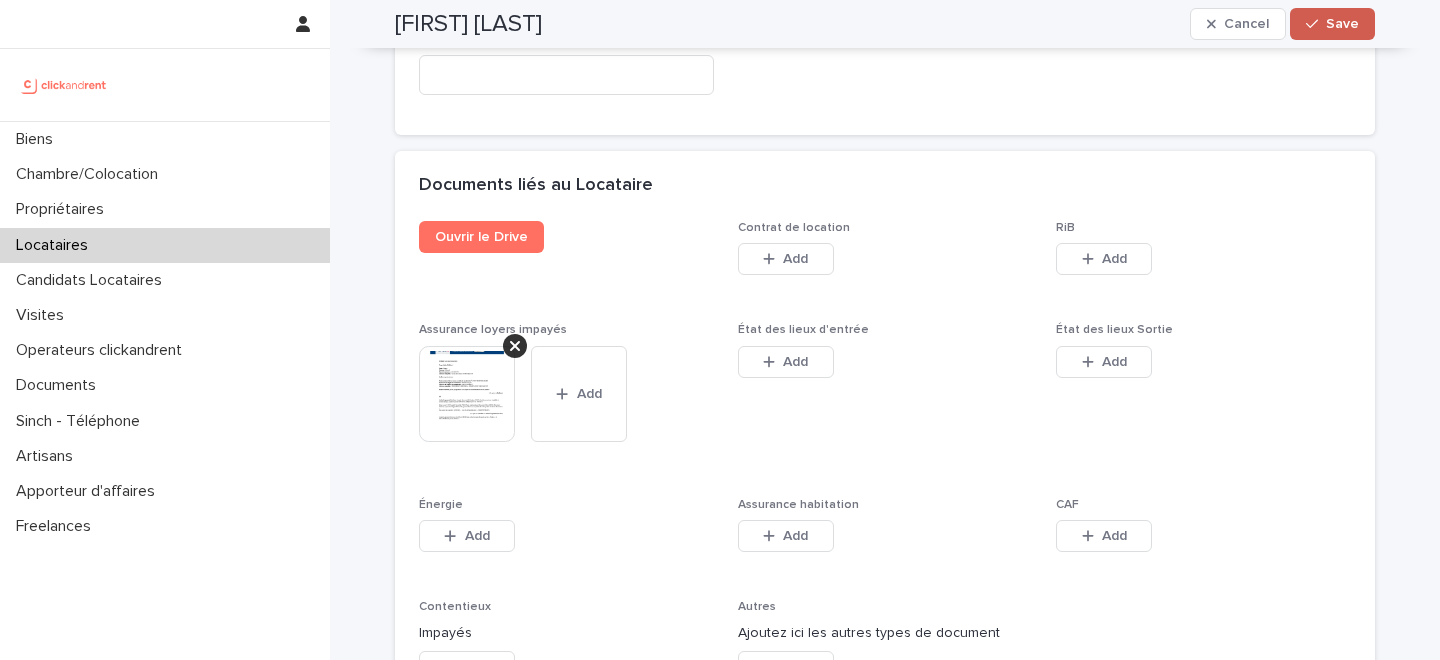 click on "Save" at bounding box center (1332, 24) 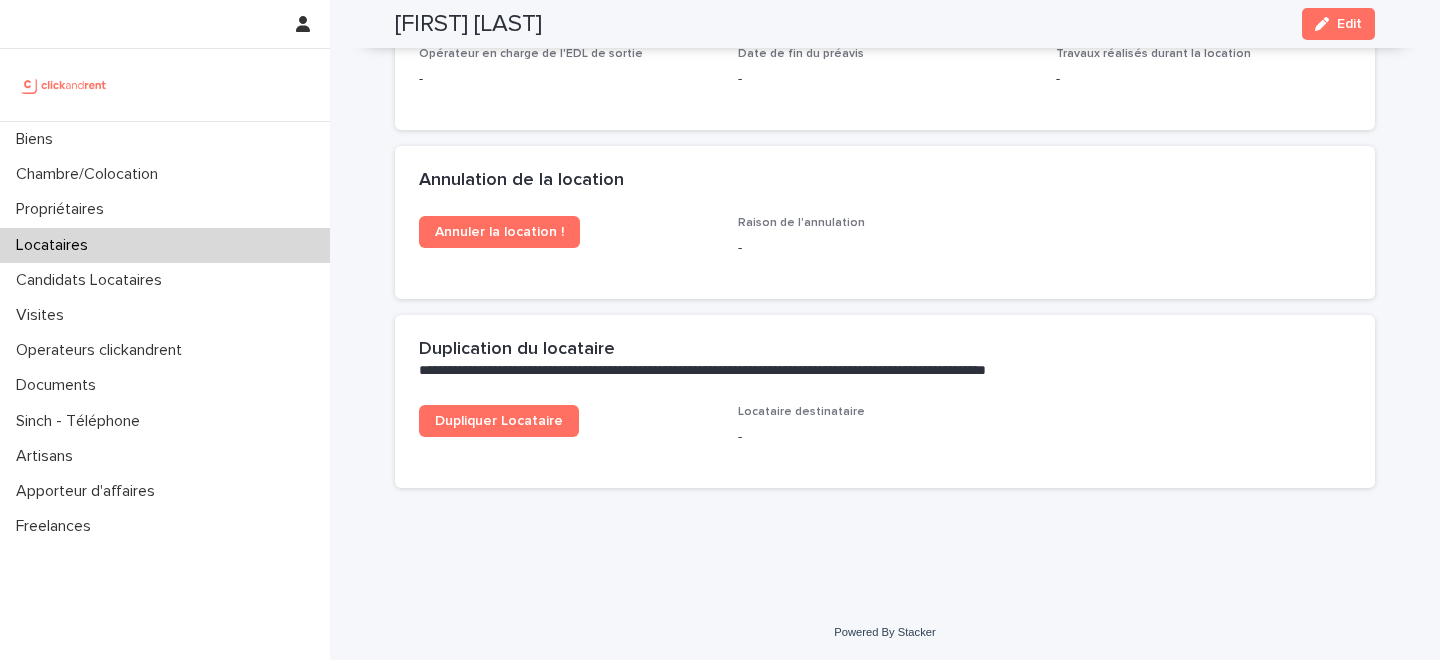 scroll, scrollTop: 2814, scrollLeft: 0, axis: vertical 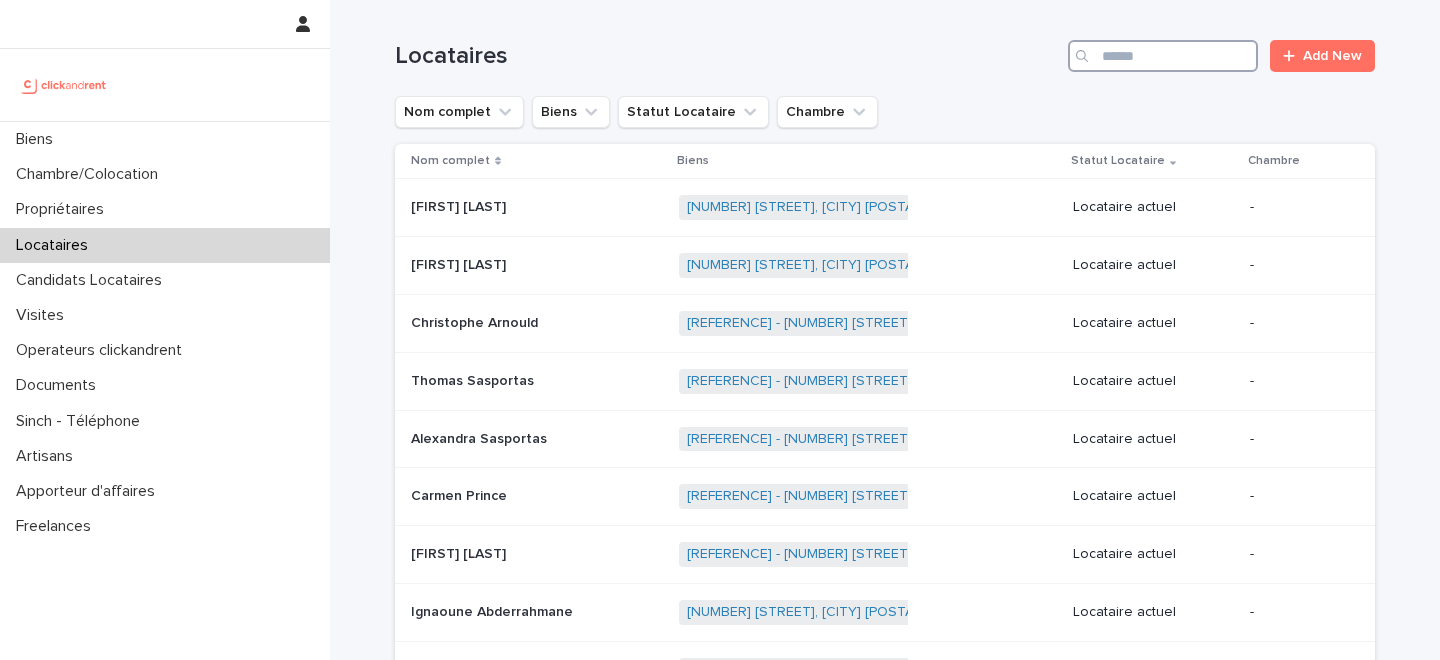 click at bounding box center [1163, 56] 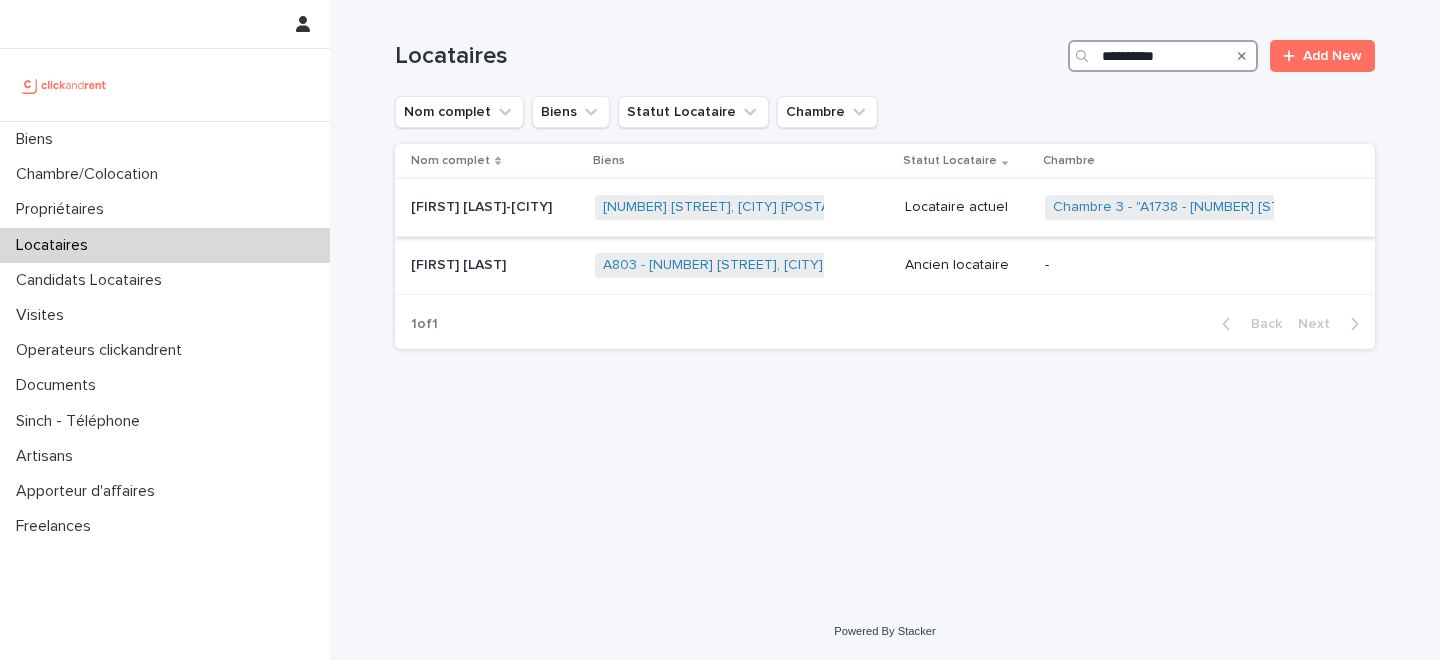 type on "**********" 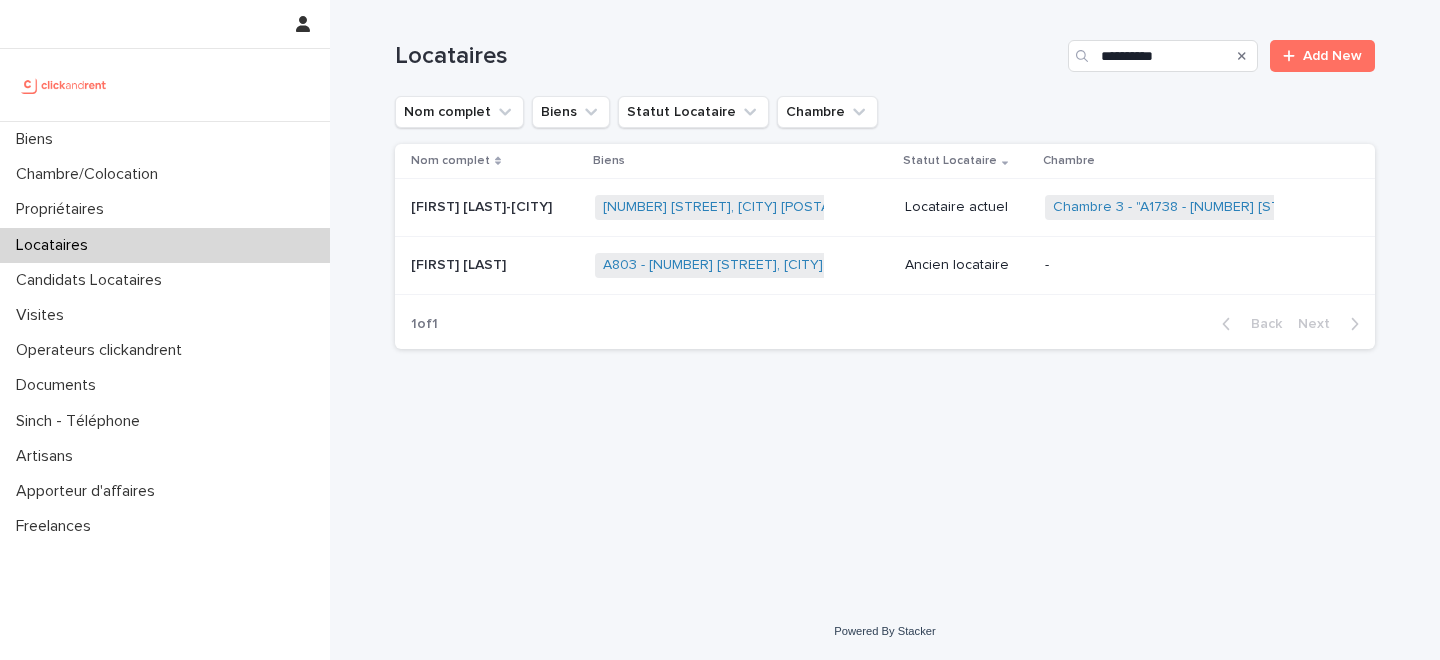 click on "Clémentine Subra--Toulouse" at bounding box center [483, 205] 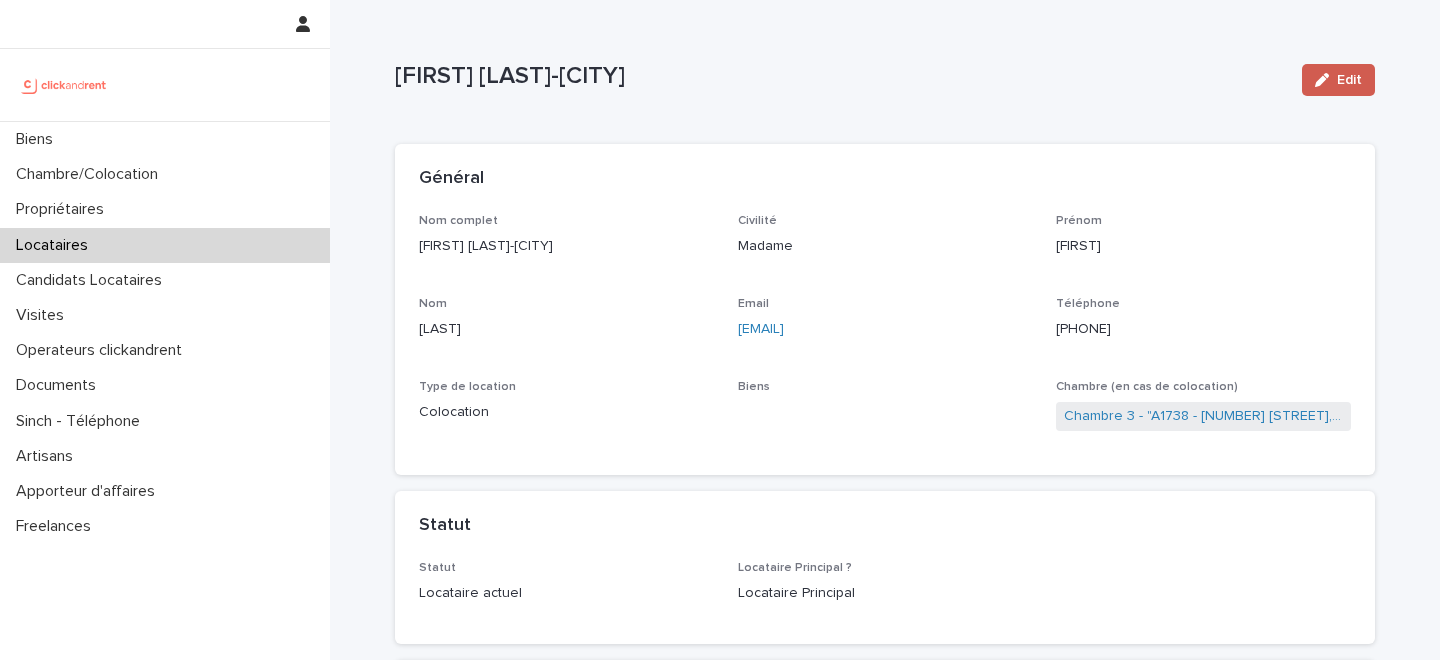click on "Edit" at bounding box center [1349, 80] 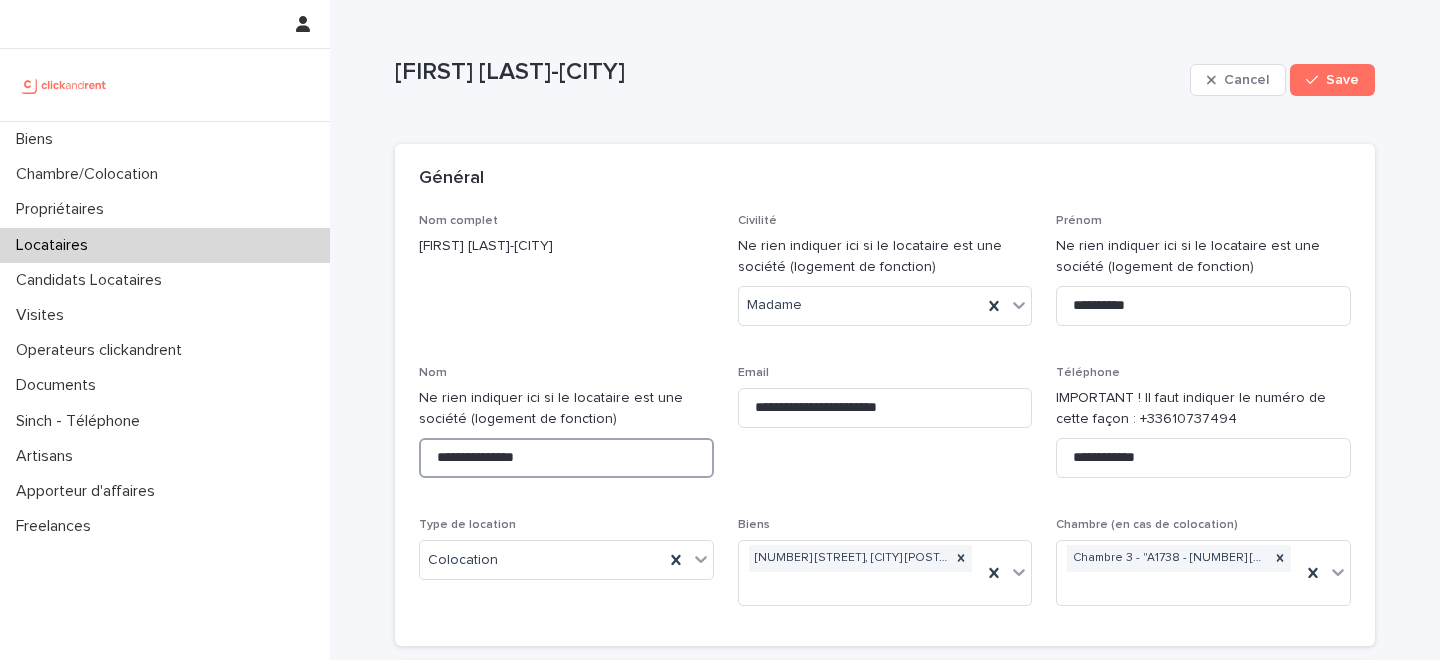 click on "**********" at bounding box center (566, 458) 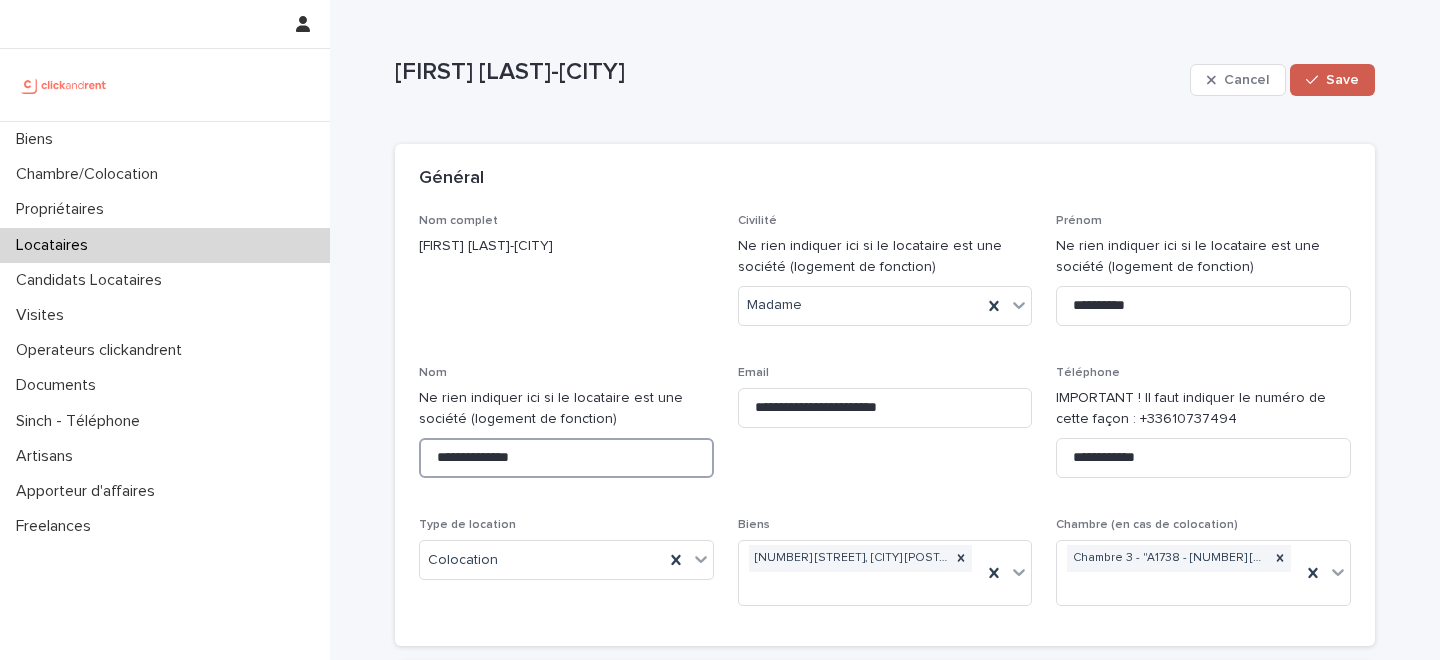 type on "**********" 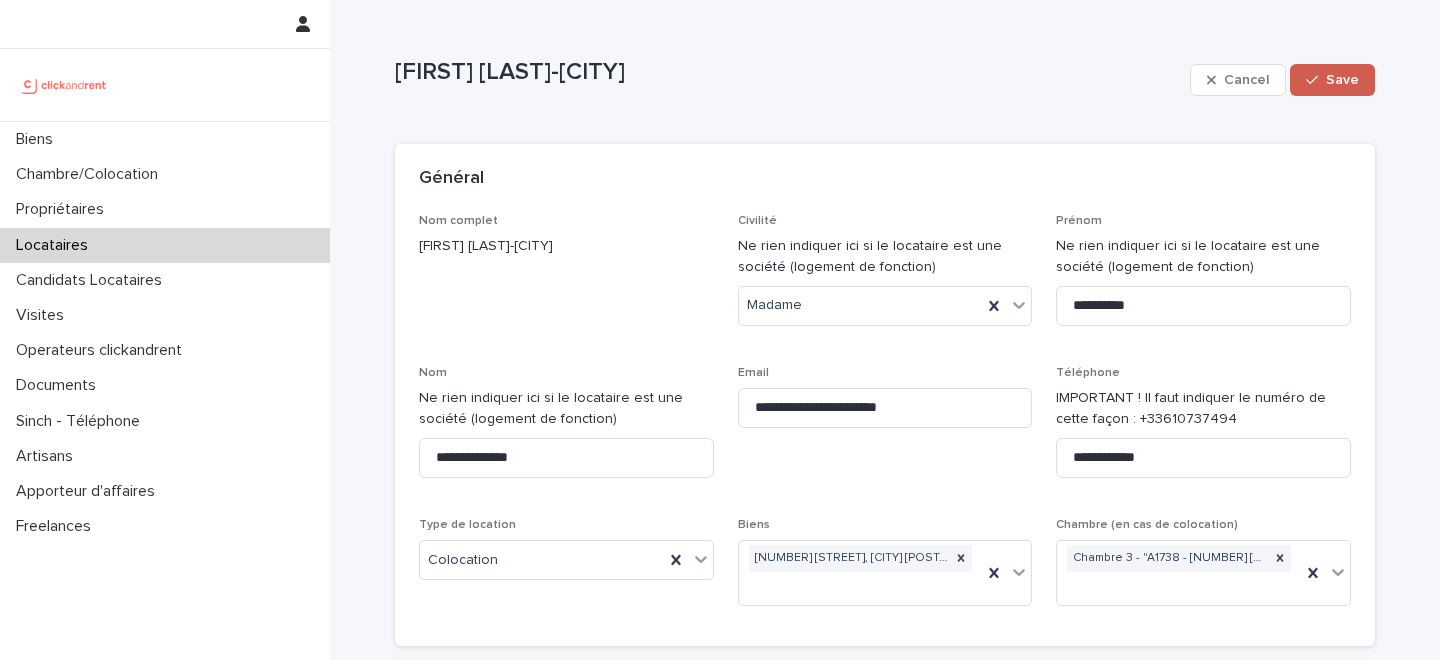 click on "Save" at bounding box center (1342, 80) 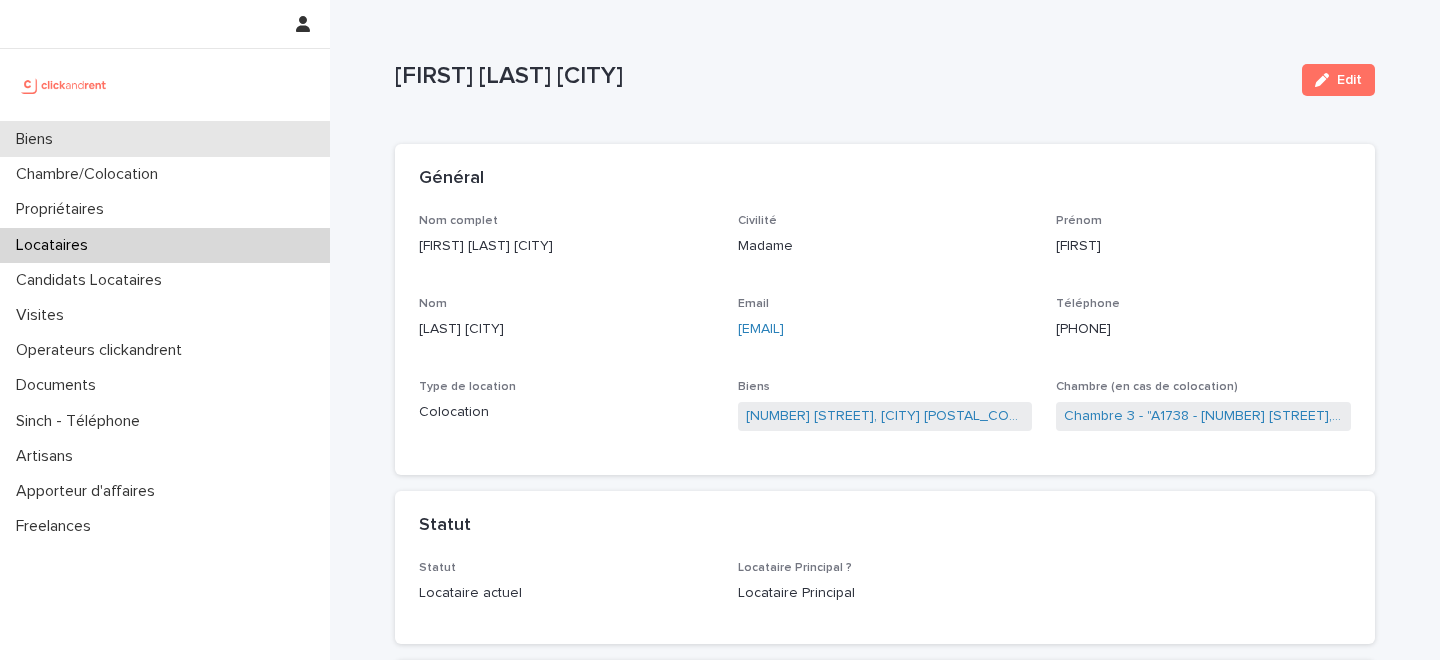 click on "Biens" at bounding box center [165, 139] 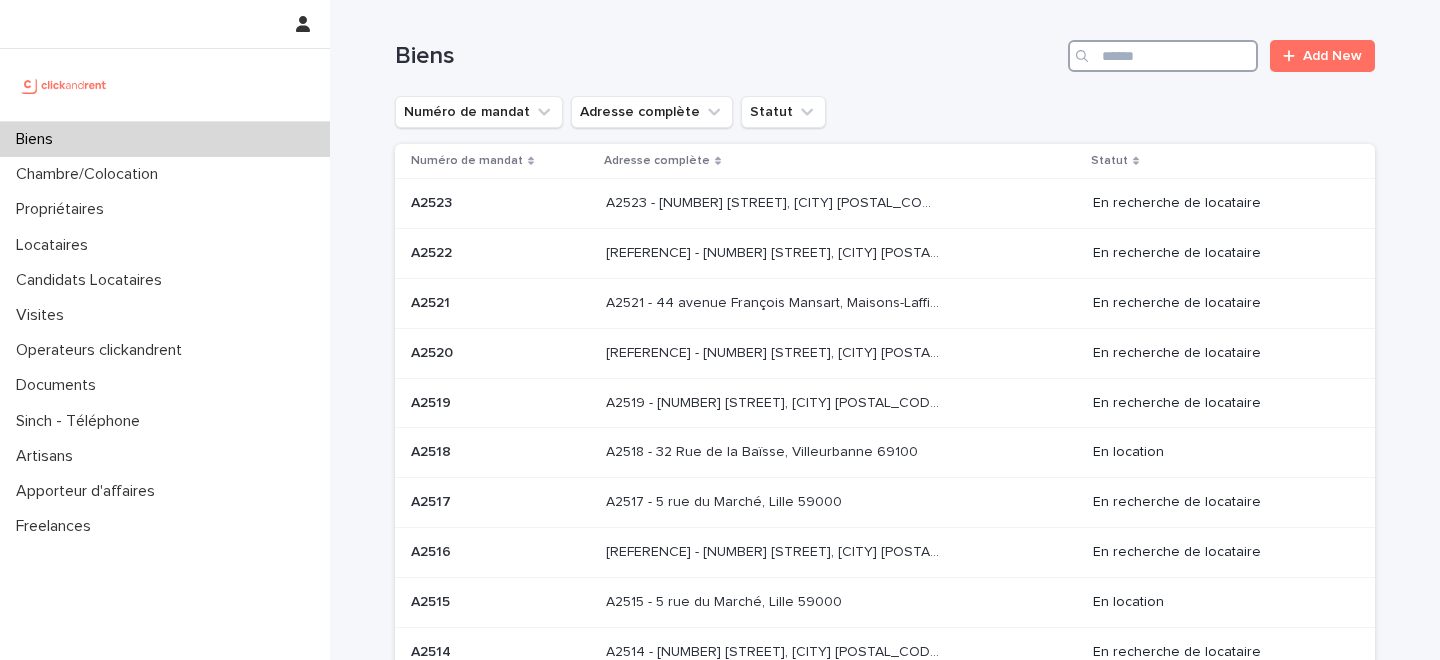 click at bounding box center [1163, 56] 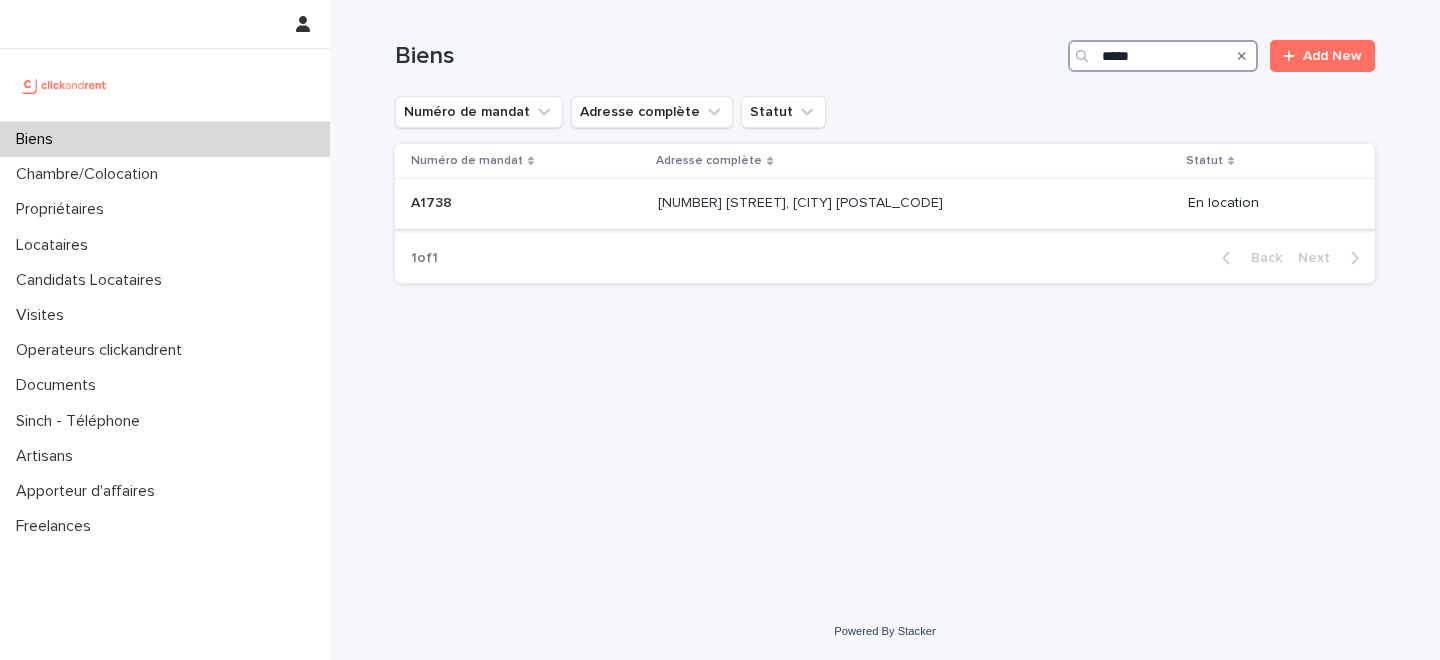 type on "*****" 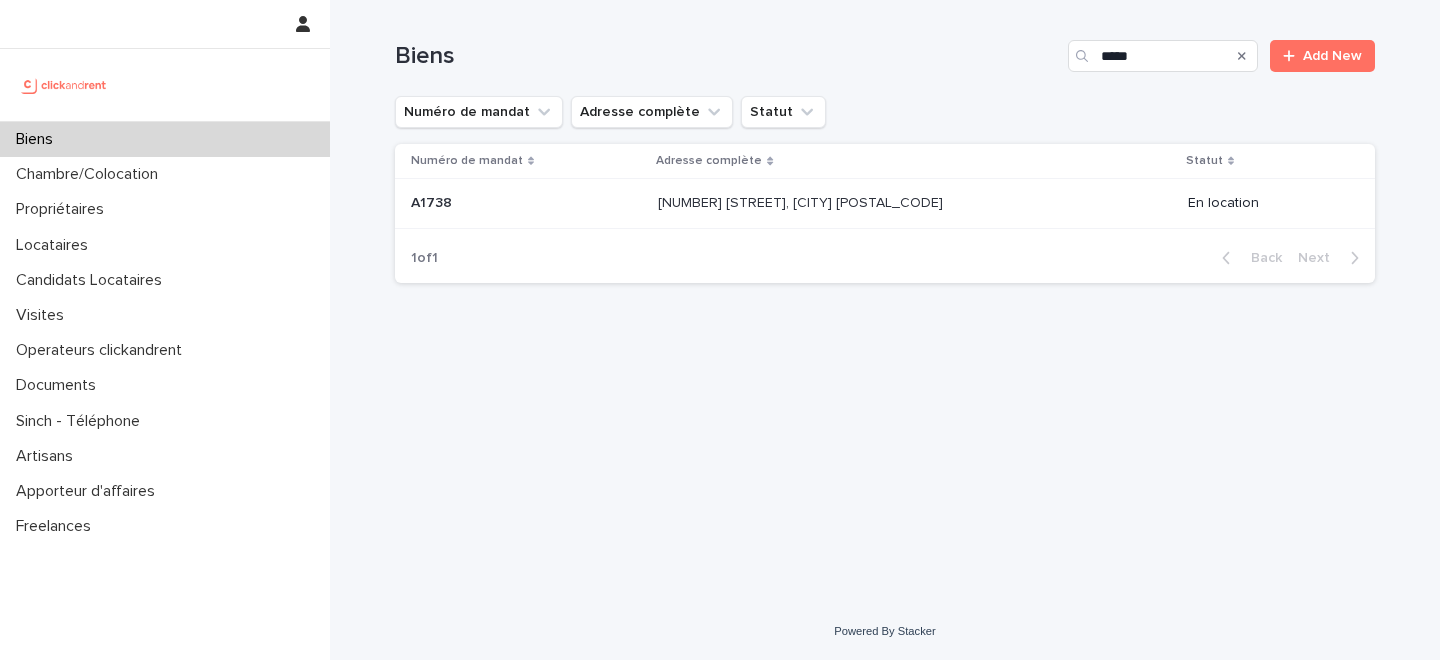 click on "A1738 - 2 Allée Claire Bretécher,  Colombes 92700" at bounding box center (802, 201) 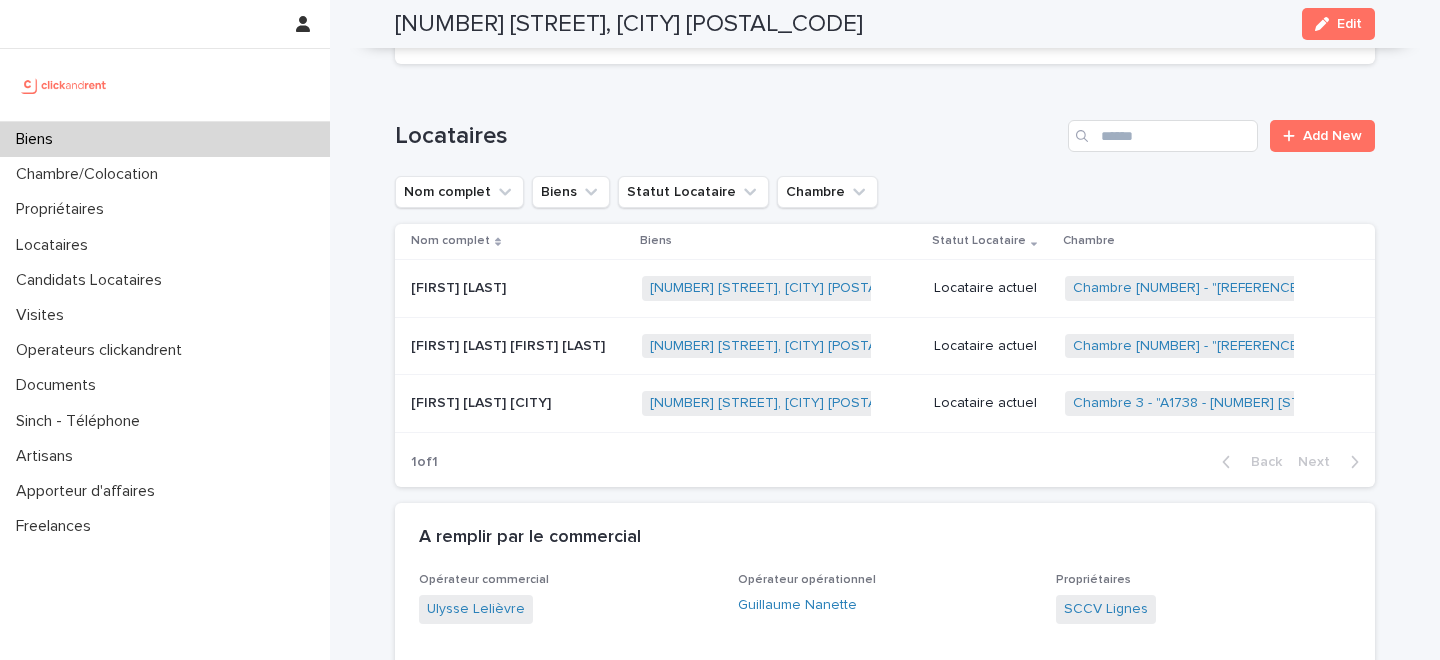 scroll, scrollTop: 729, scrollLeft: 0, axis: vertical 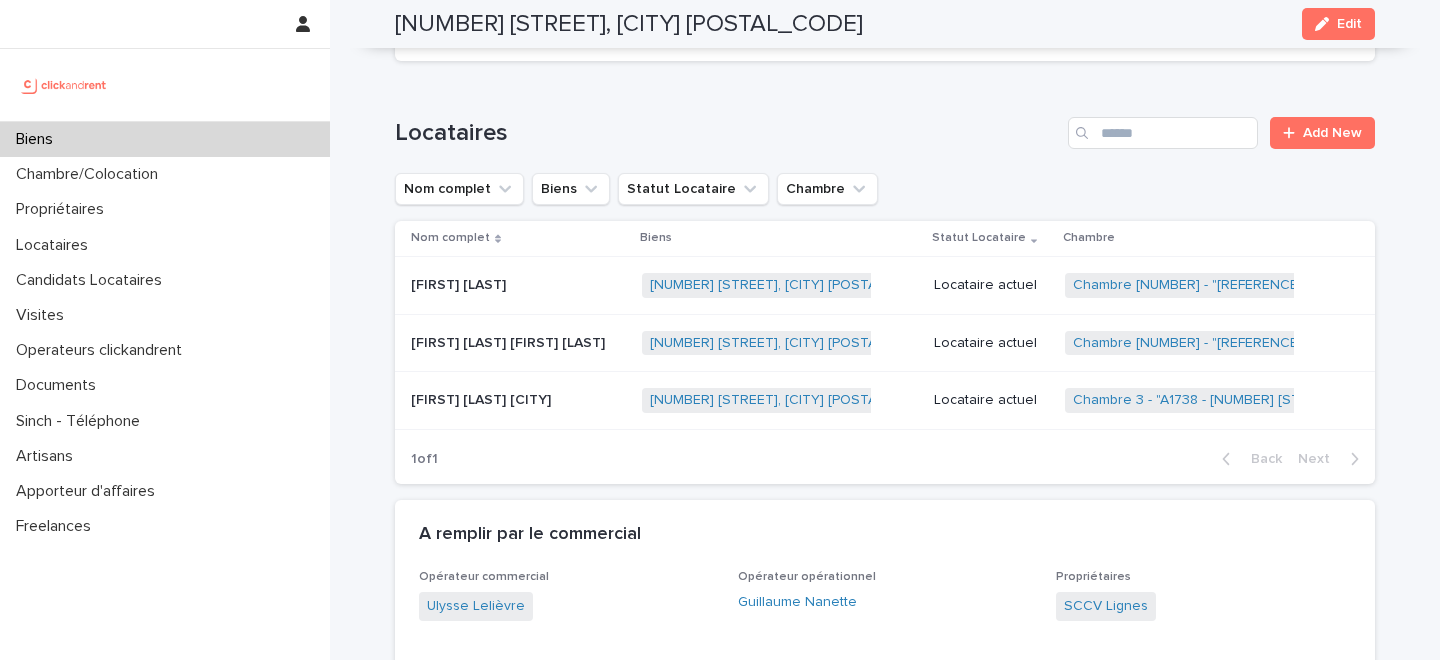 click on "Clémentine Subra Toulouse" at bounding box center [483, 398] 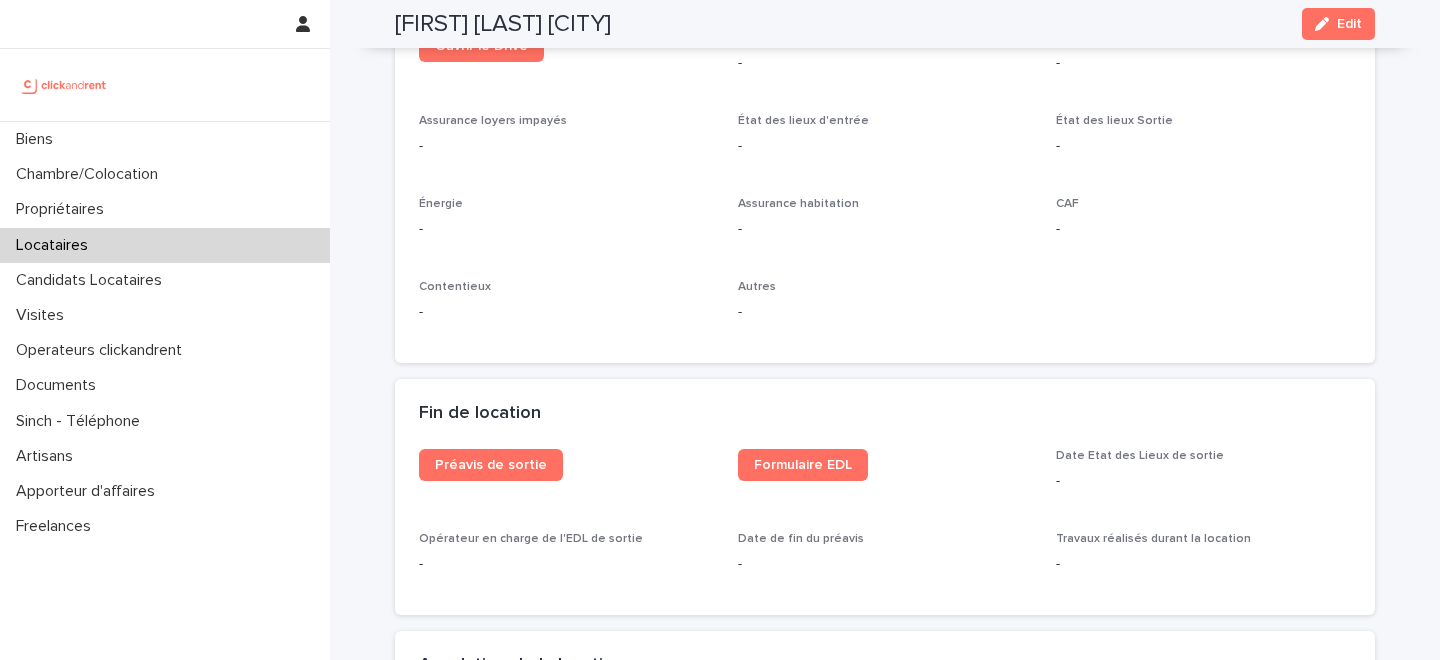scroll, scrollTop: 2163, scrollLeft: 0, axis: vertical 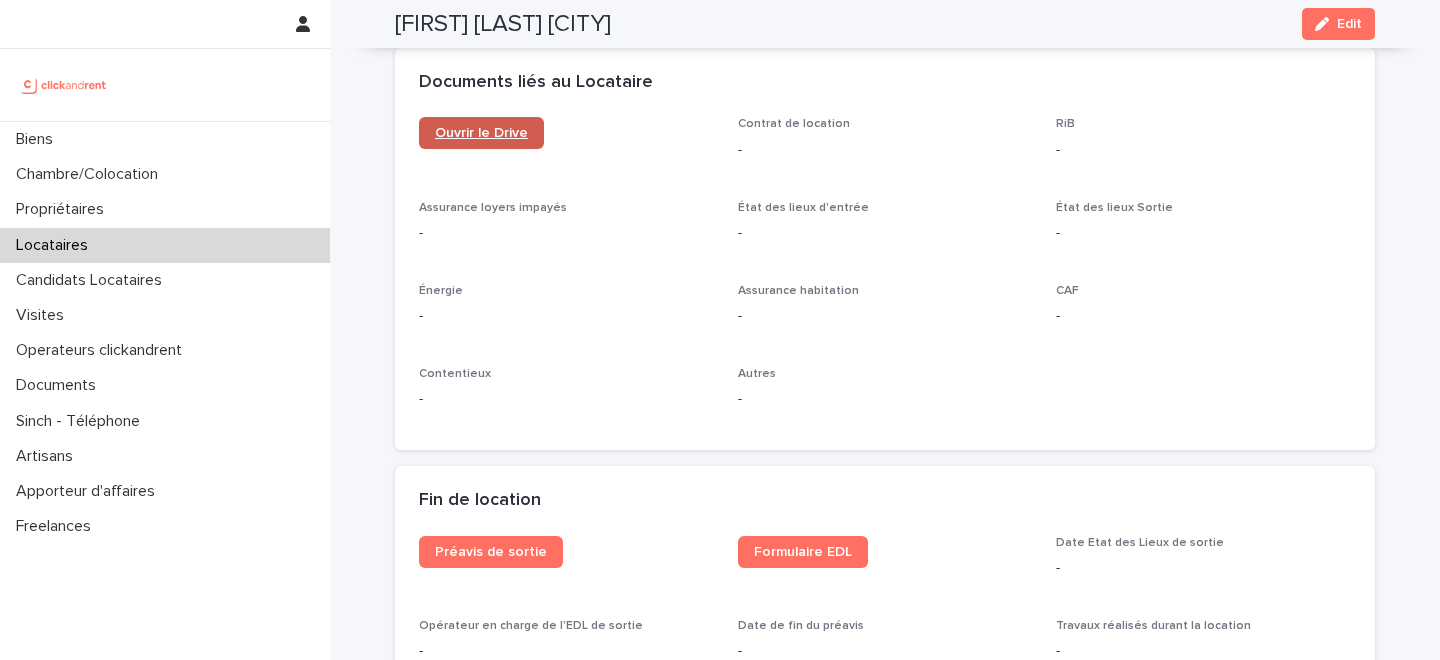 click on "Ouvrir le Drive" at bounding box center [481, 133] 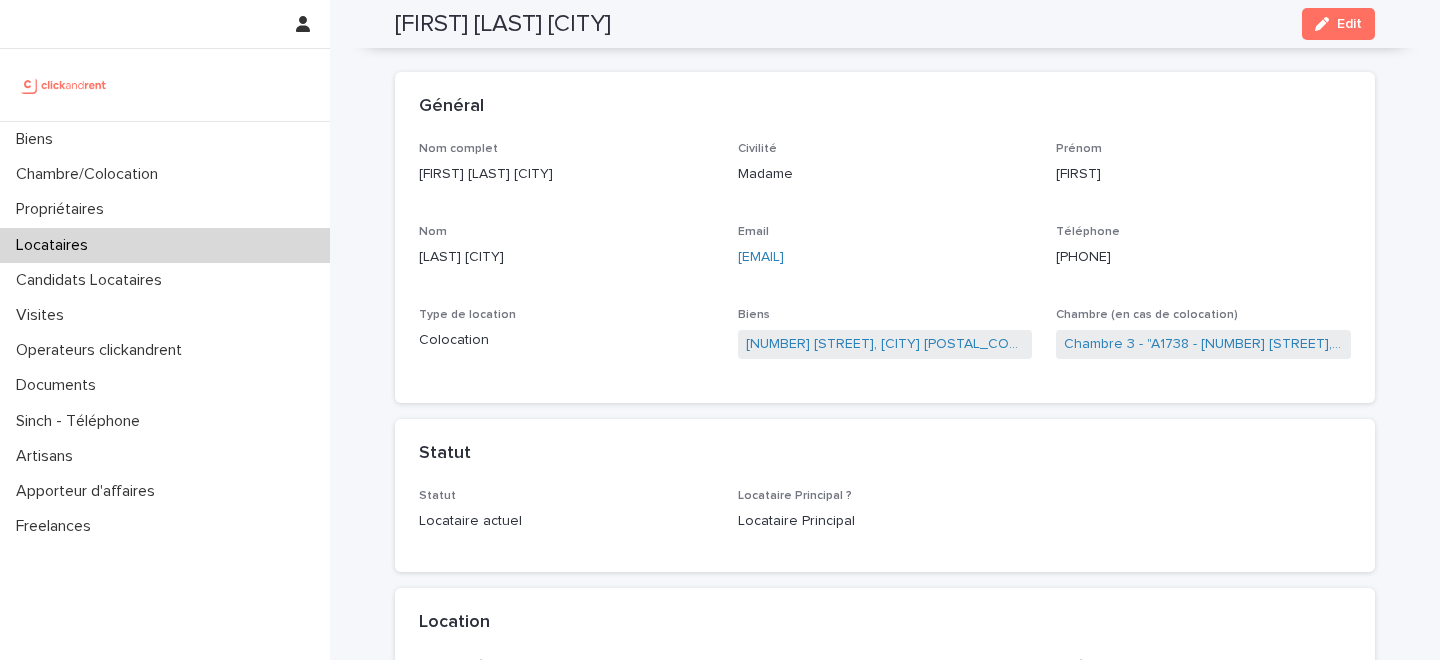 scroll, scrollTop: 0, scrollLeft: 0, axis: both 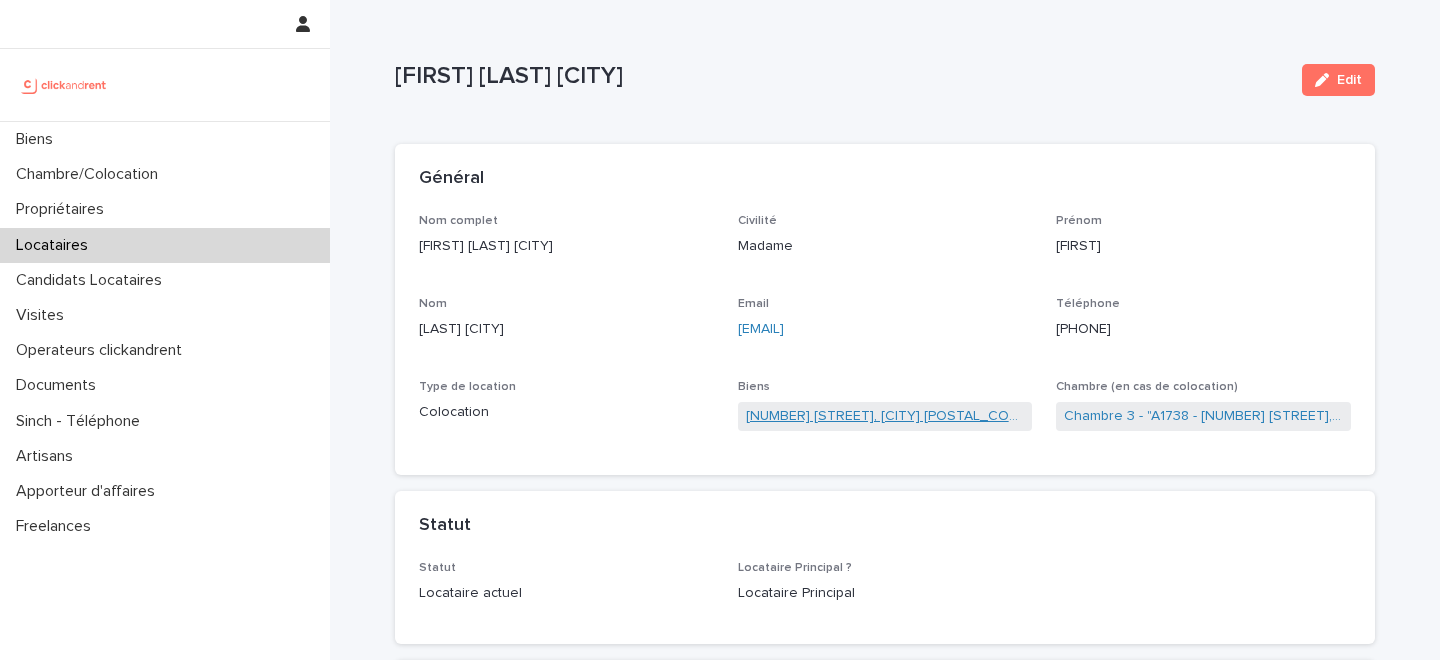 click on "A1738 - 2 Allée Claire Bretécher,  Colombes 92700" at bounding box center [885, 416] 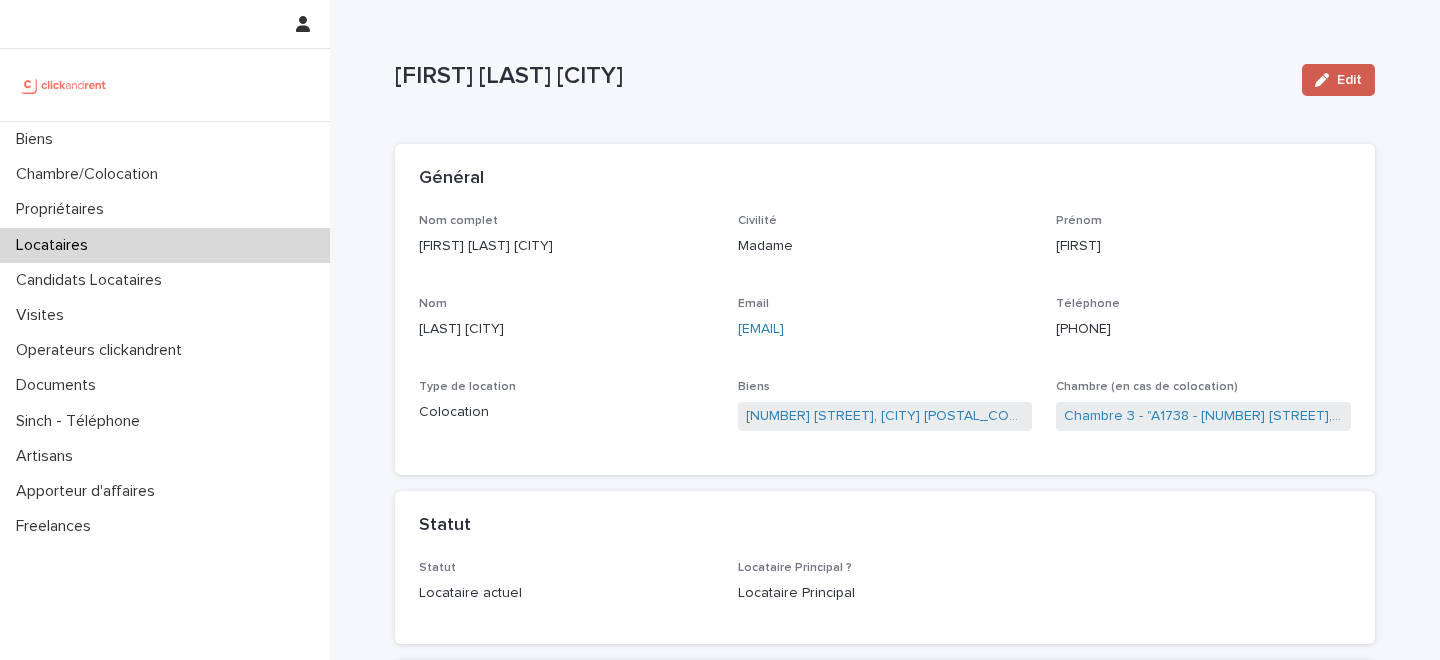 click on "Edit" at bounding box center (1338, 80) 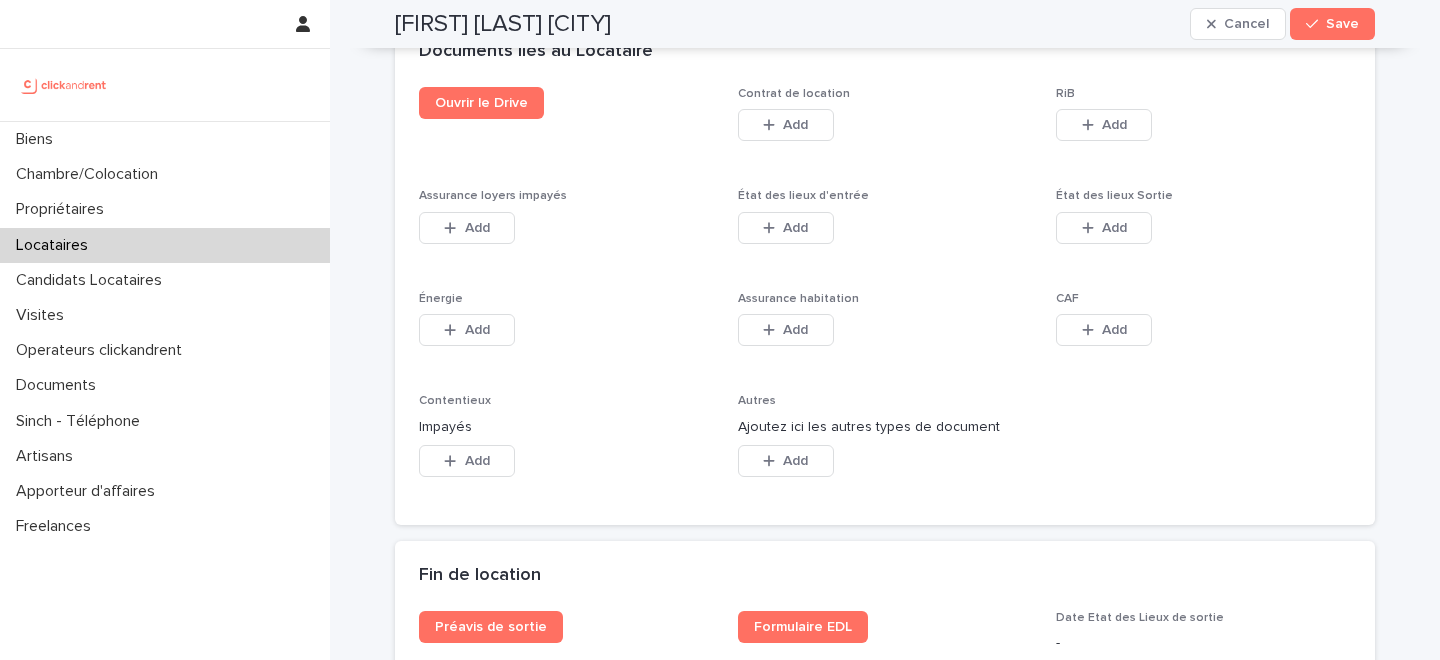 scroll, scrollTop: 3387, scrollLeft: 0, axis: vertical 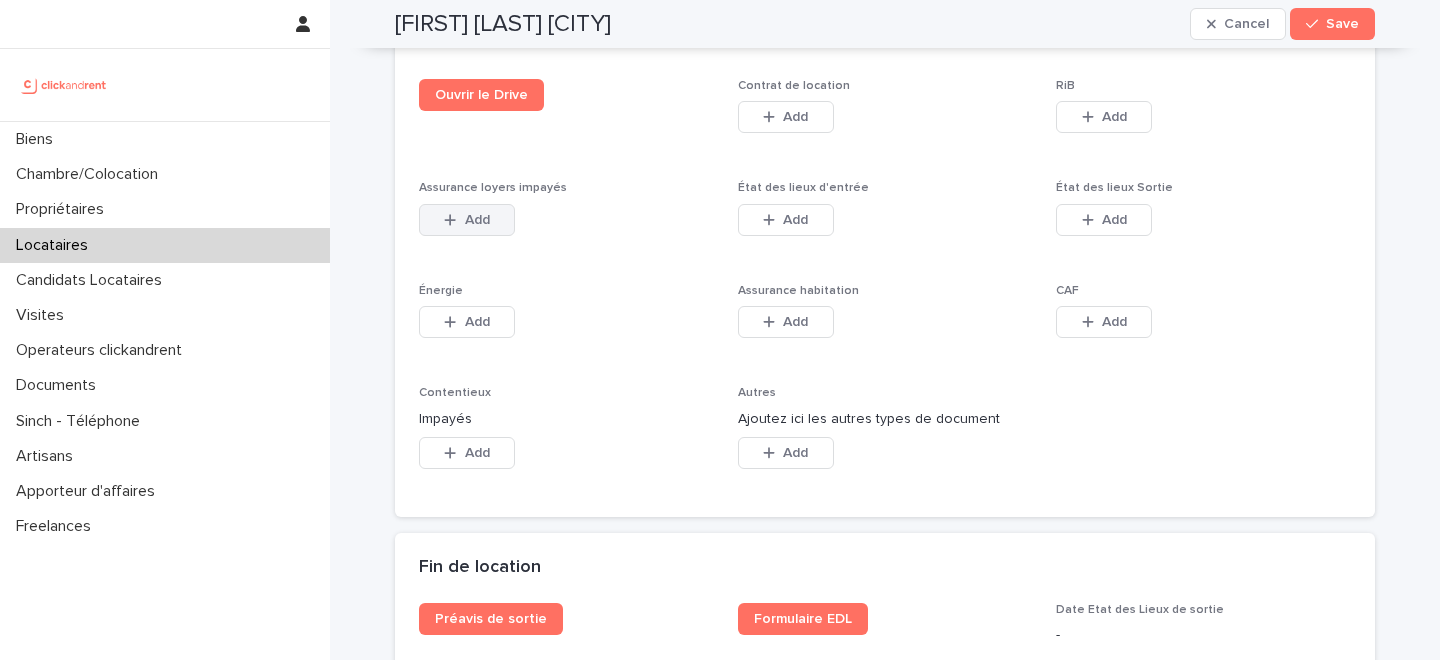 click on "Add" at bounding box center (477, 220) 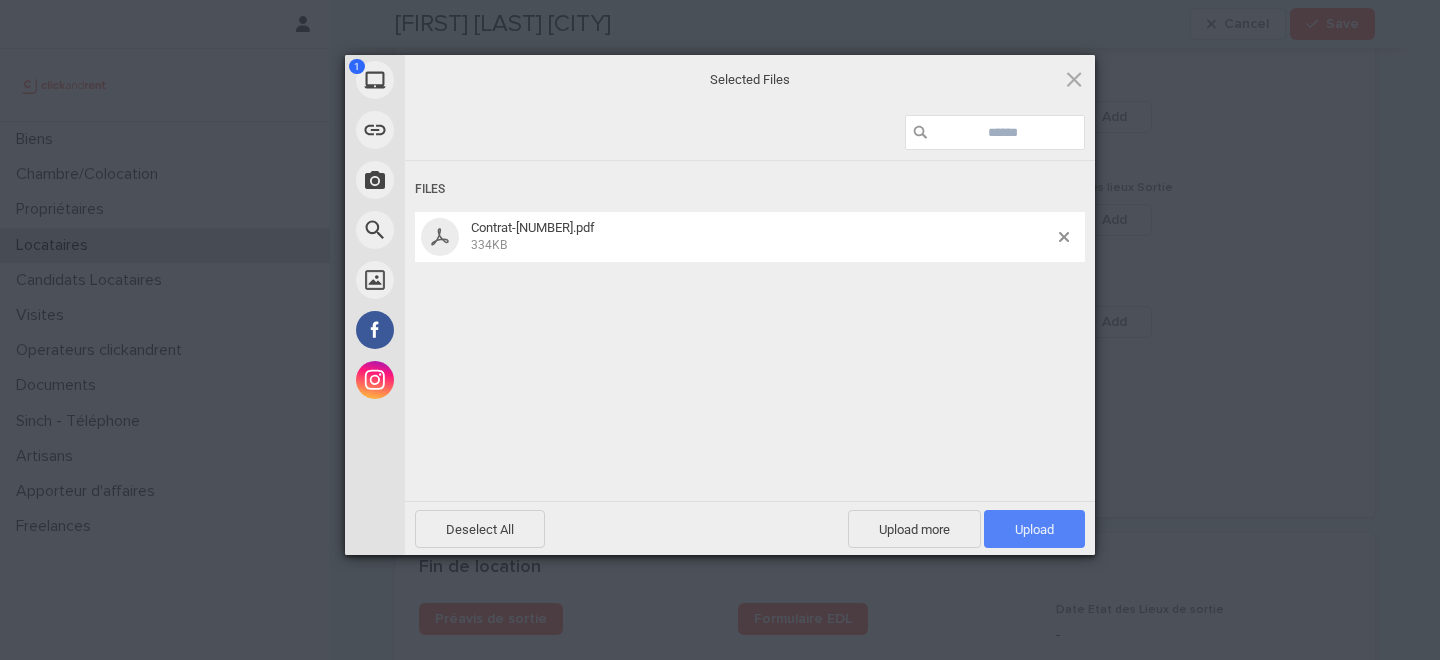 click on "Upload
1" at bounding box center [1034, 529] 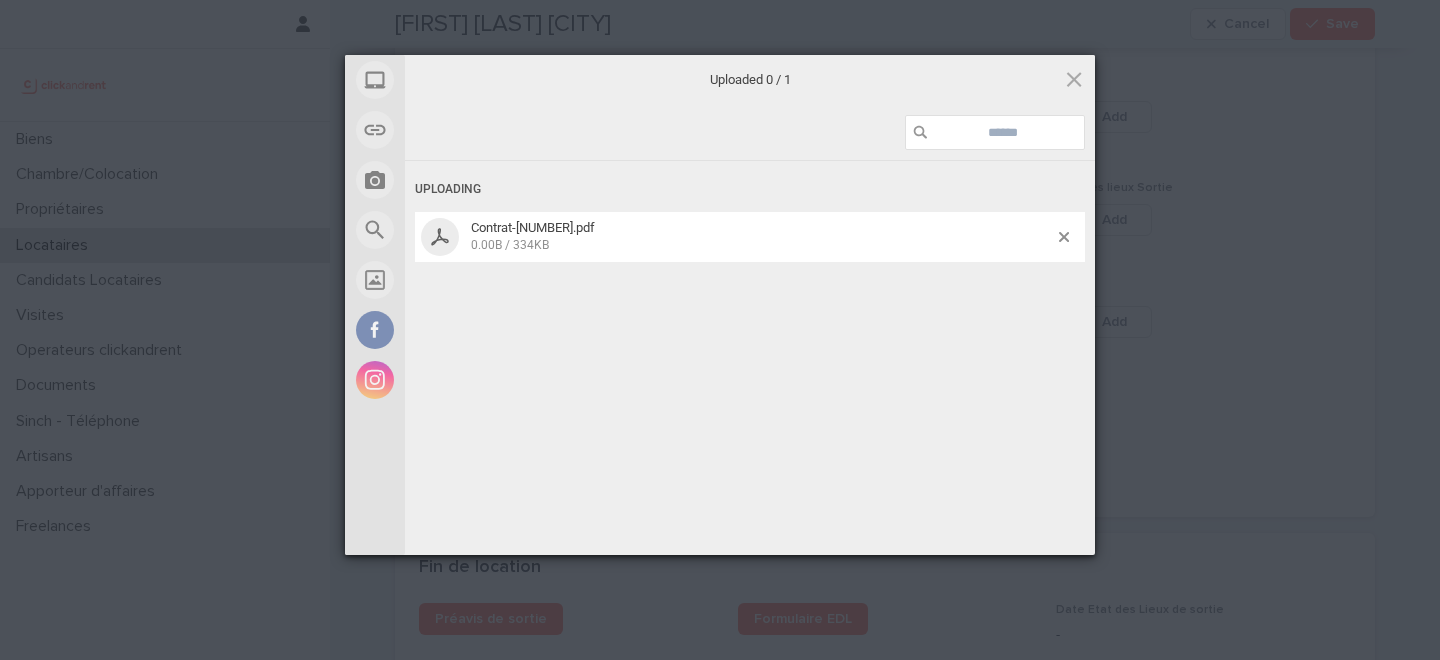 click on "Upload
0" at bounding box center [1034, 583] 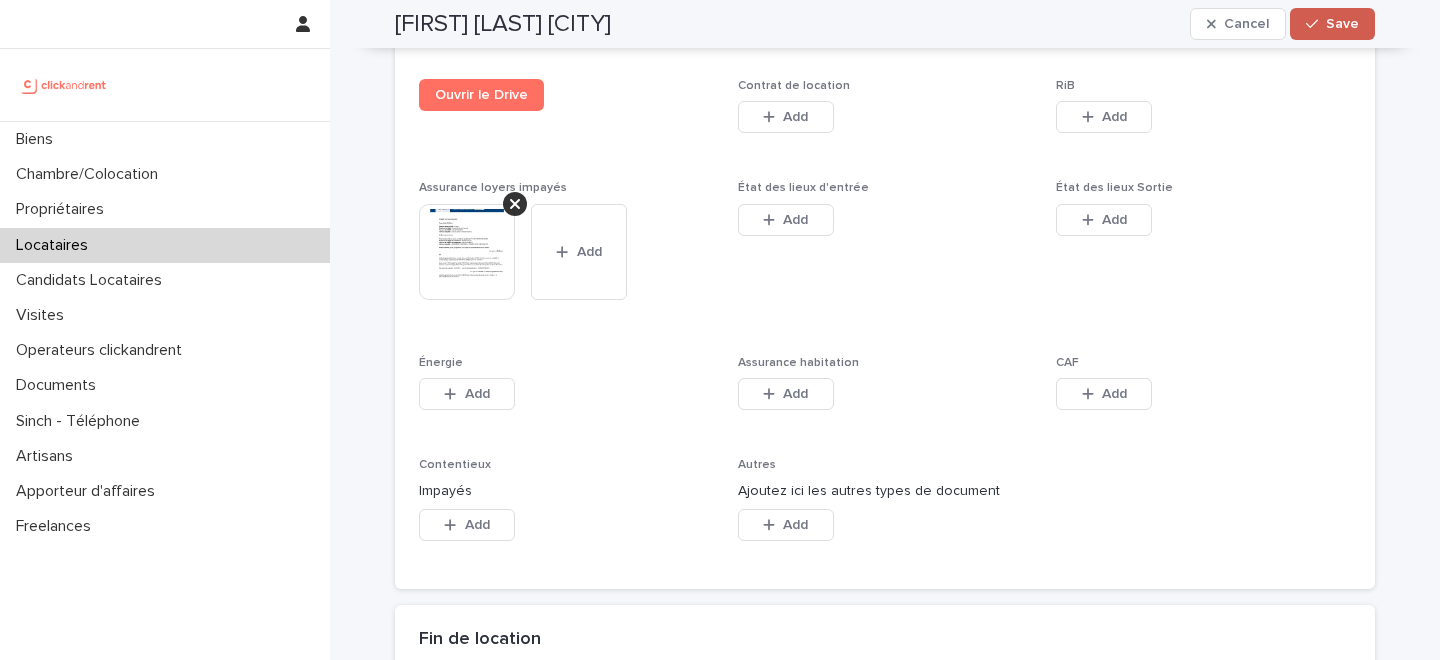 click on "Save" at bounding box center (1342, 24) 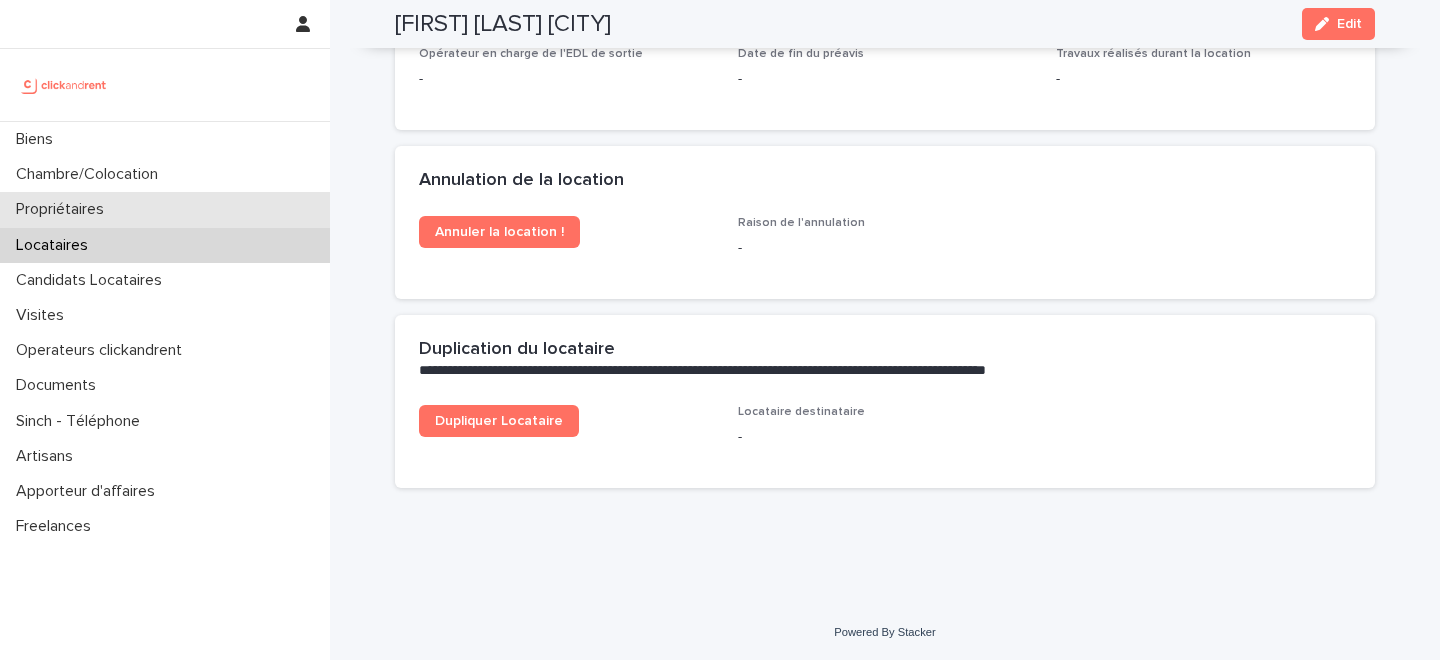 scroll, scrollTop: 2814, scrollLeft: 0, axis: vertical 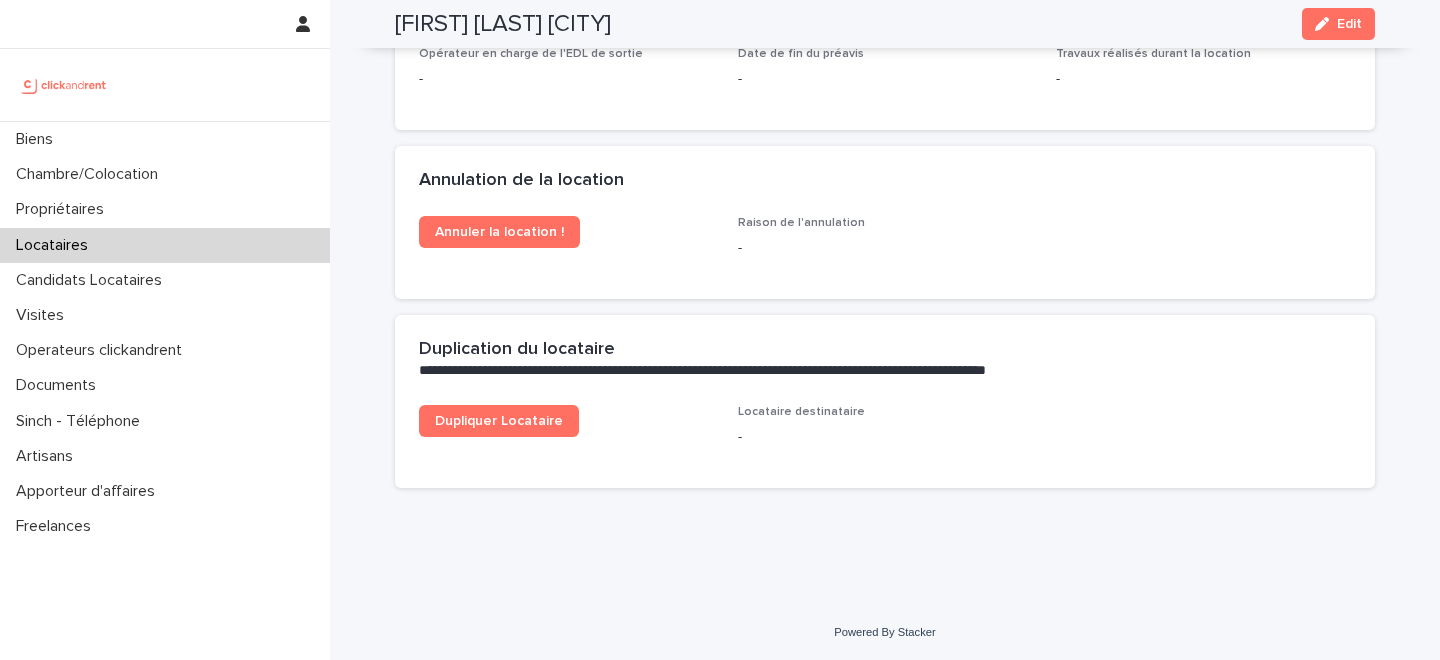 click on "Locataires" at bounding box center (165, 245) 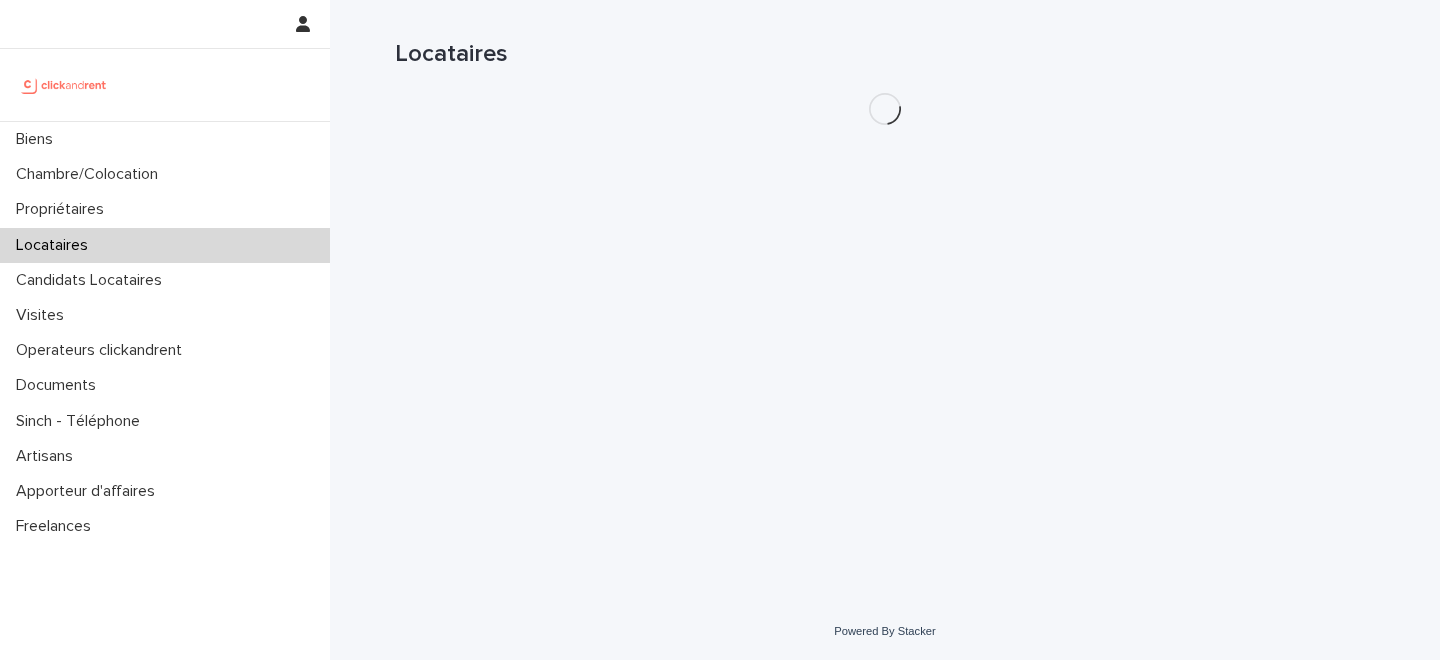 scroll, scrollTop: 0, scrollLeft: 0, axis: both 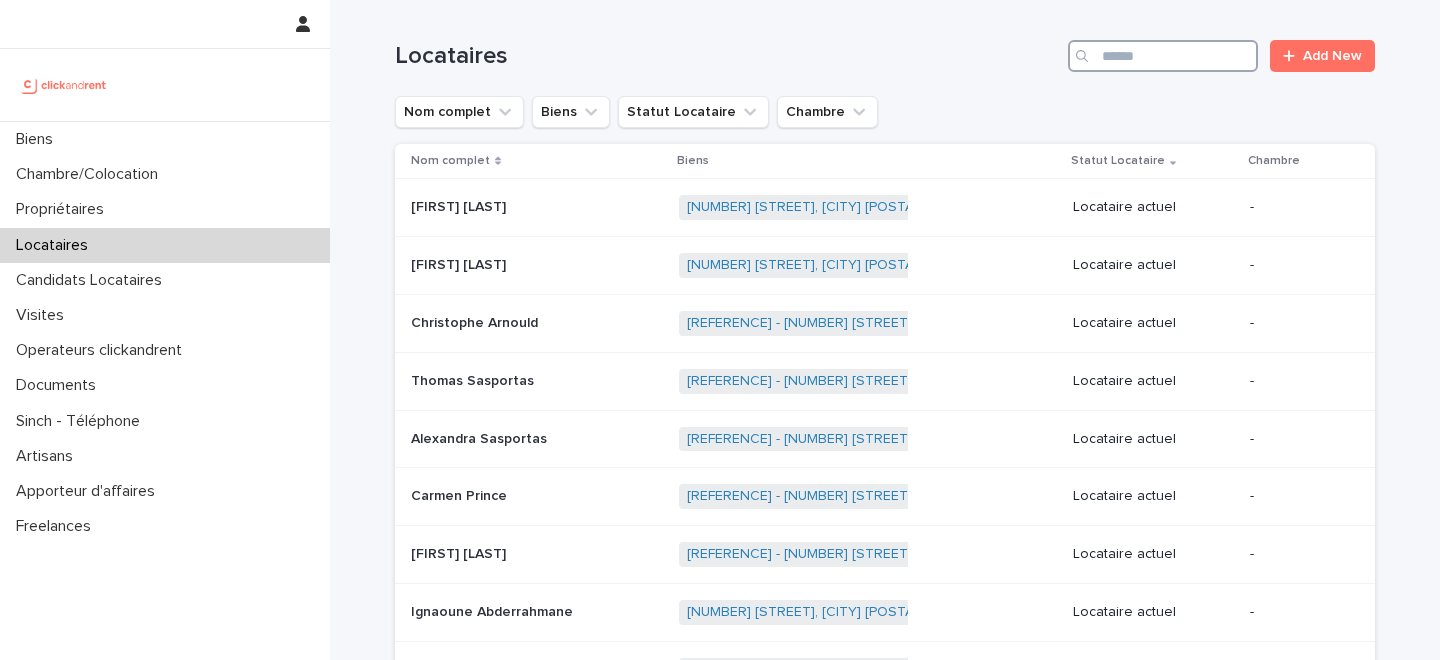 click at bounding box center (1163, 56) 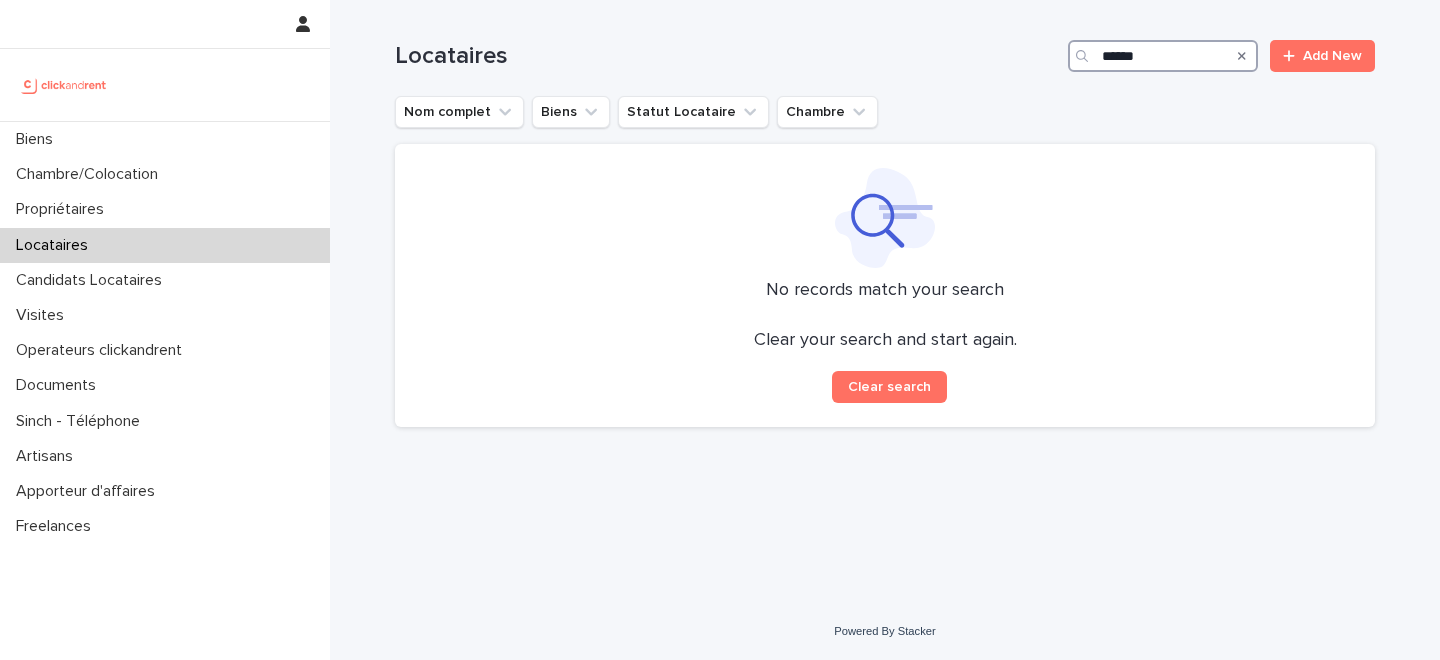 click on "******" at bounding box center [1163, 56] 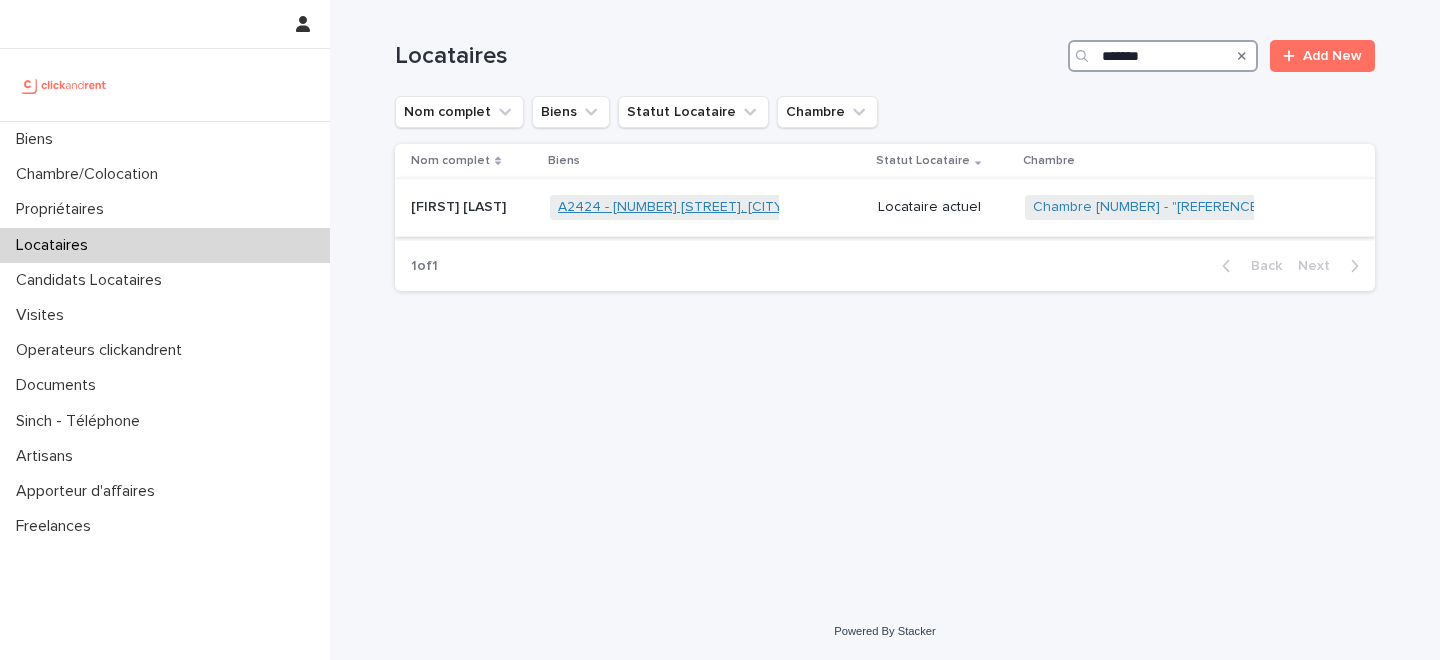 type on "*******" 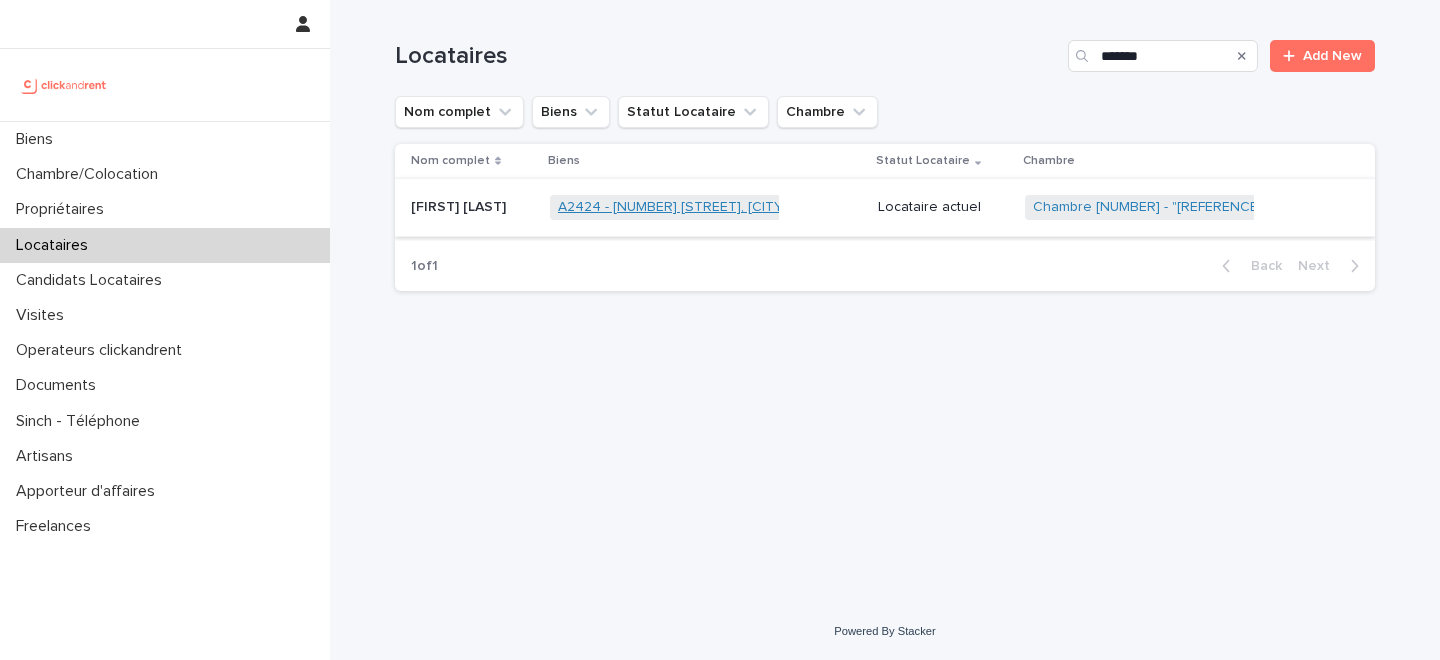 click on "[PROPERTY_ID] - [NUMBER] [STREET], [CITY] [POSTAL_CODE]" at bounding box center (728, 207) 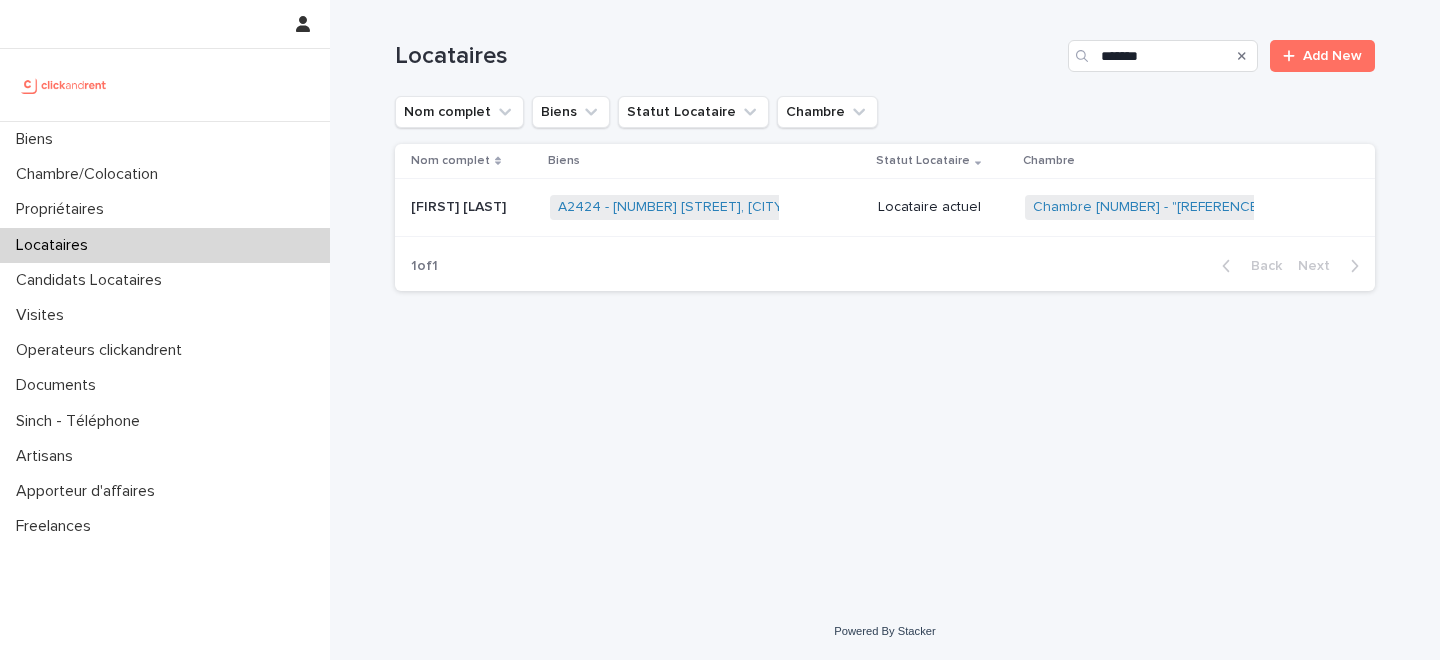 click on "[FIRST] [LAST]" at bounding box center [460, 205] 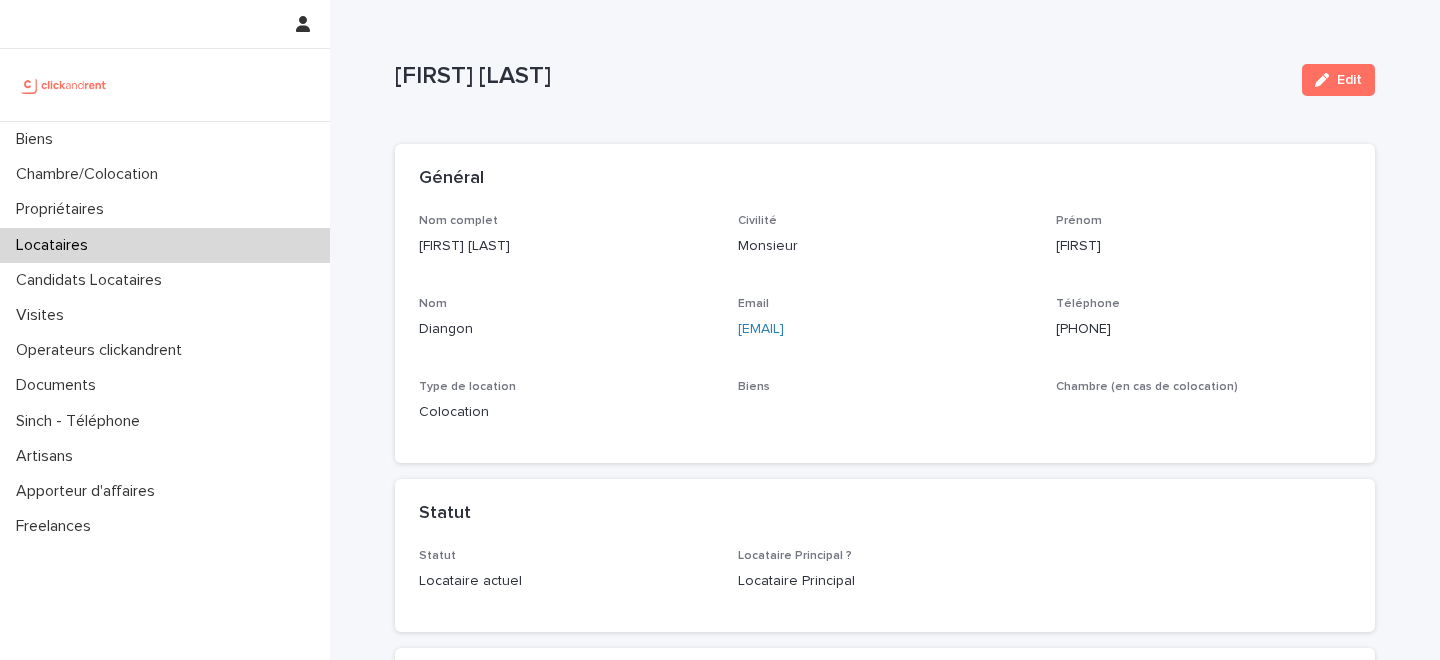 click on "Edit" at bounding box center [1334, 80] 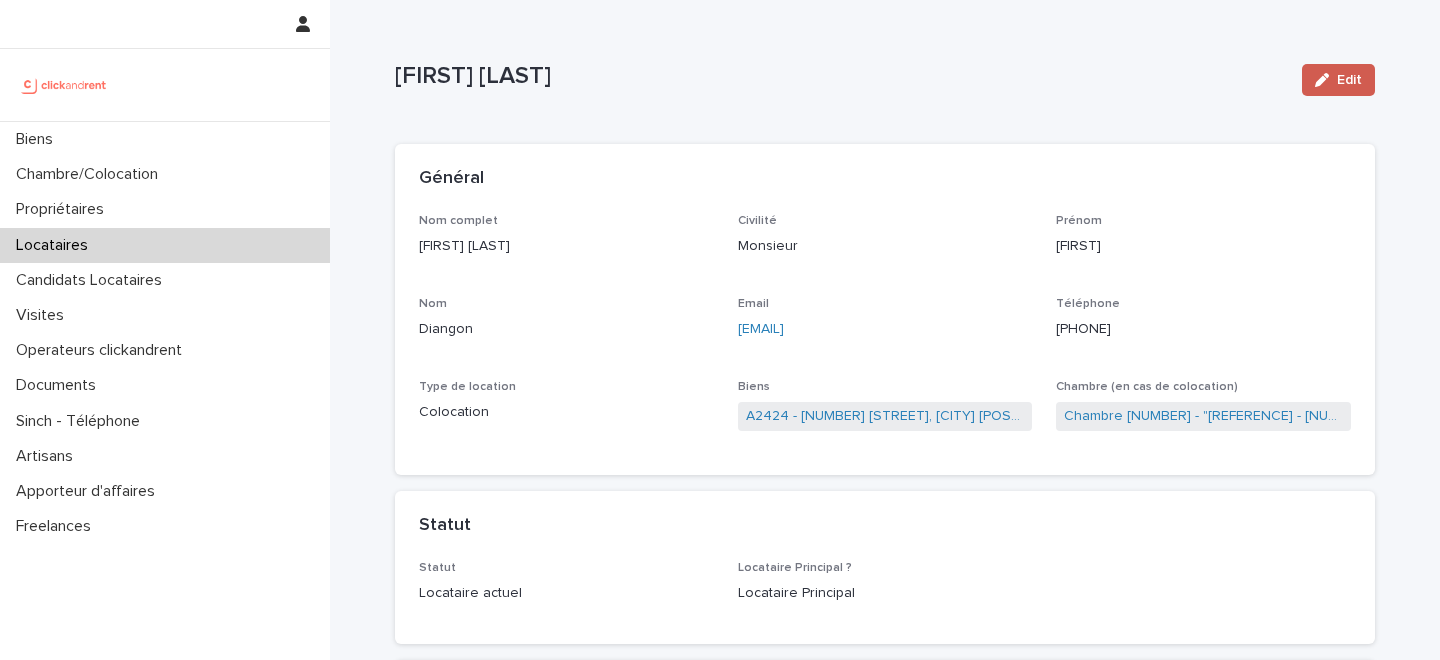click on "Edit" at bounding box center [1349, 80] 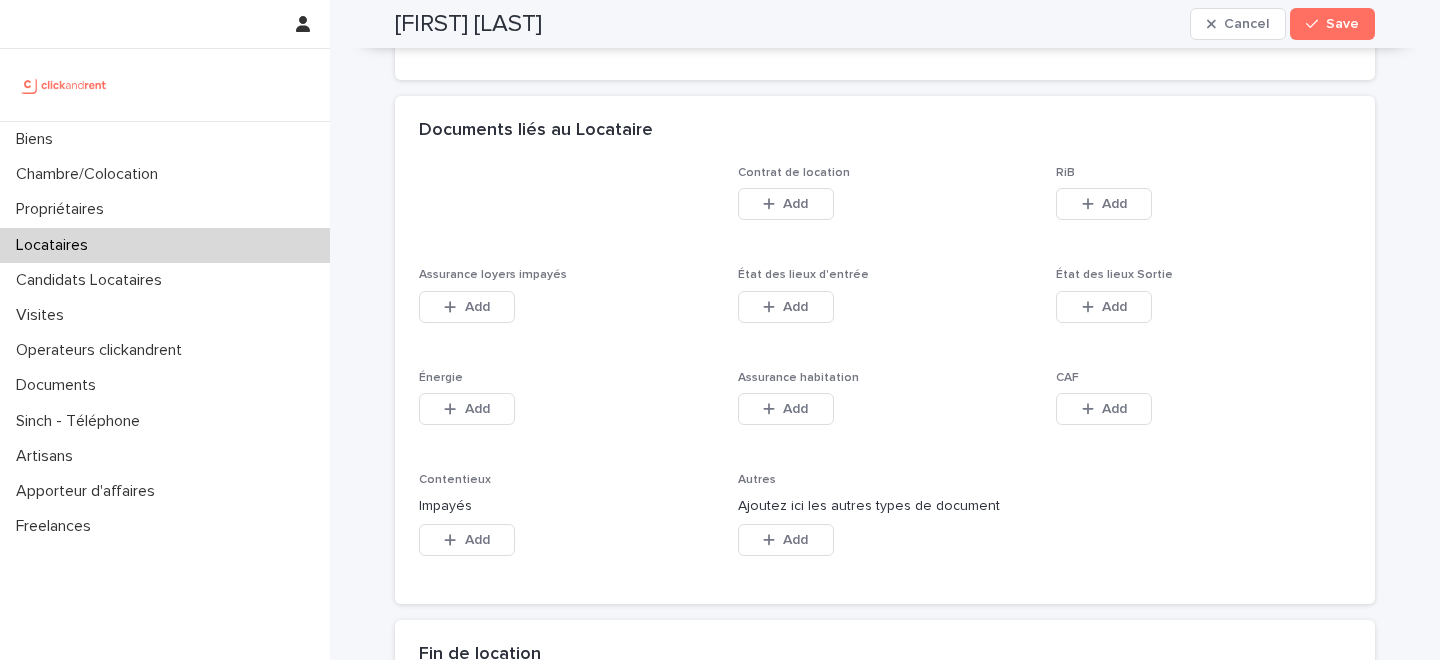 scroll, scrollTop: 3289, scrollLeft: 0, axis: vertical 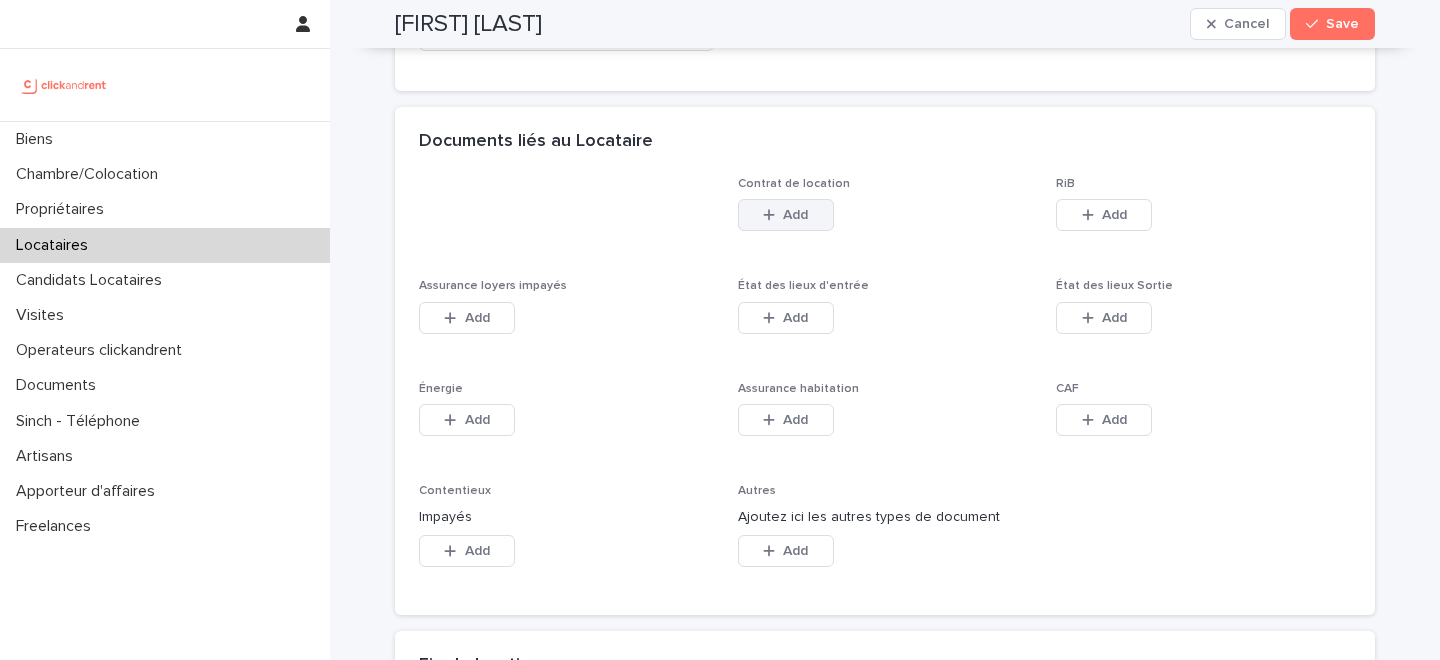 click on "Add" at bounding box center [795, 215] 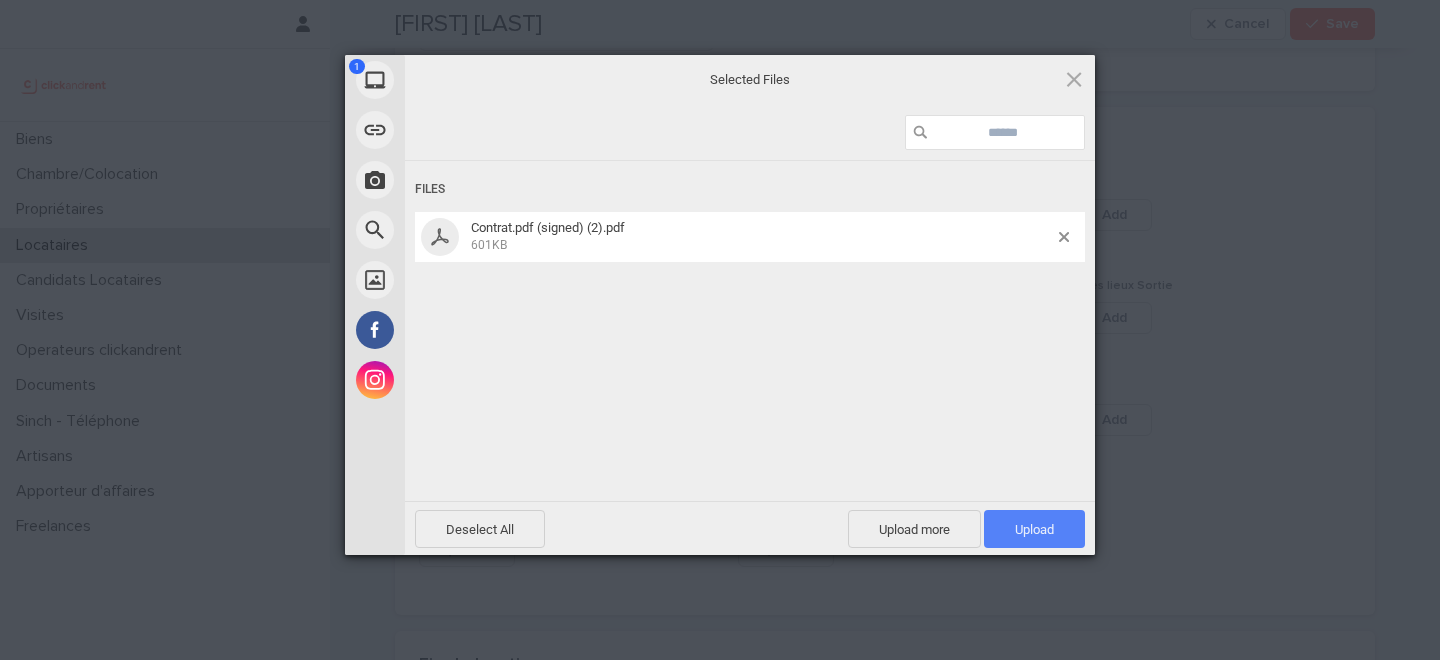 click on "Upload
1" at bounding box center [1034, 529] 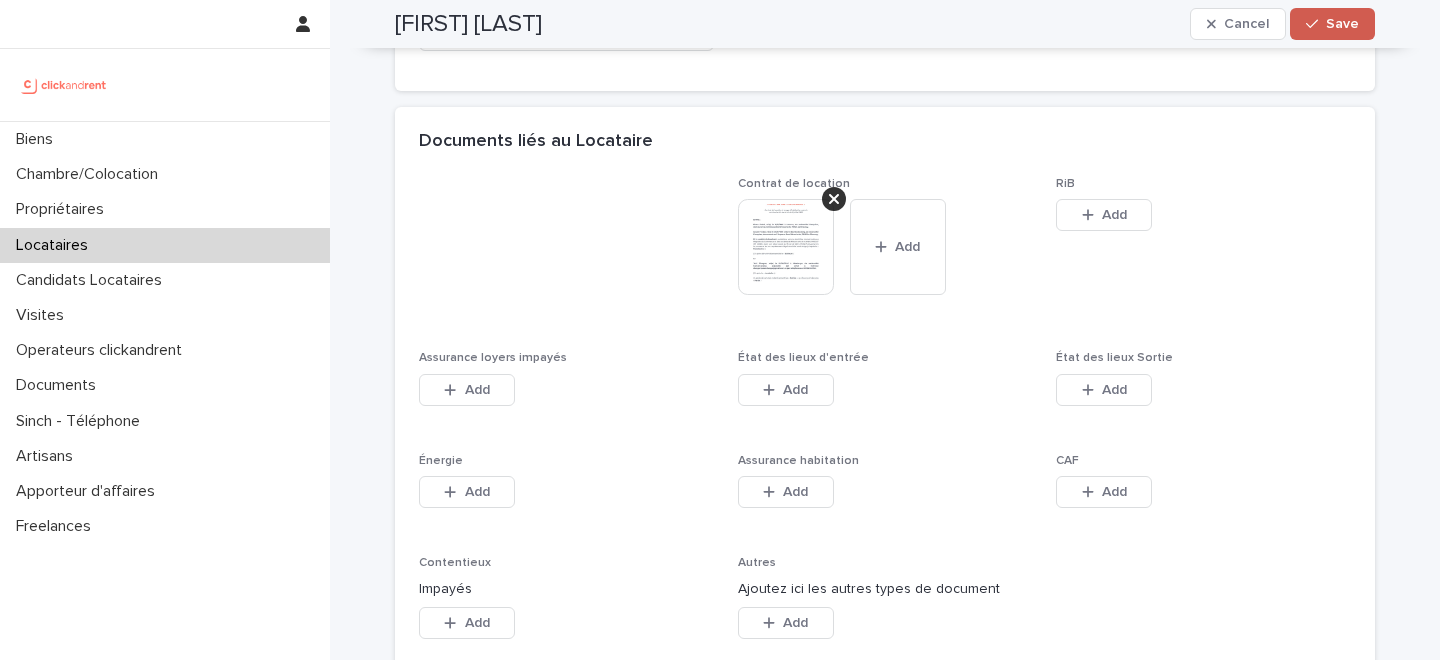 click at bounding box center [1316, 24] 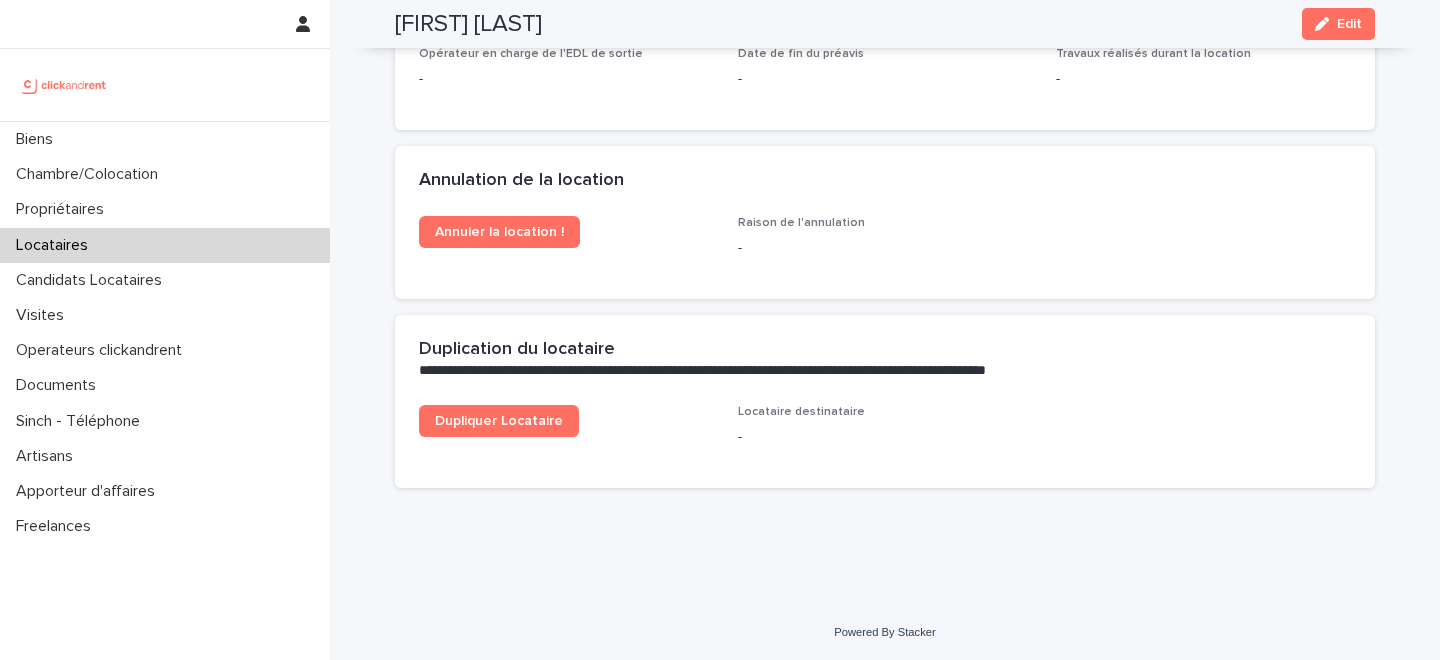 scroll, scrollTop: 2814, scrollLeft: 0, axis: vertical 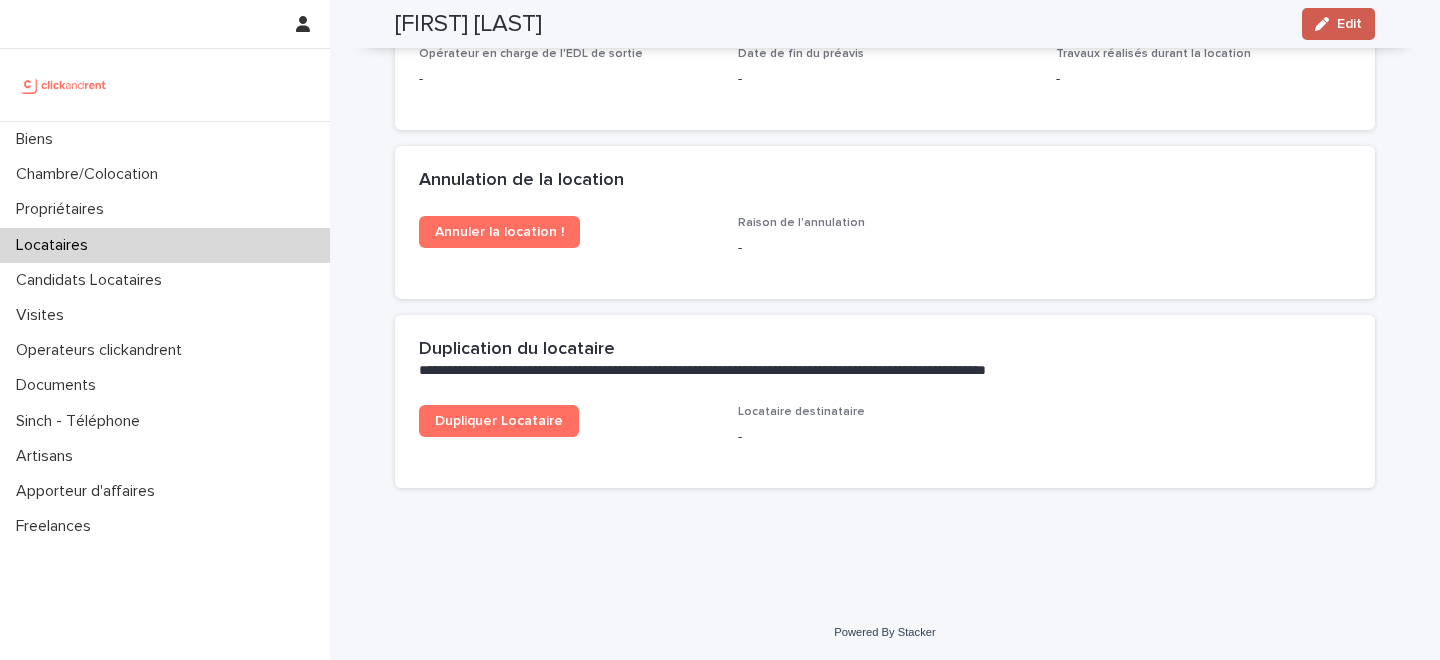 click 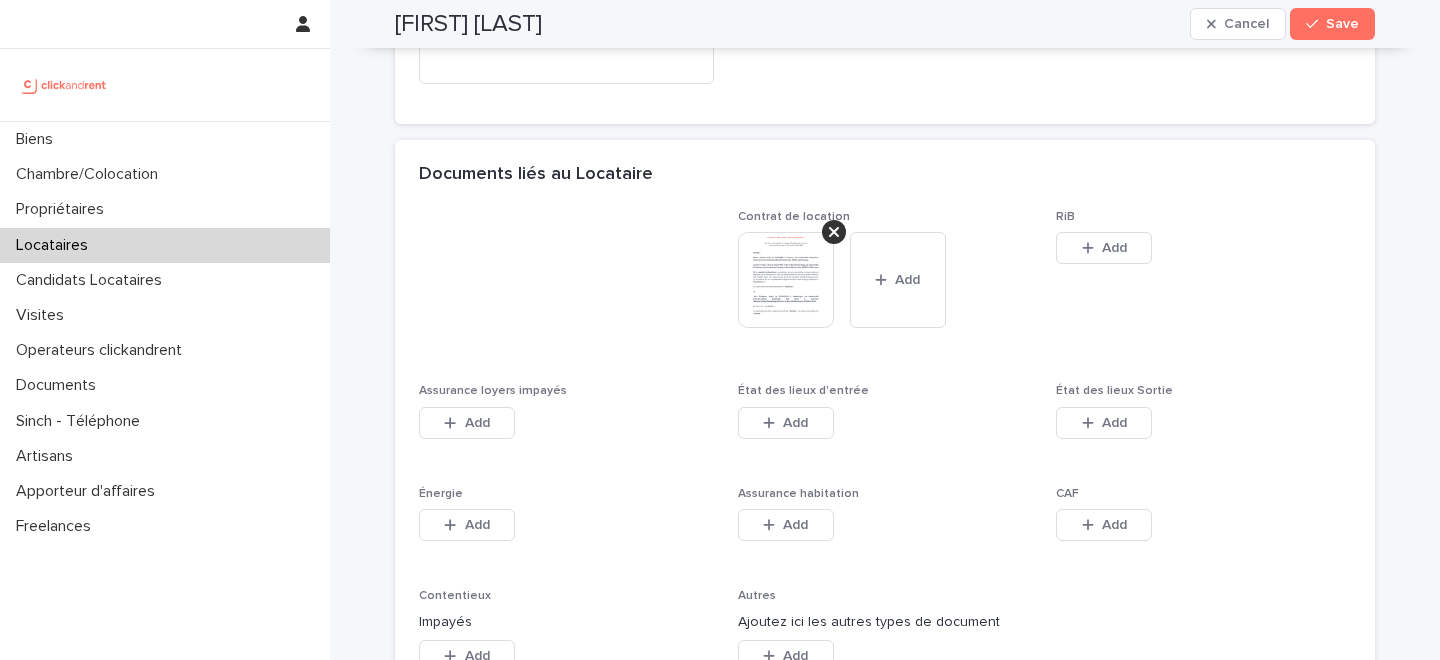 scroll, scrollTop: 3254, scrollLeft: 0, axis: vertical 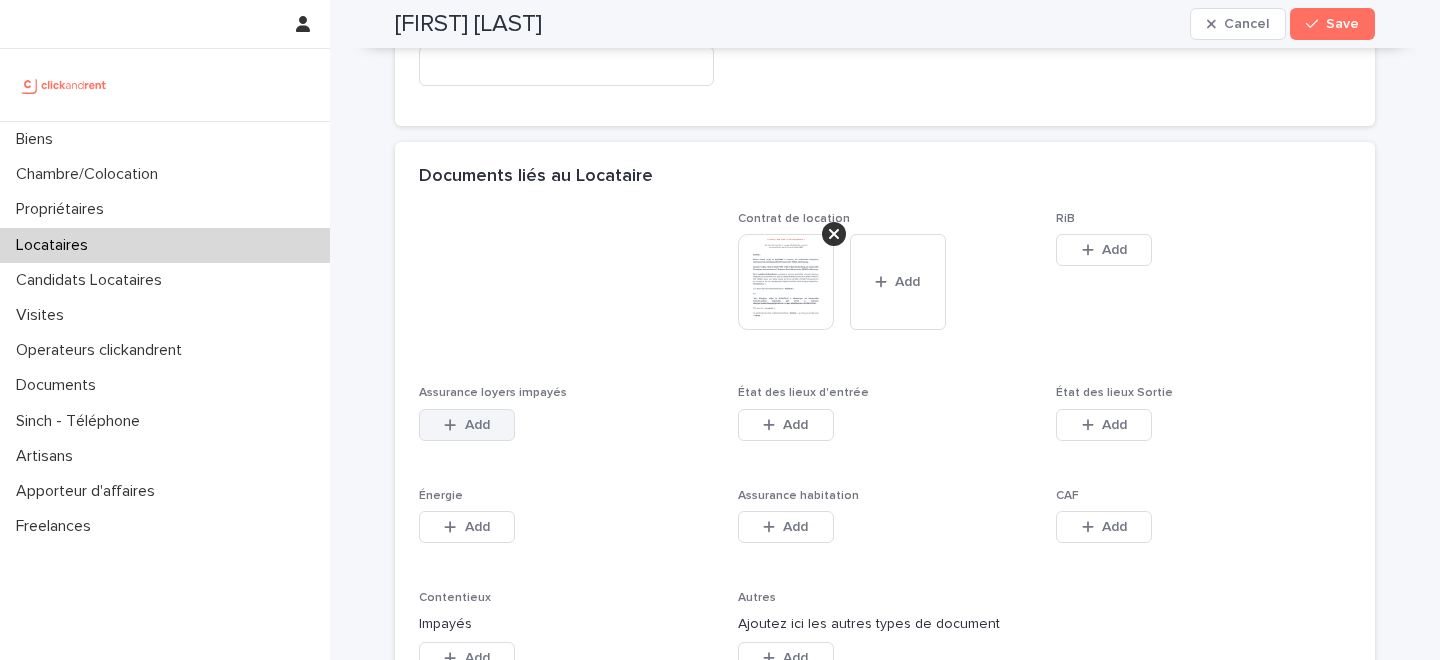 click on "Add" at bounding box center [467, 425] 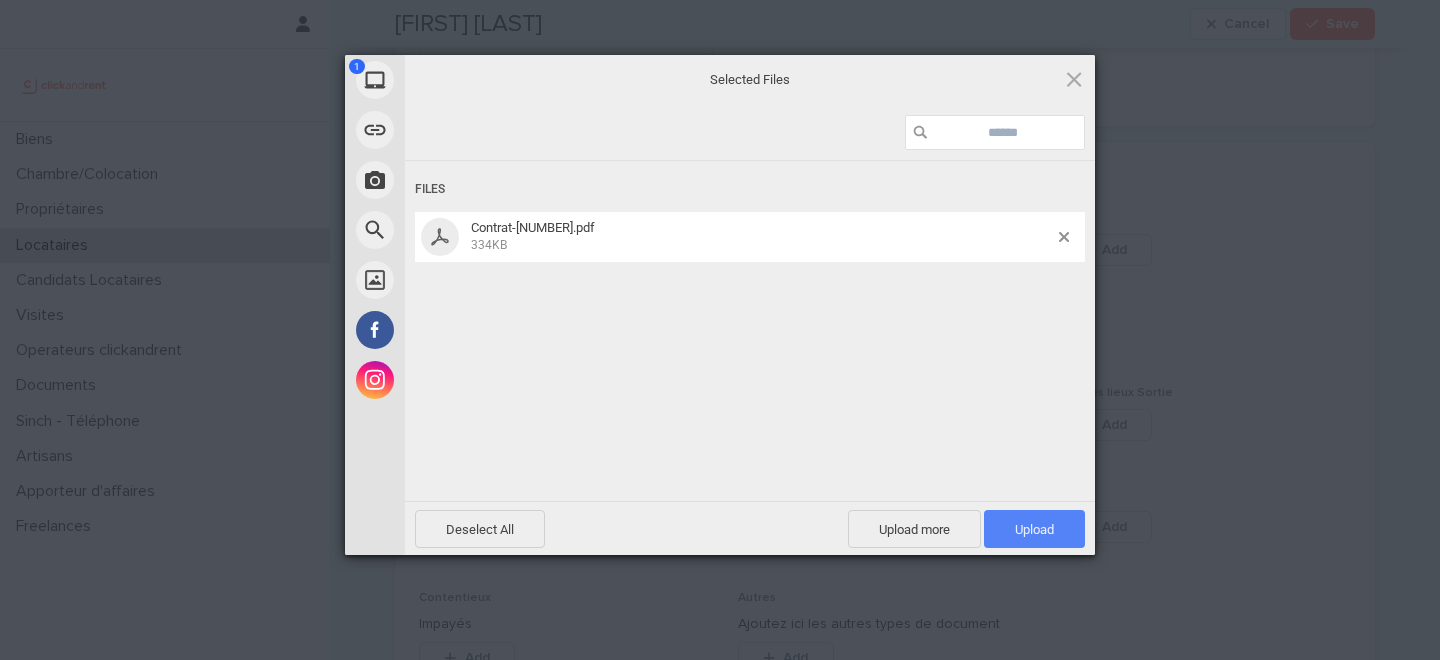 click on "Upload
1" at bounding box center [1034, 529] 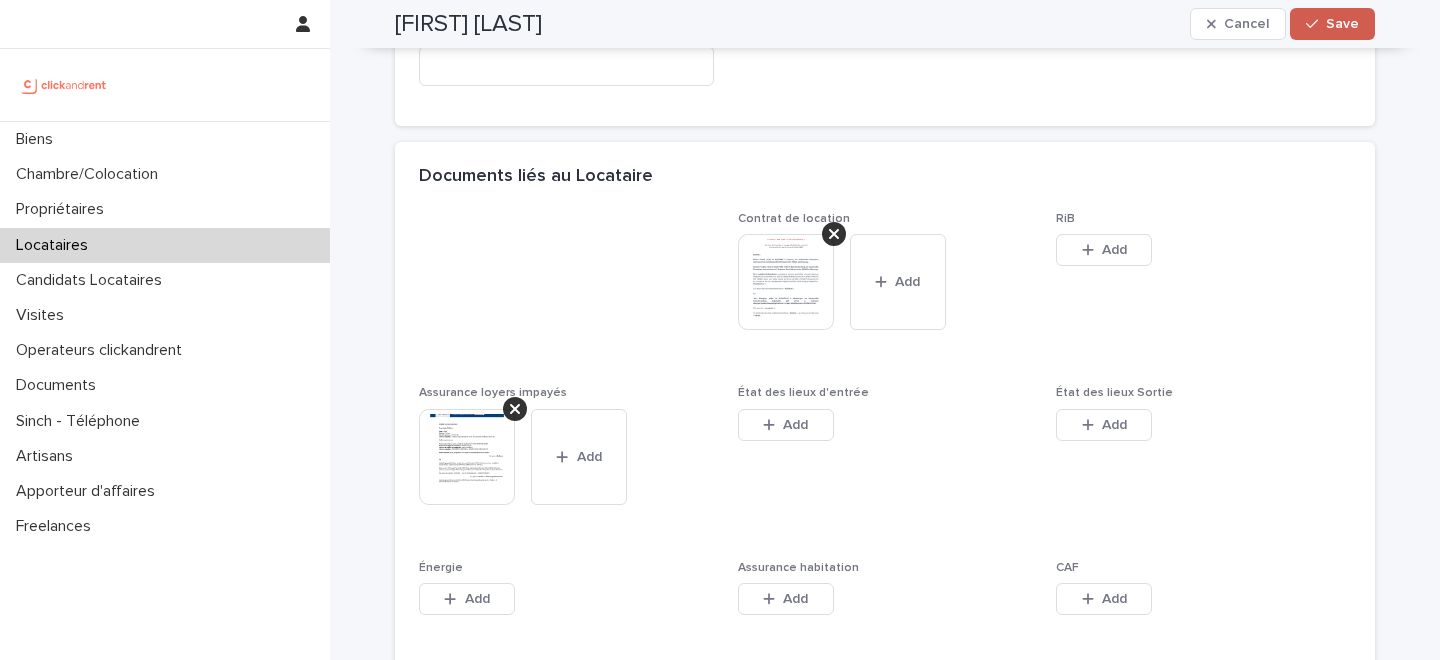 click on "Save" at bounding box center (1342, 24) 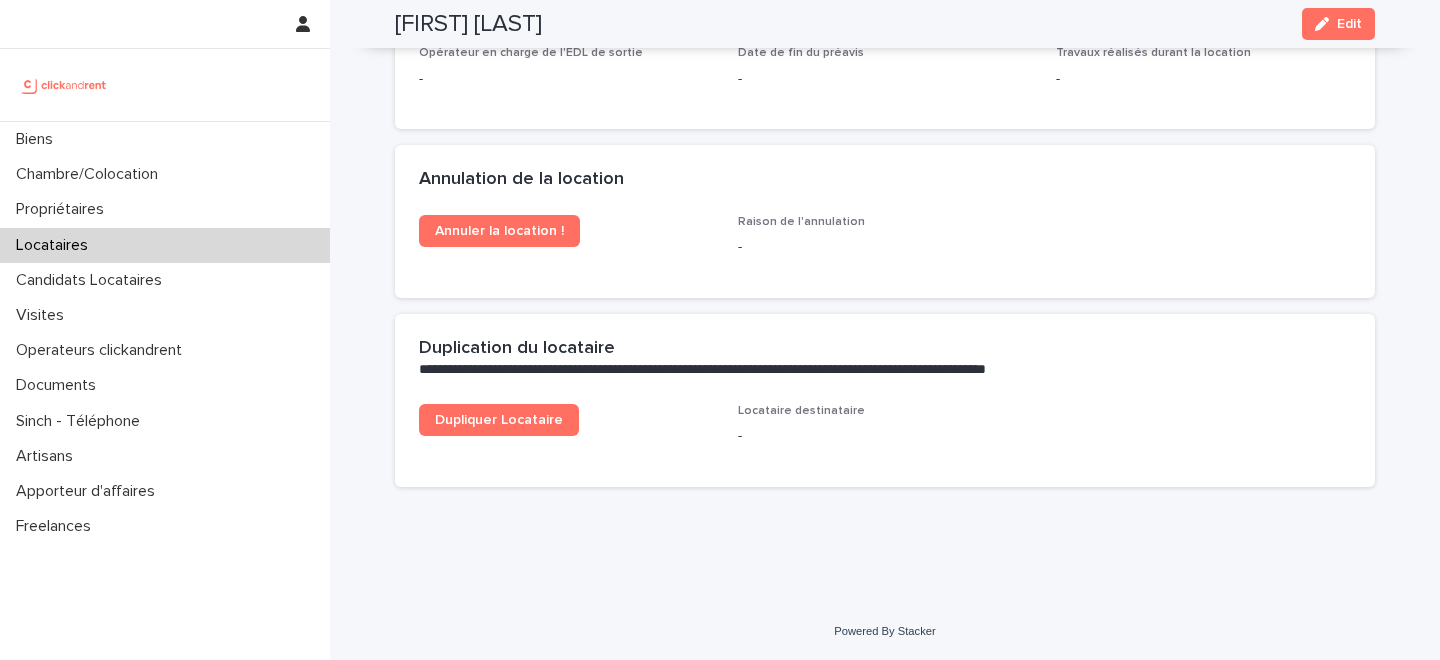 scroll, scrollTop: 2894, scrollLeft: 0, axis: vertical 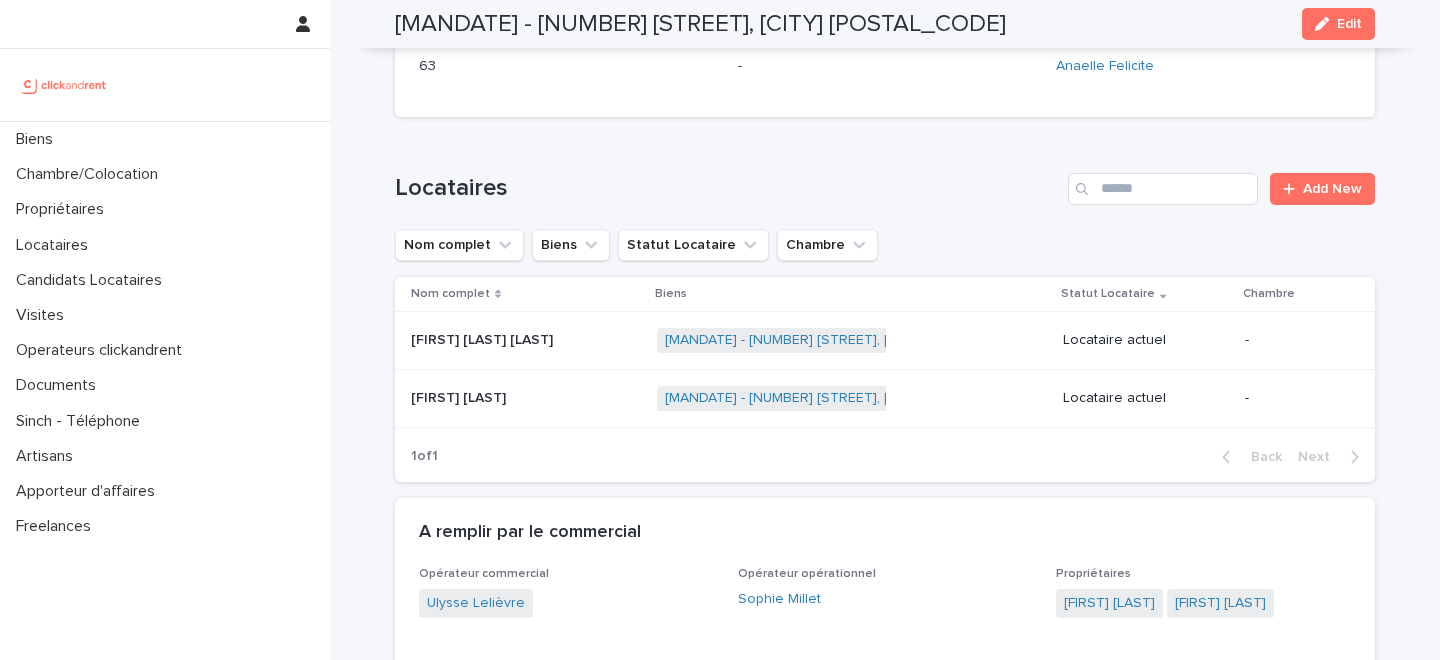 click on "Loading... Saving… Général Numéro de mandat A2429 Numéro 2429 Statut Mise en Location En location Statut Gestion En gestion Adresse 38 rue de Bellevue Code postal 92100 Ville Boulogne-Billancourt Type de bien Appartement Type de location Location vide Chambres - Informations accès 7eme étage, ascenseur, cave. Chauffage et ECS individuels gaz. Détail des clés - Photo(s) du palier - Photo de la boîte aux lettres - Photo des clés - Superficie 63 Locataire référent (Colocations) - Agent Gestion Anaelle Felicite" at bounding box center [885, -170] 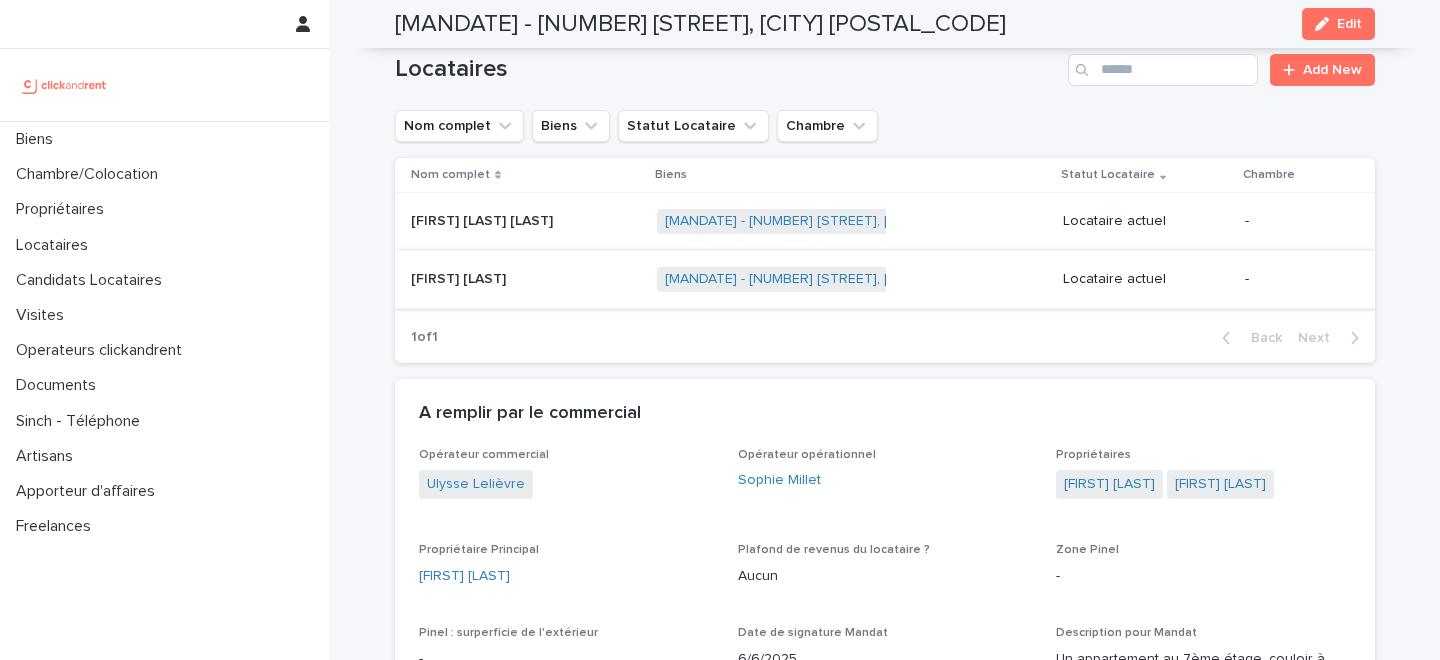 scroll, scrollTop: 735, scrollLeft: 0, axis: vertical 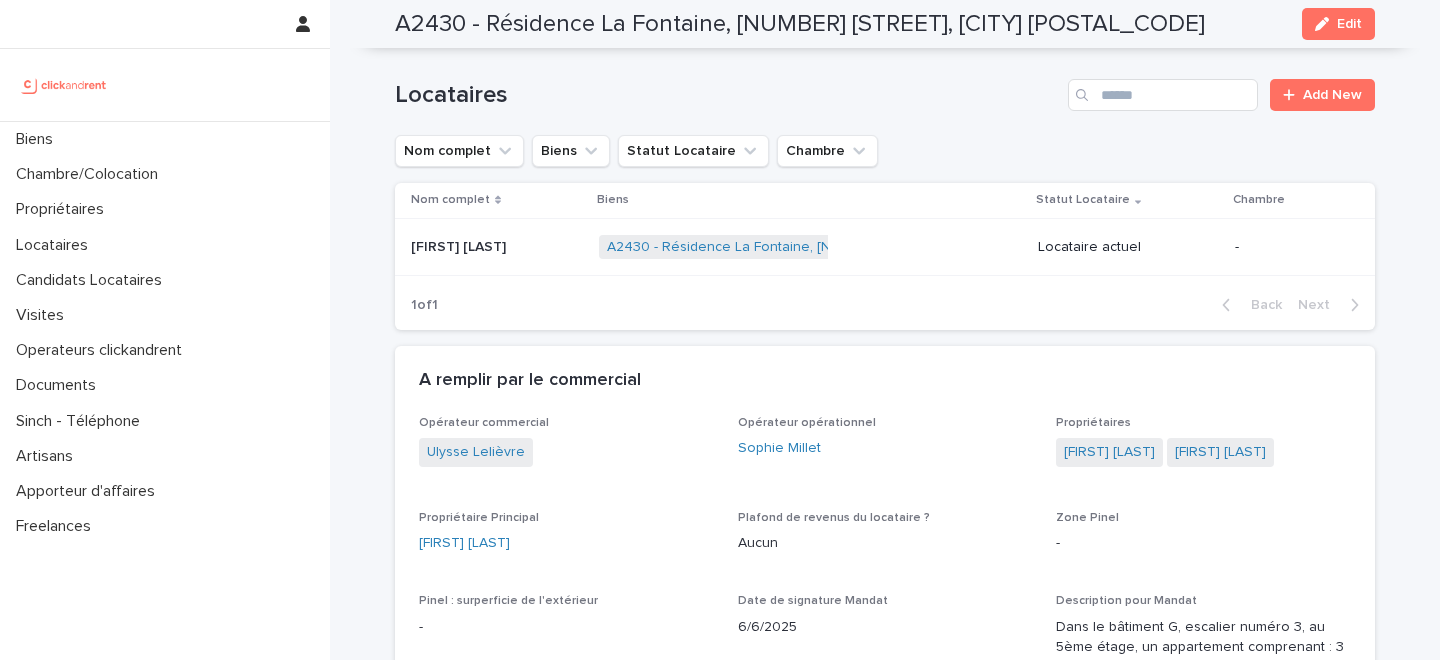 click on "Locataires" at bounding box center [727, 95] 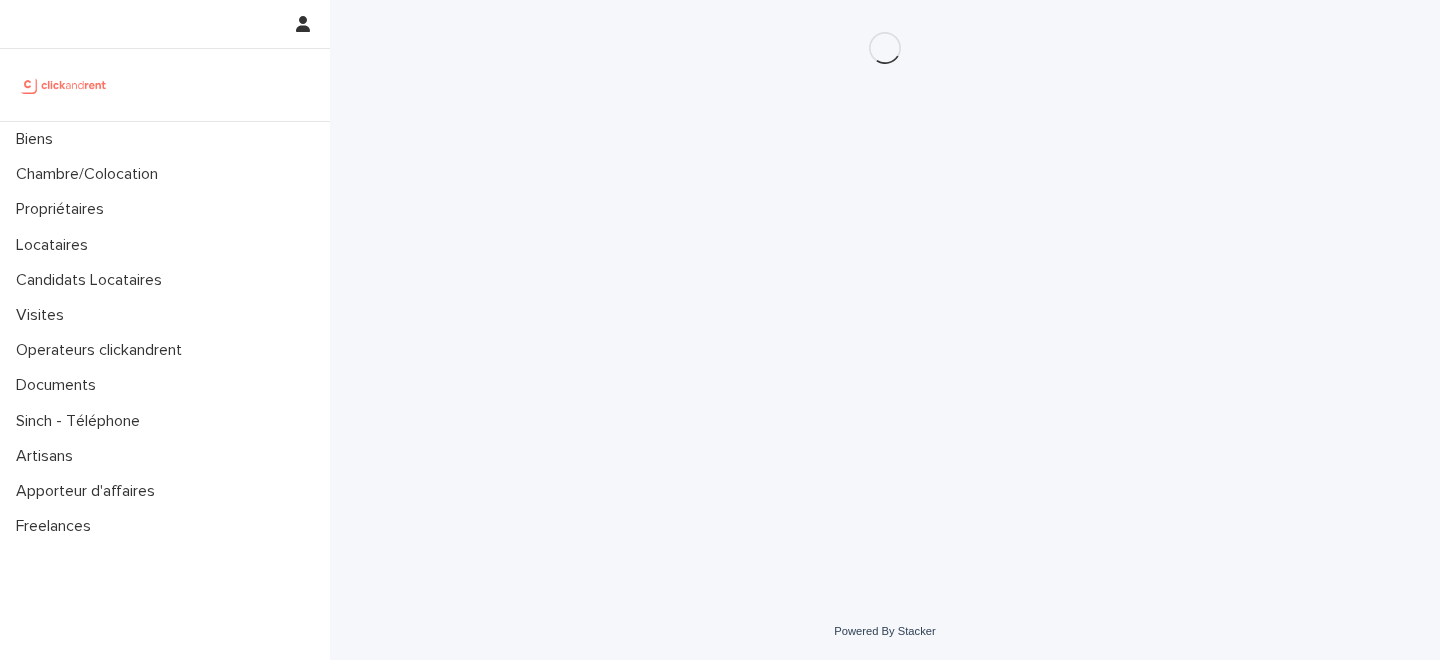 scroll, scrollTop: 0, scrollLeft: 0, axis: both 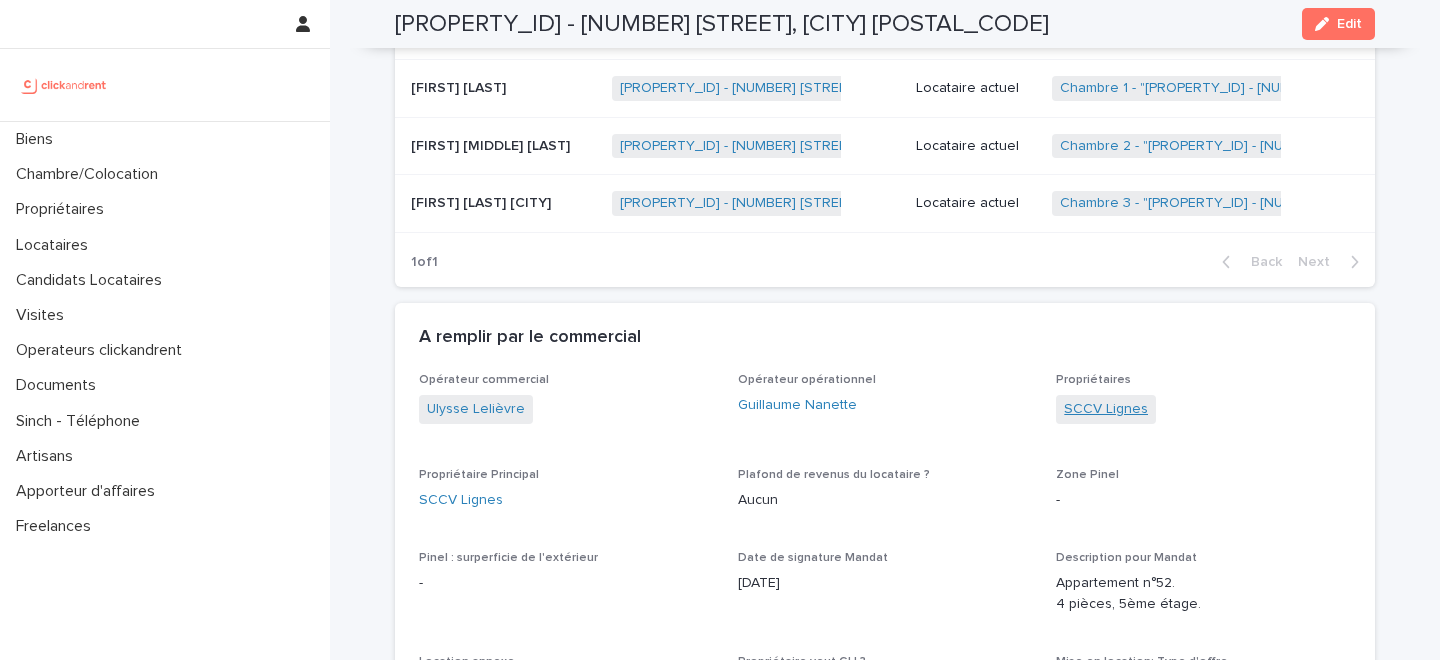 click on "SCCV Lignes" at bounding box center (1106, 409) 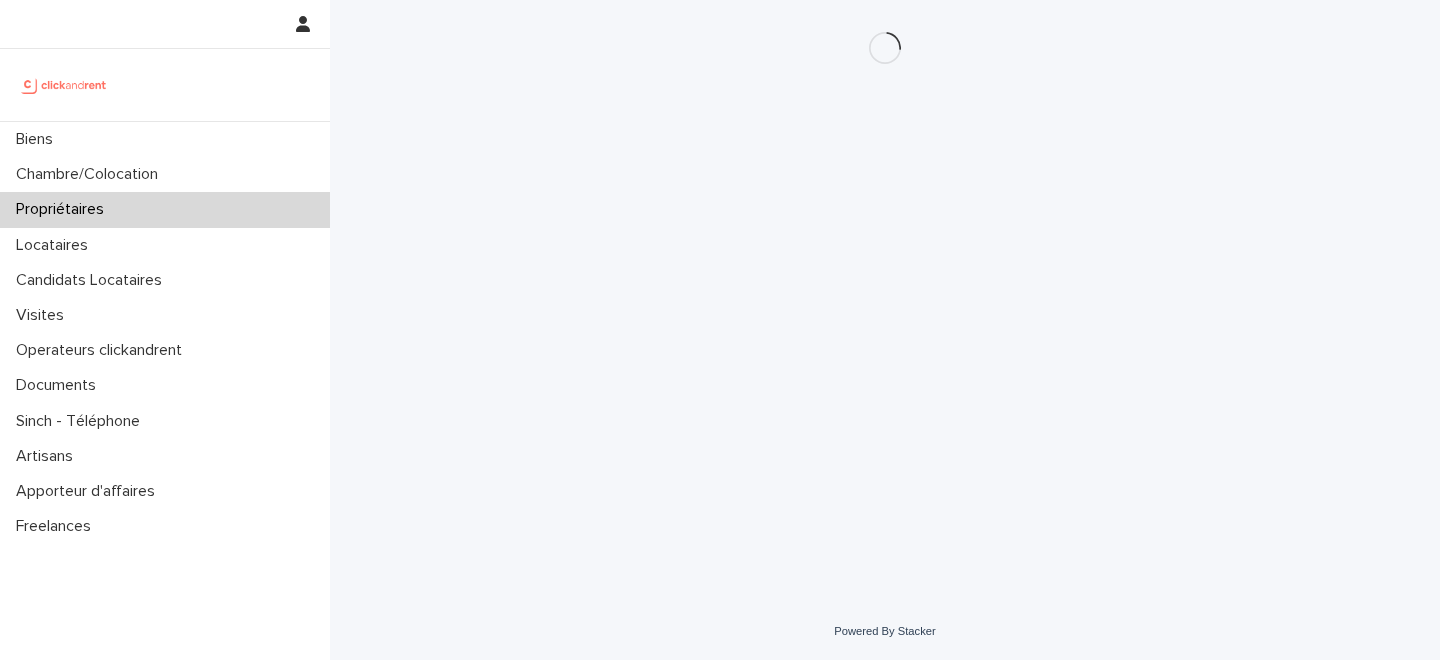 scroll, scrollTop: 0, scrollLeft: 0, axis: both 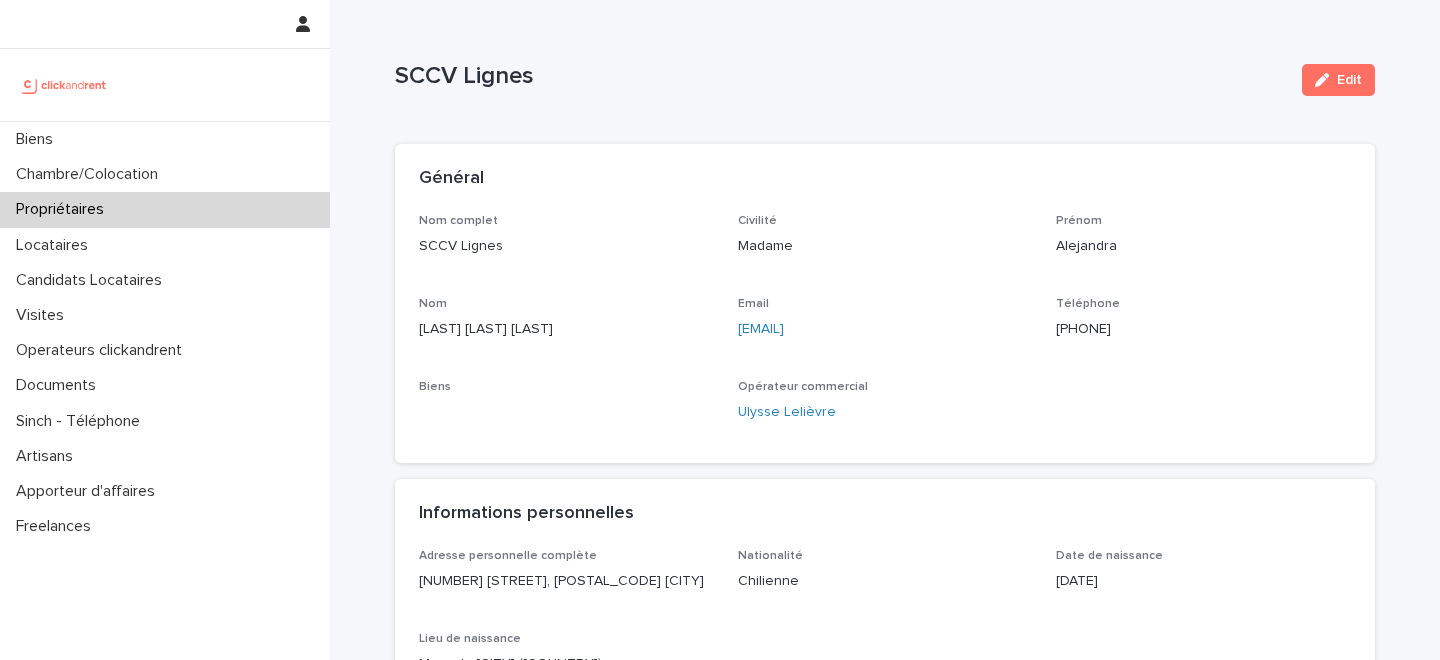 click on "+33612782846" at bounding box center (1203, 329) 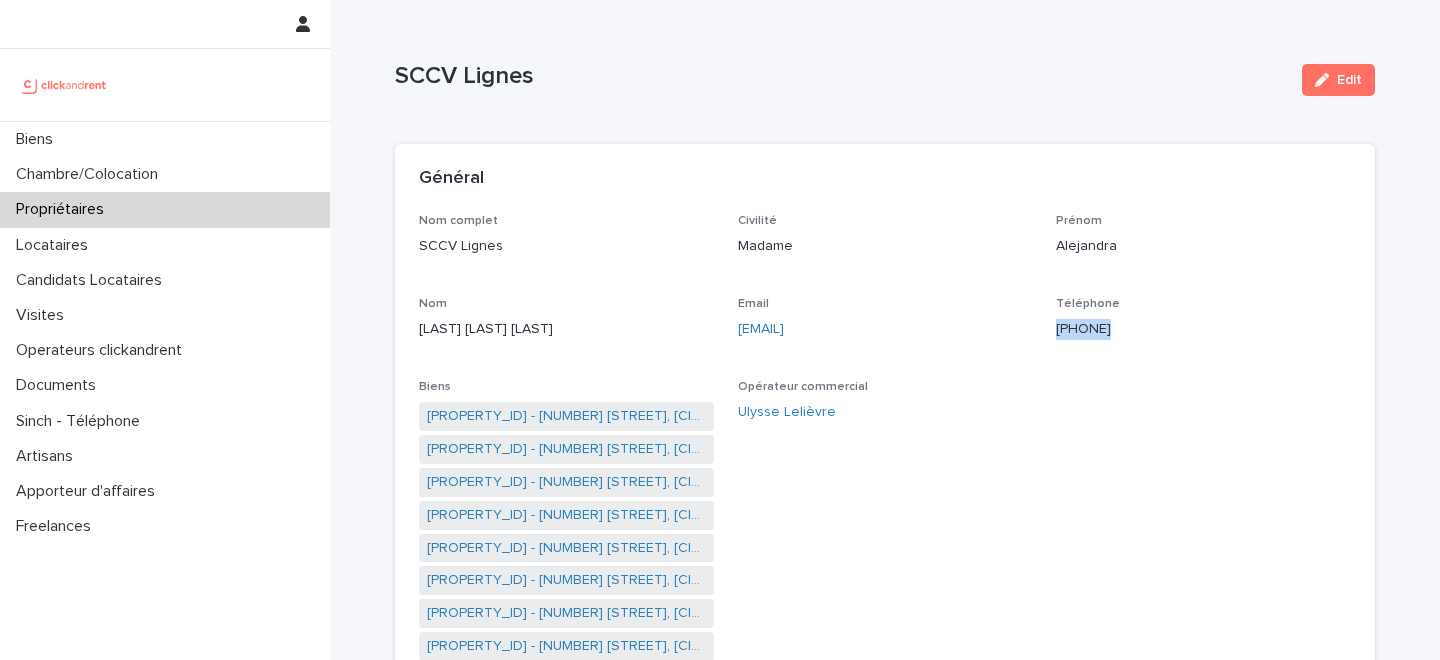 click on "+33612782846" at bounding box center (1203, 329) 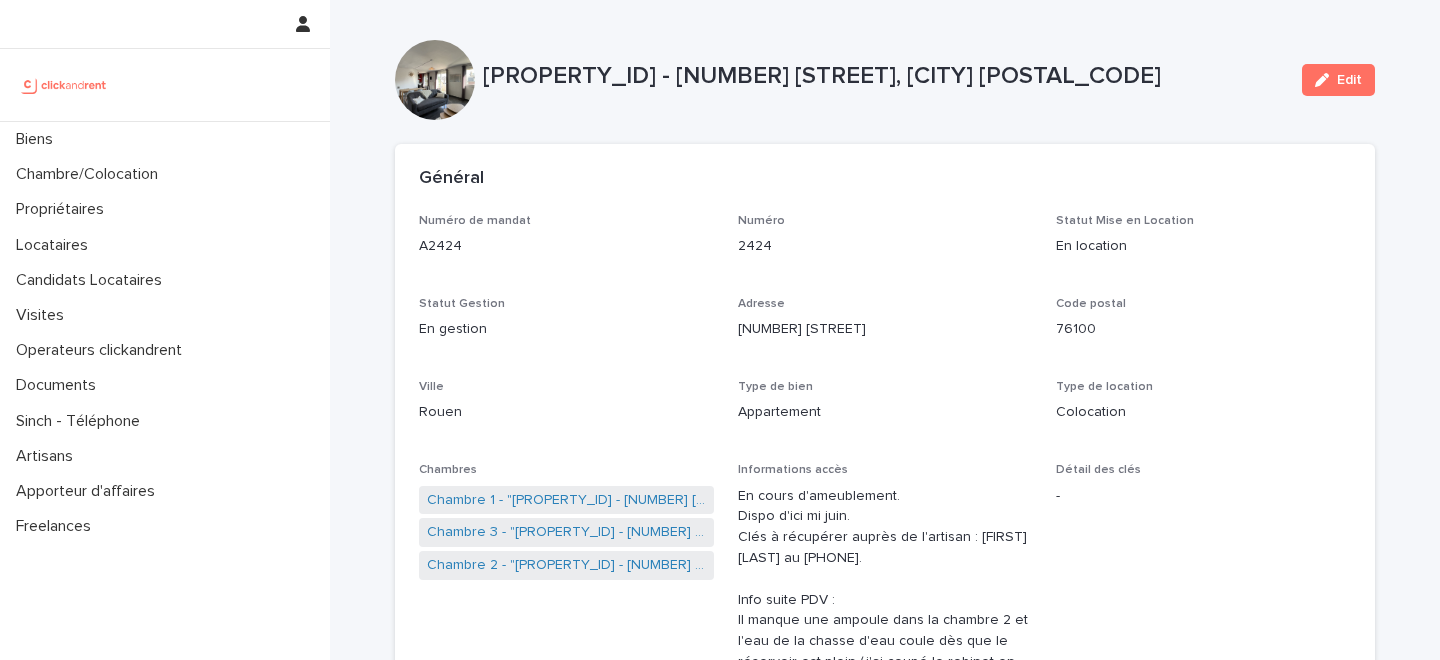 scroll, scrollTop: 0, scrollLeft: 0, axis: both 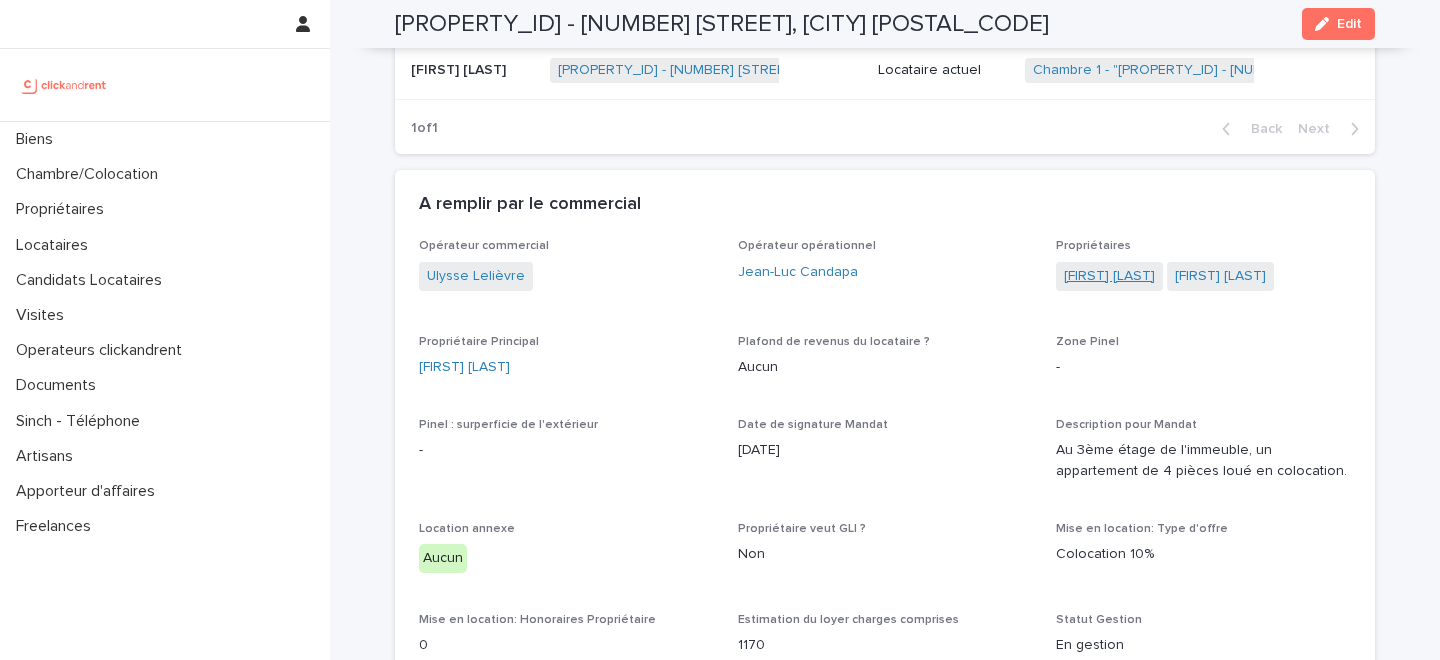 click on "[FIRST] [LAST]" at bounding box center [1109, 276] 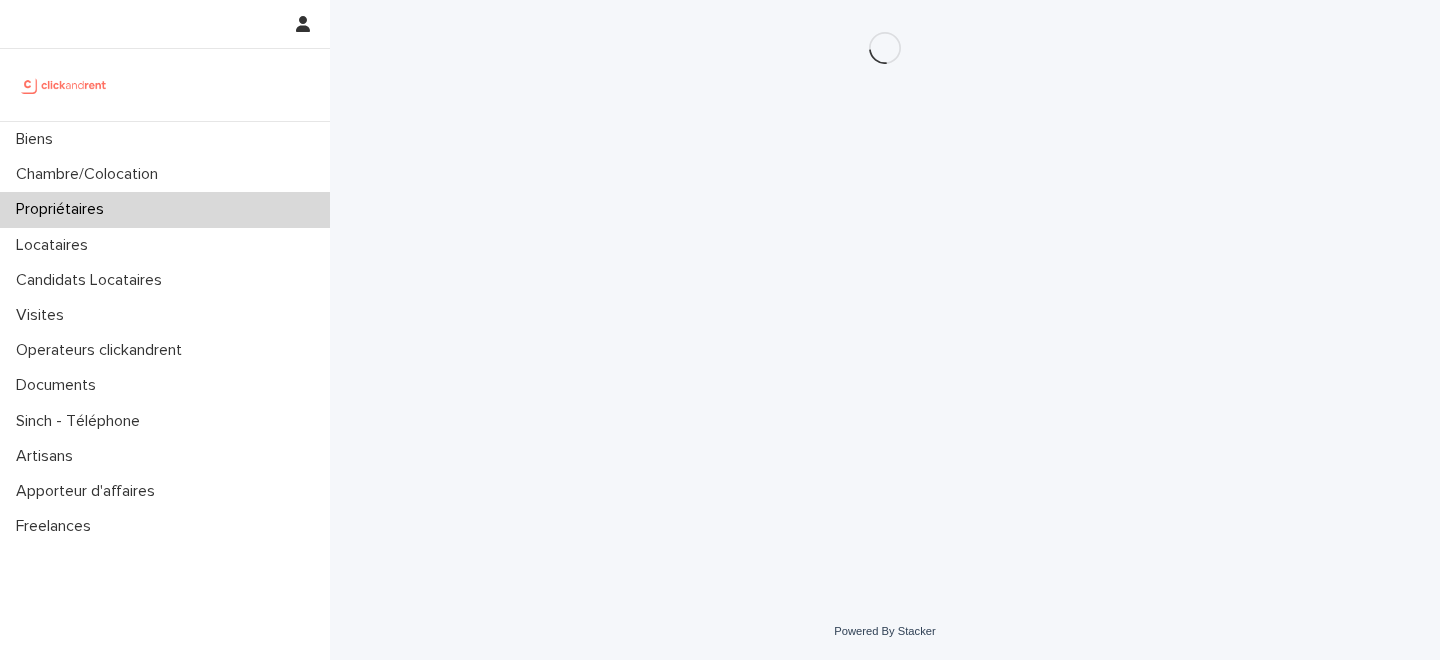 scroll, scrollTop: 0, scrollLeft: 0, axis: both 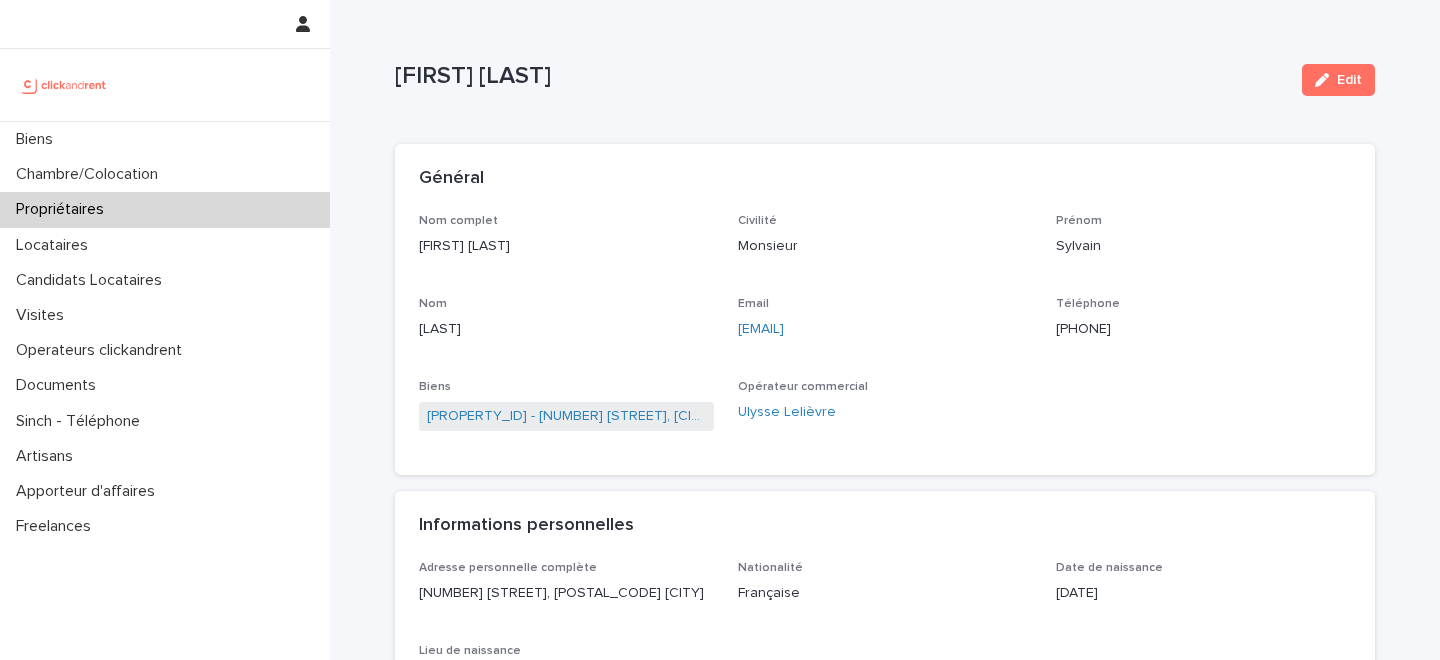 click on "[PHONE]" at bounding box center (1203, 329) 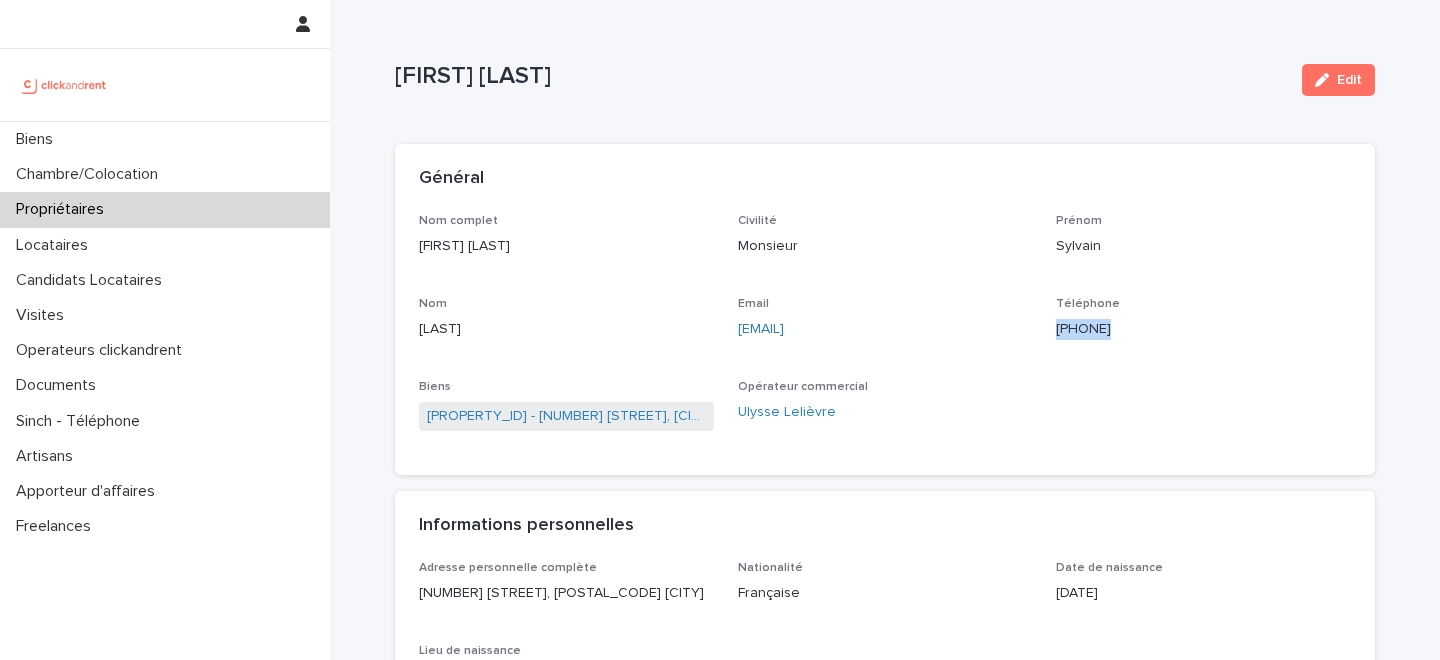click on "[PHONE]" at bounding box center [1203, 329] 